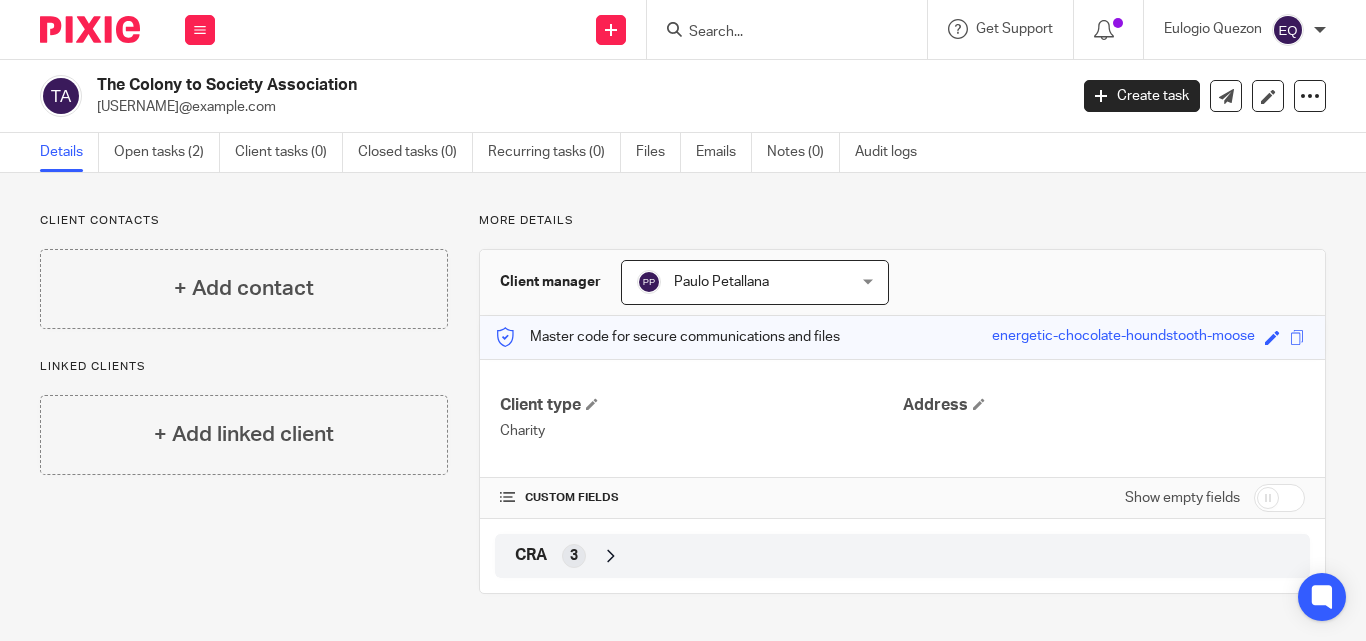 scroll, scrollTop: 0, scrollLeft: 0, axis: both 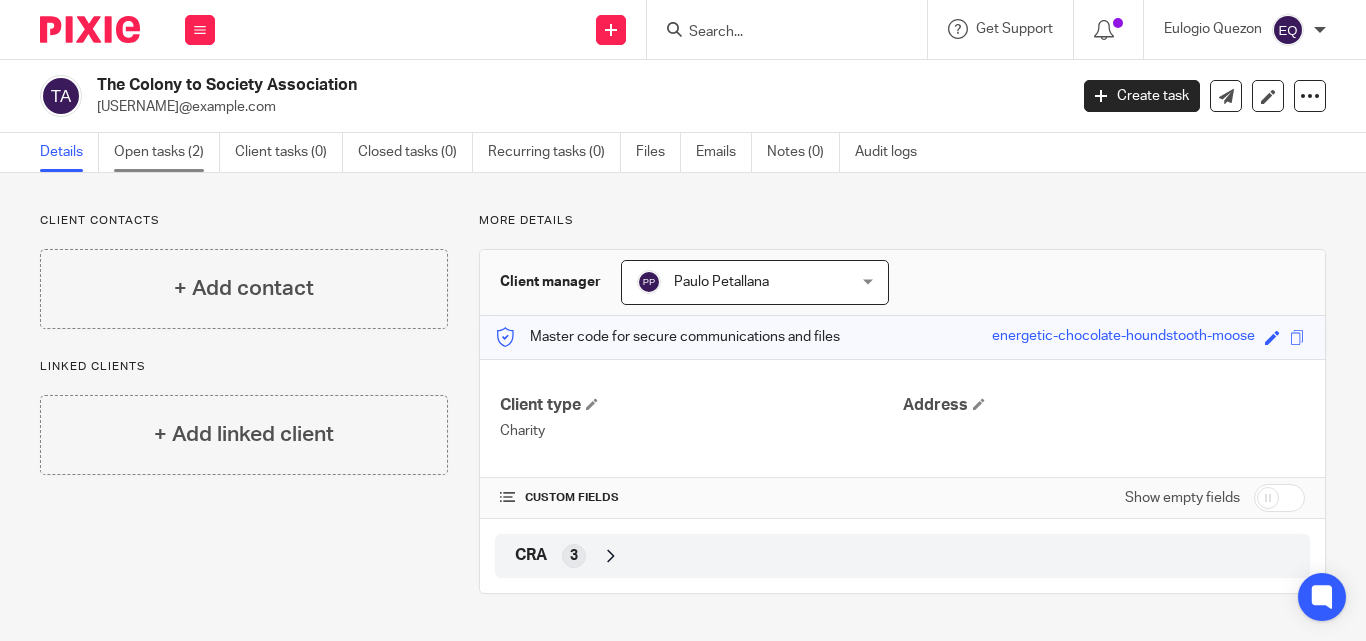 click on "Open tasks (2)" at bounding box center (167, 152) 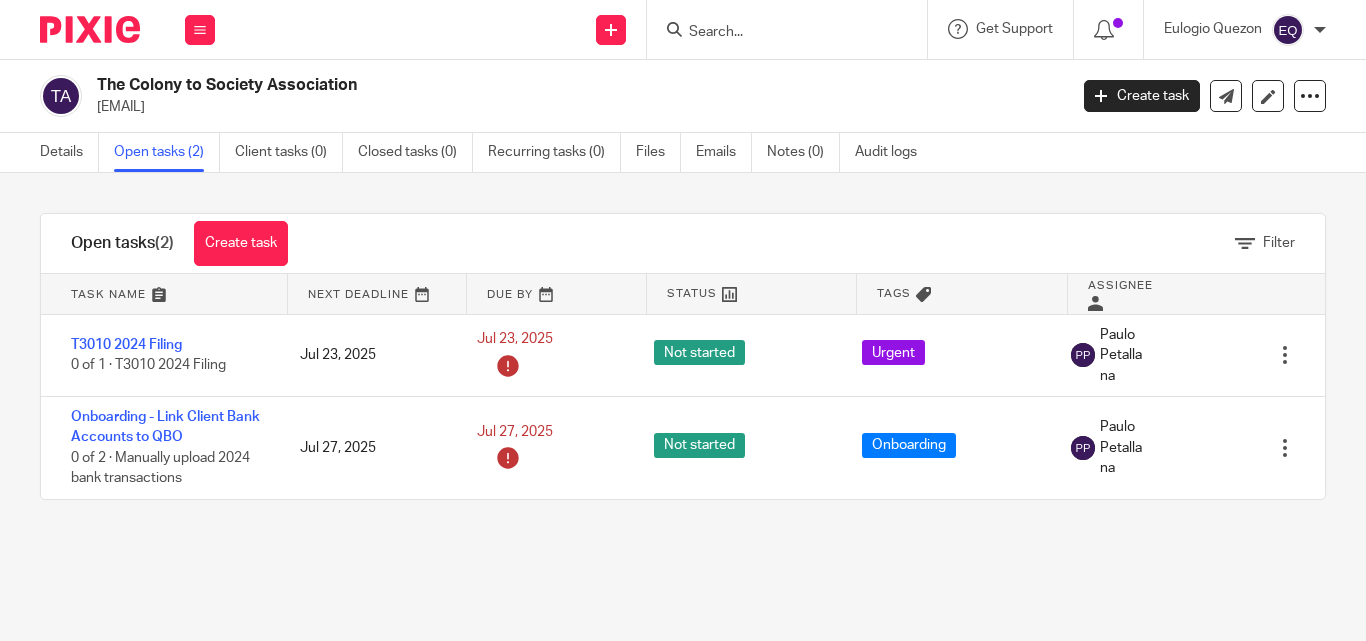 scroll, scrollTop: 0, scrollLeft: 0, axis: both 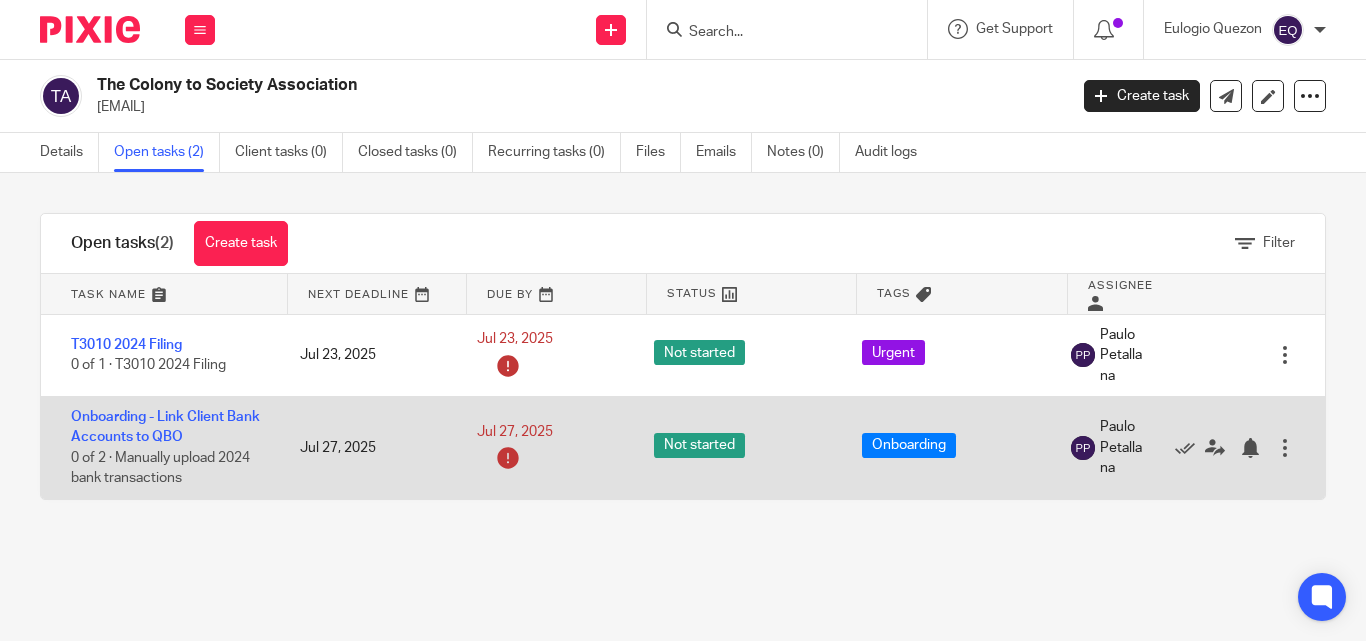 click at bounding box center [1285, 448] 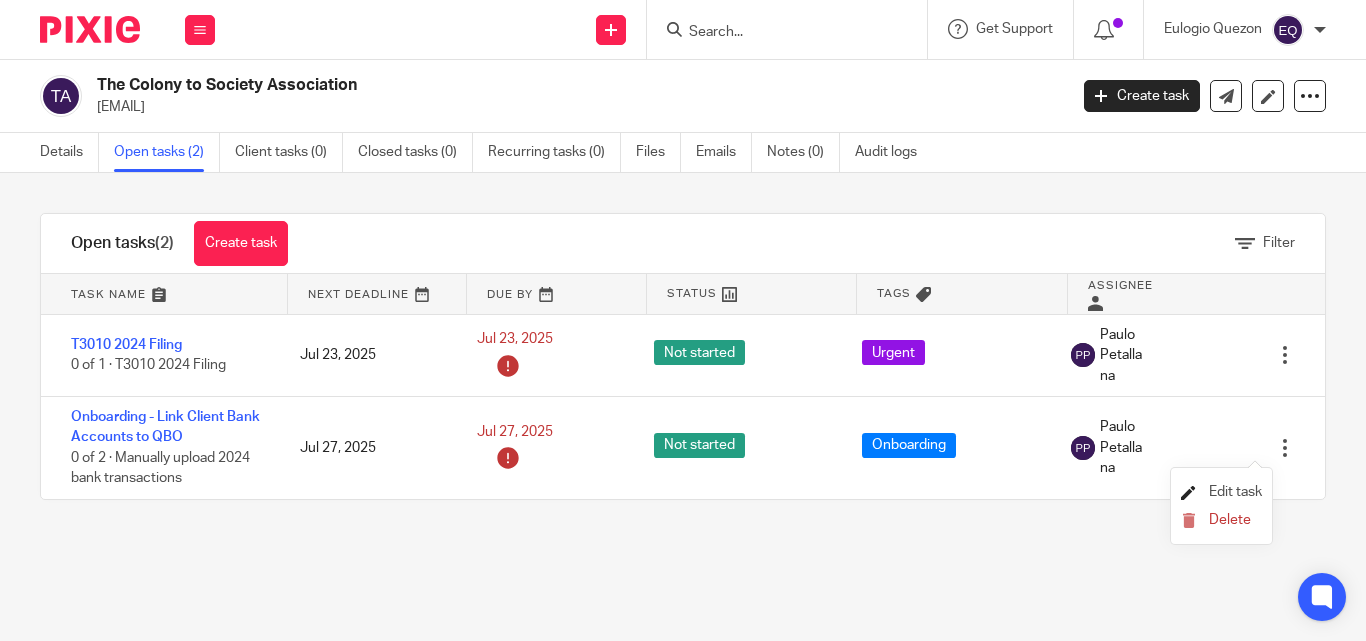 click on "Edit task" at bounding box center (1235, 492) 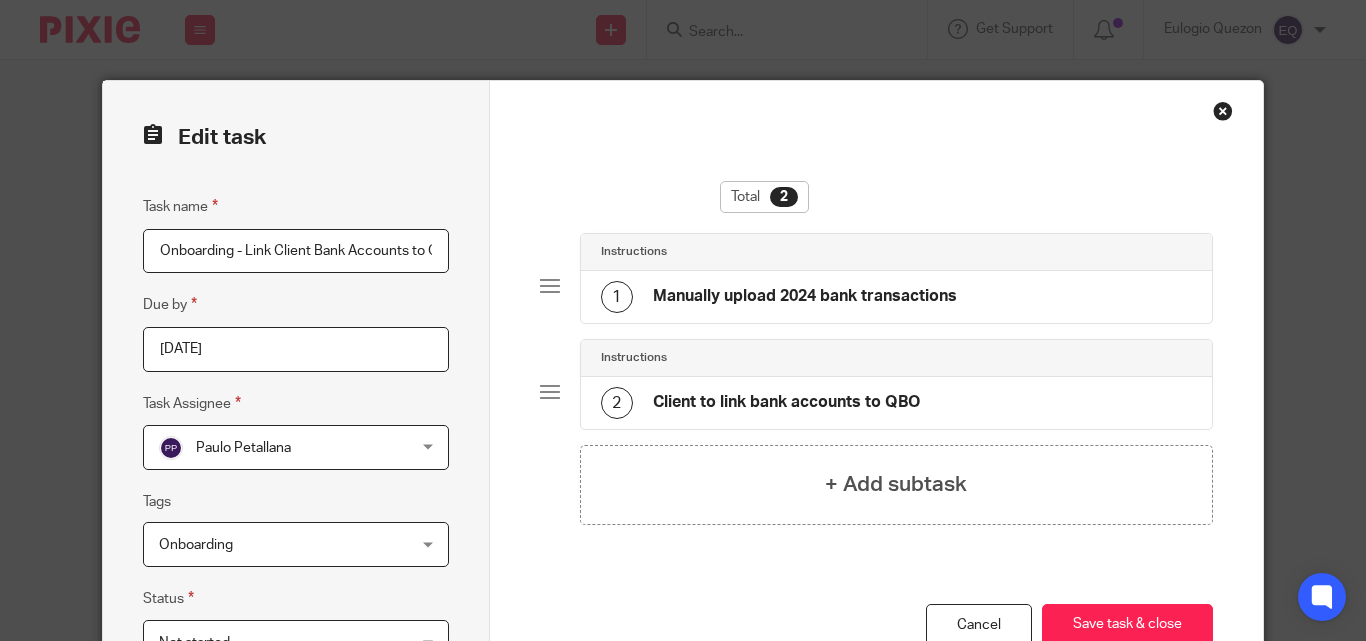 scroll, scrollTop: 0, scrollLeft: 0, axis: both 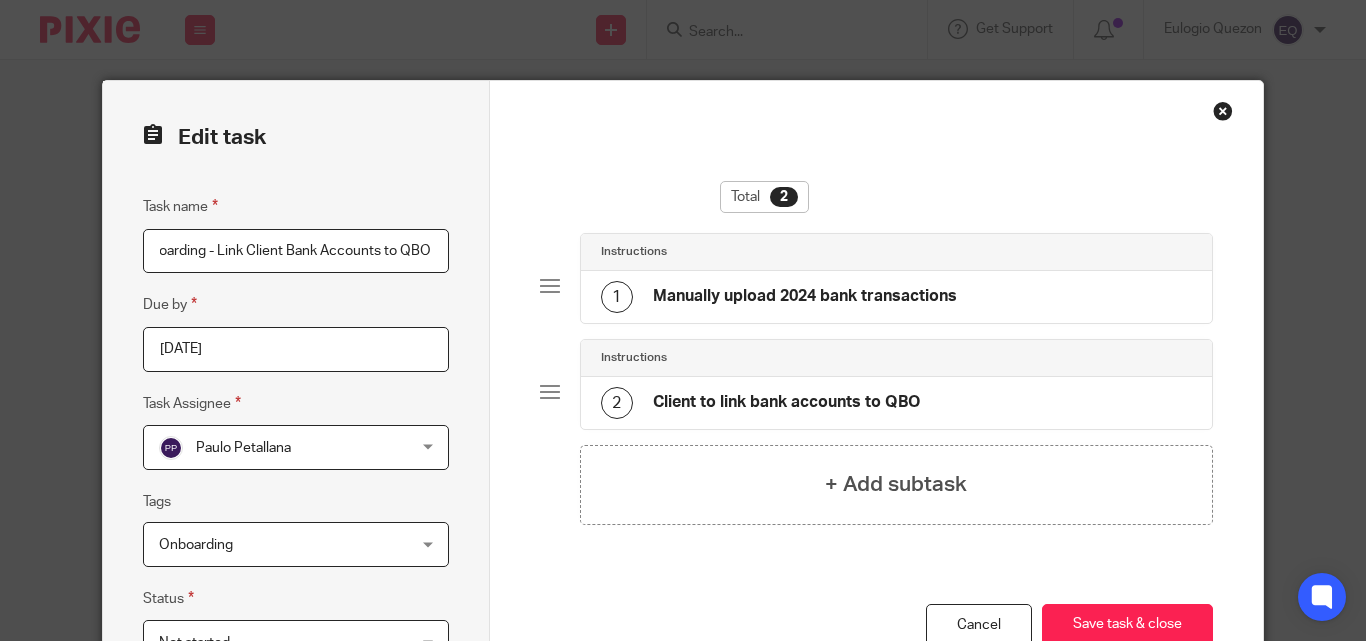 click on "Onboarding" at bounding box center (295, 544) 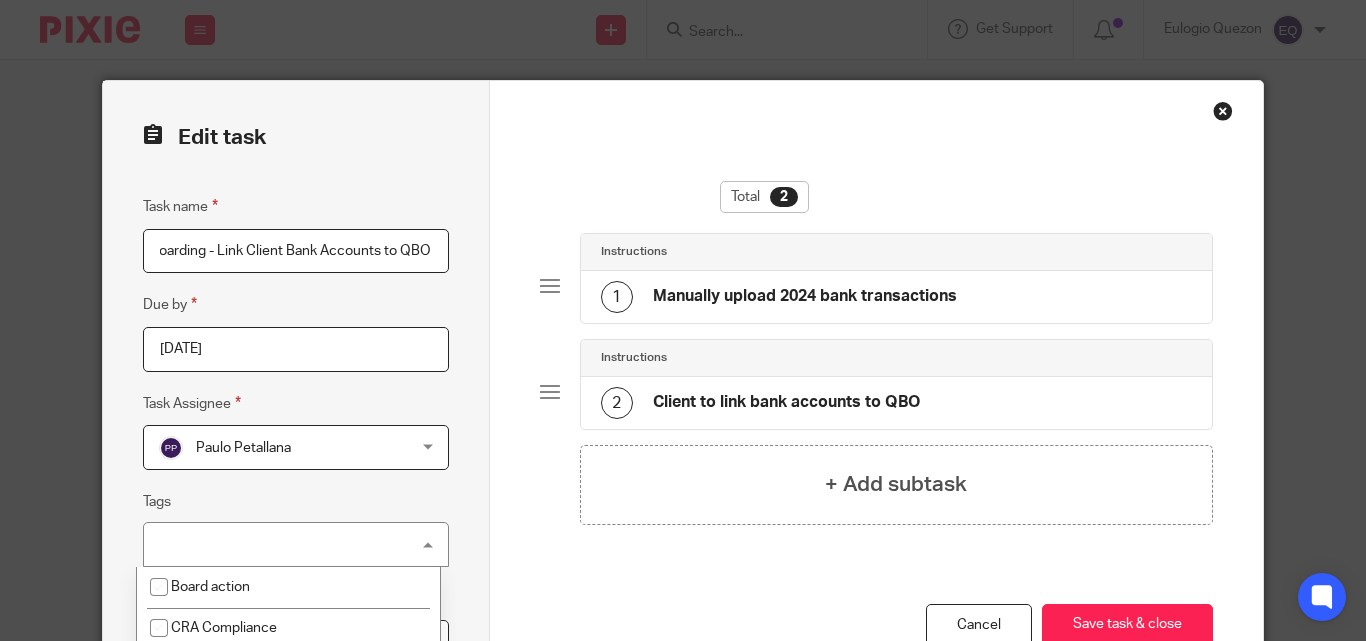 scroll, scrollTop: 0, scrollLeft: 0, axis: both 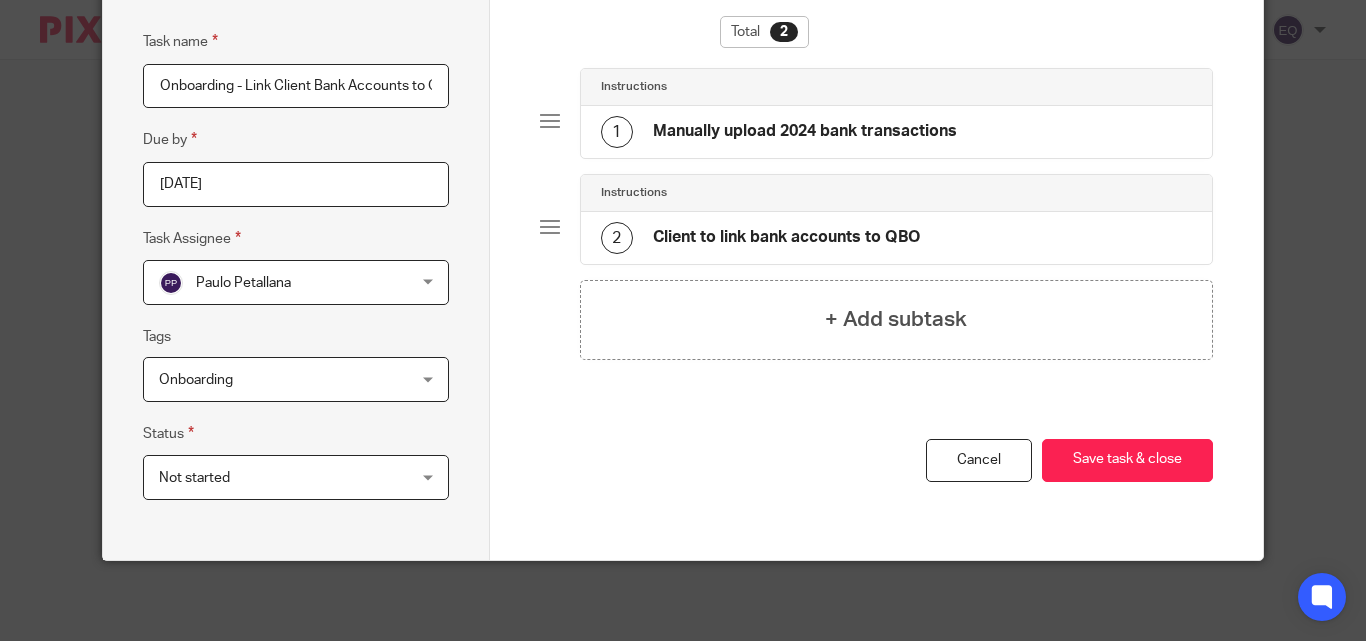 click on "Not started
Not started" at bounding box center (295, 477) 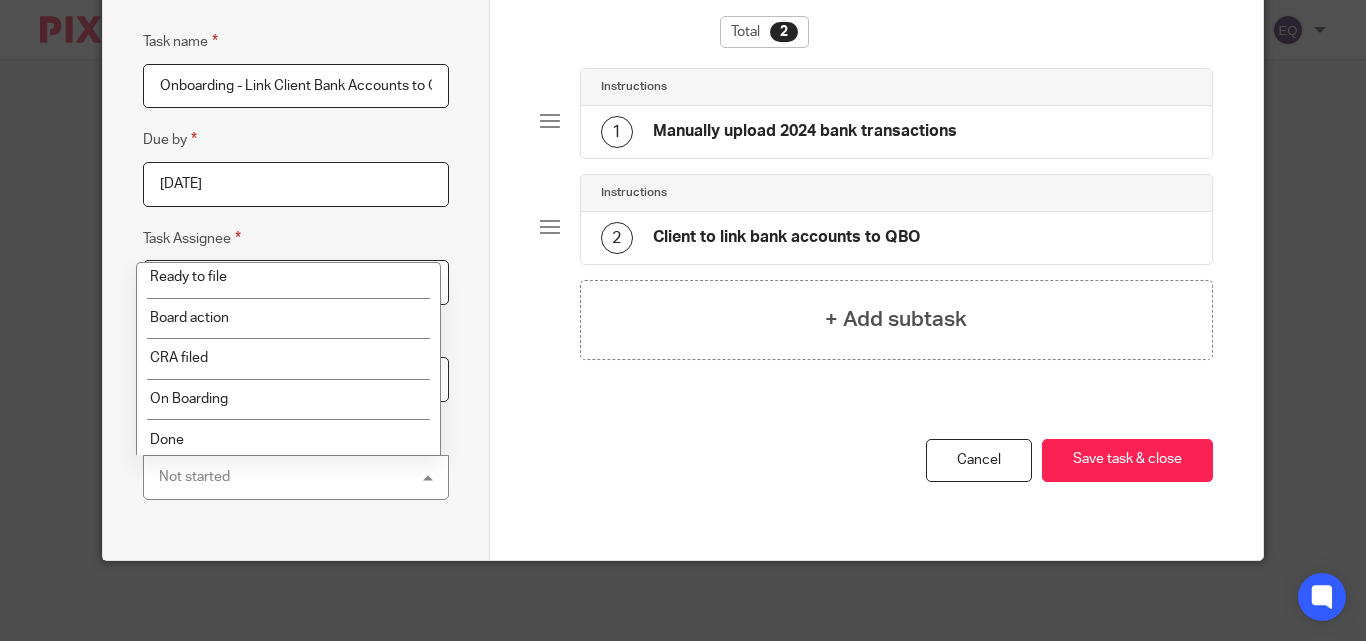 scroll, scrollTop: 214, scrollLeft: 0, axis: vertical 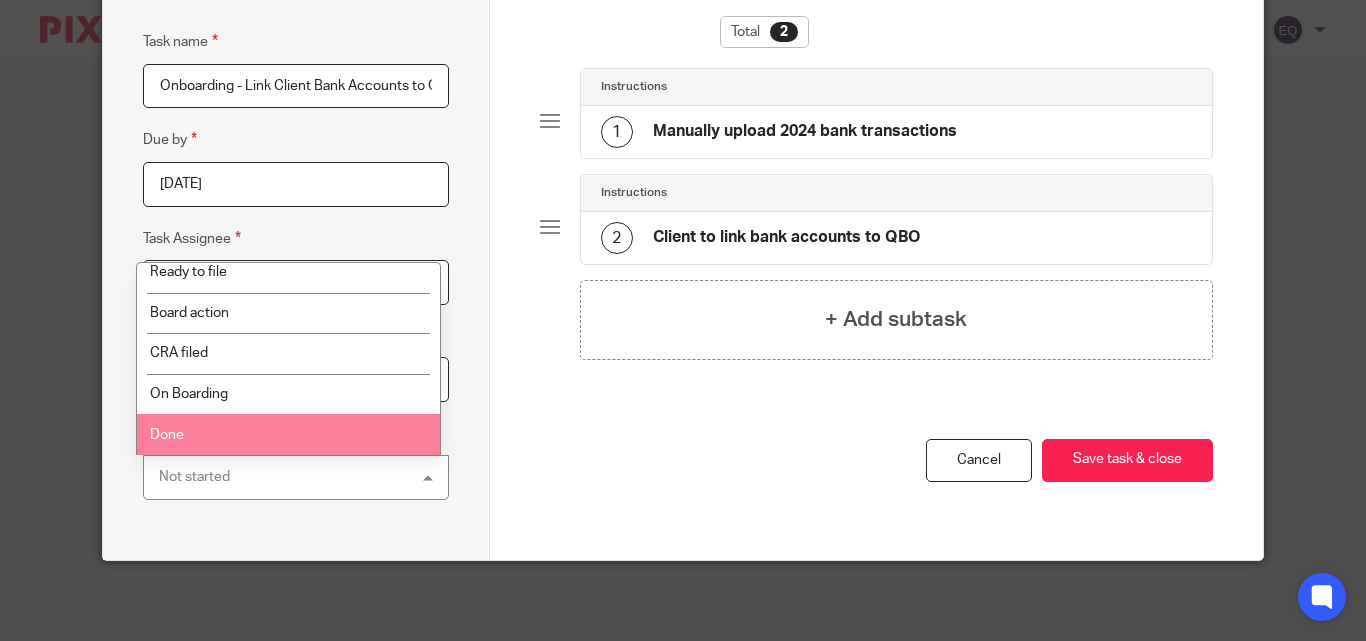 click on "Done" at bounding box center (167, 435) 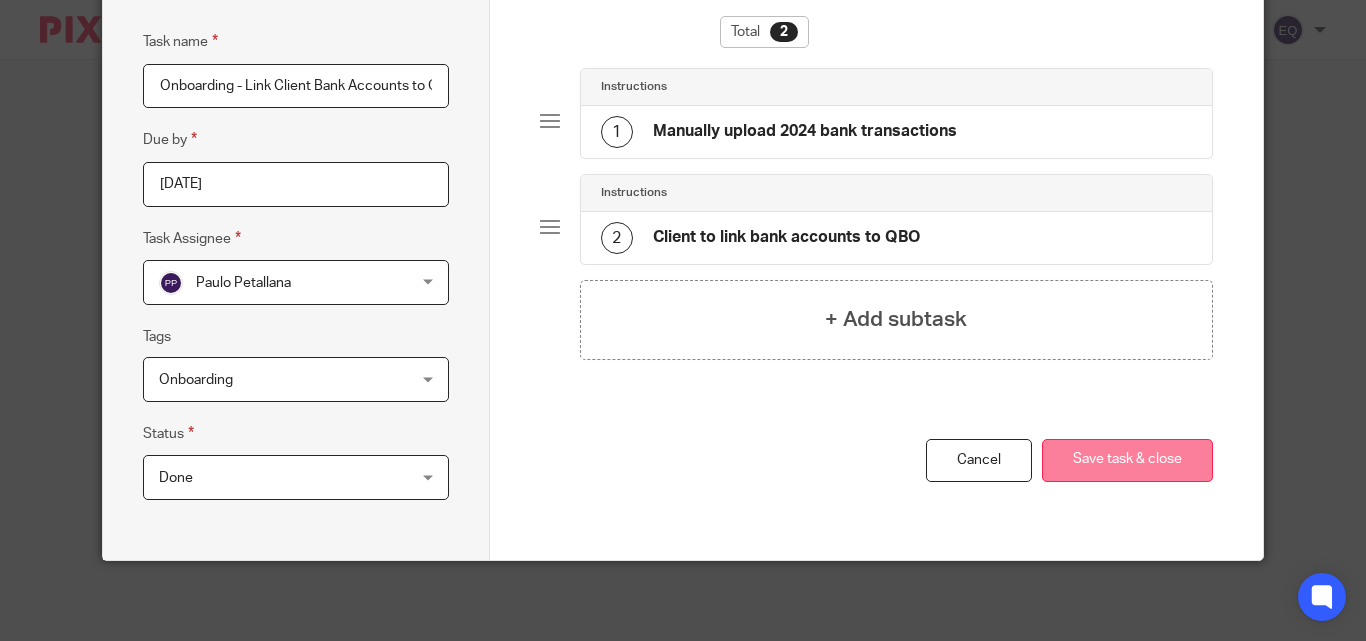 click on "Save task & close" at bounding box center [1127, 460] 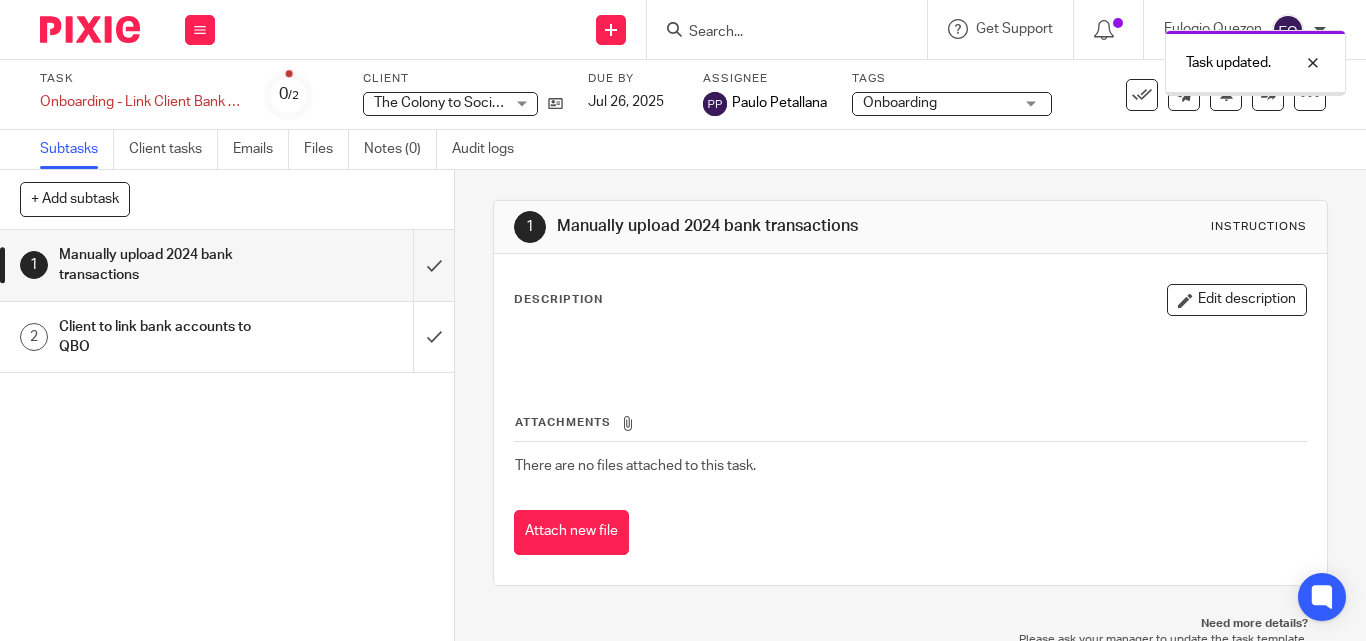 scroll, scrollTop: 0, scrollLeft: 0, axis: both 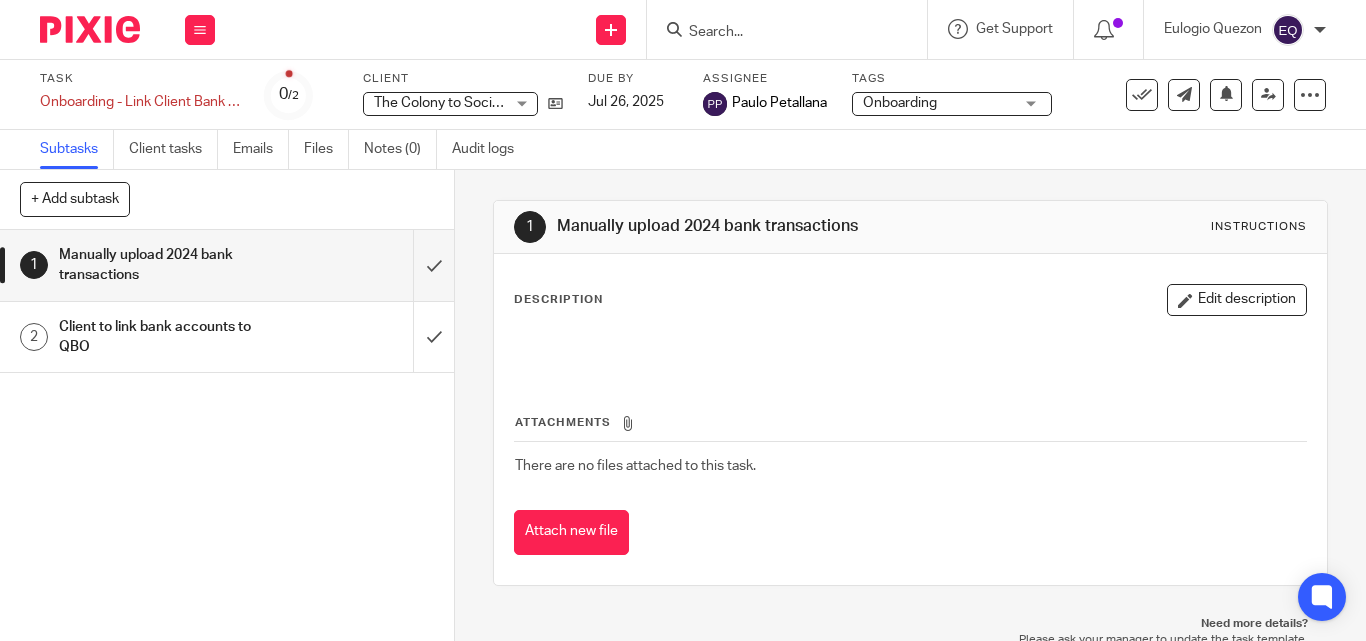click on "There are no files attached to this task." at bounding box center (635, 466) 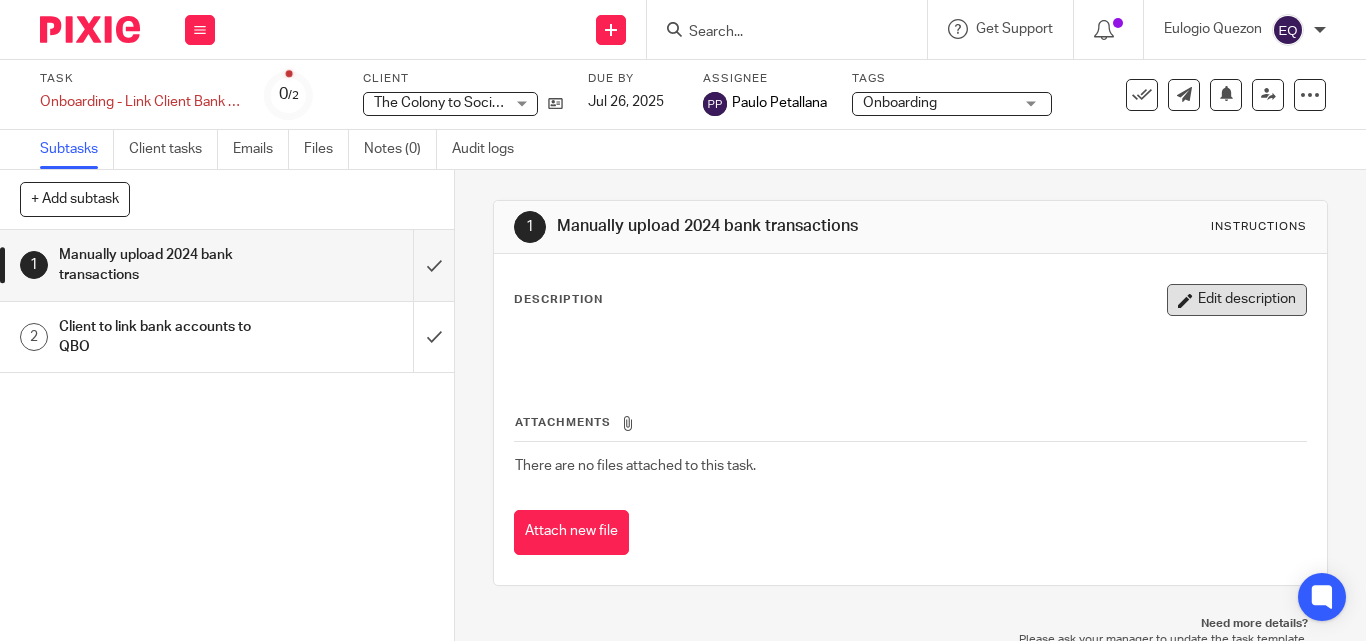 click on "Edit description" at bounding box center (1237, 300) 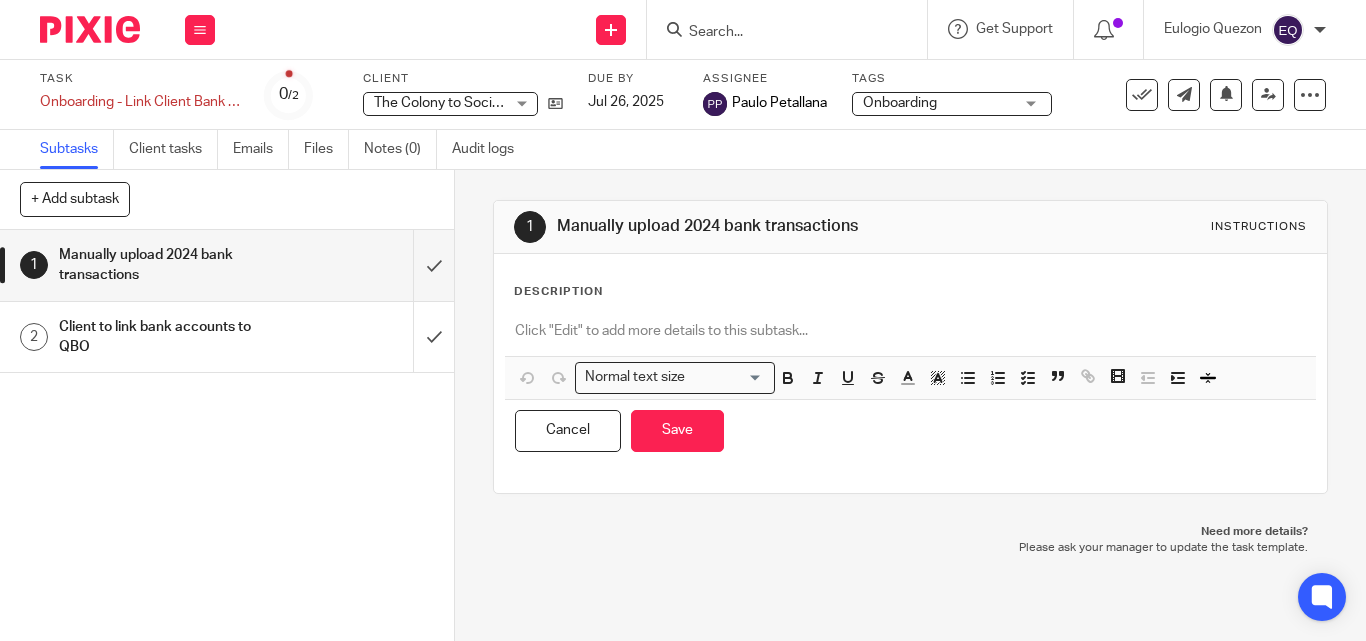 click on "Description
Normal text size
Loading...
Remove
Edit
Insert new video
Copy and paste the video URL. Youtube, Vimeo and Loom URLs are supported.
Close
Submit
Cancel
Save
You have unsaved changes" at bounding box center [910, 373] 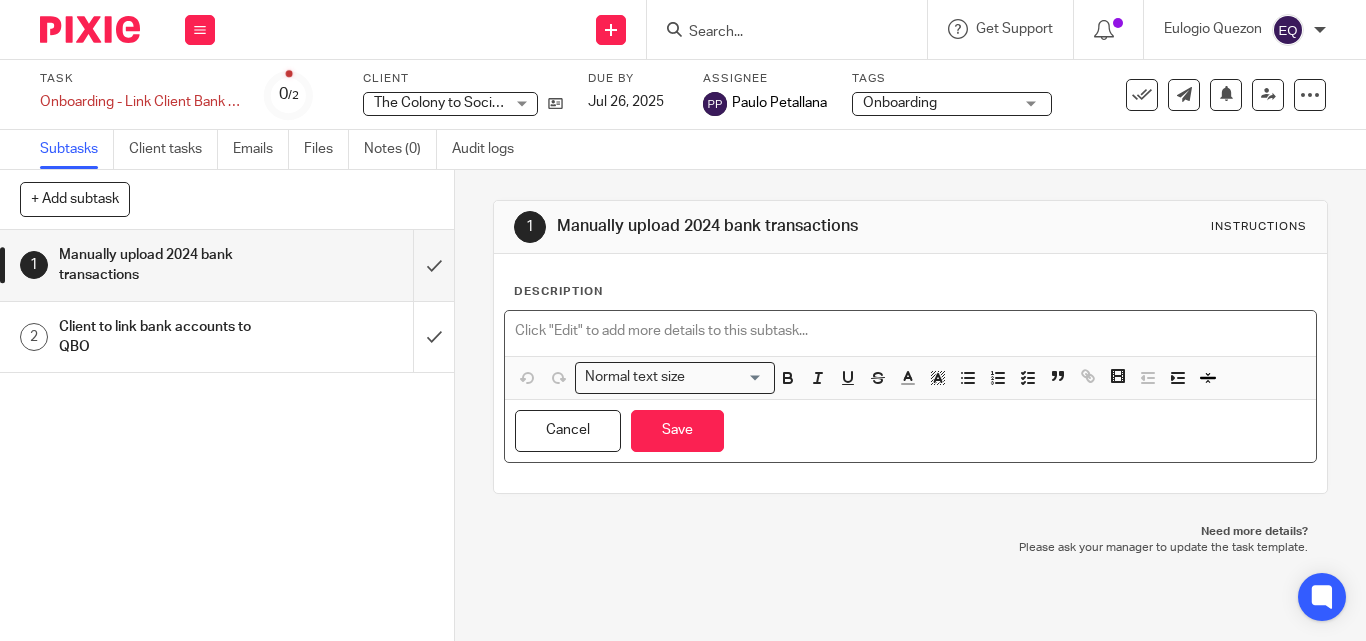click at bounding box center [910, 331] 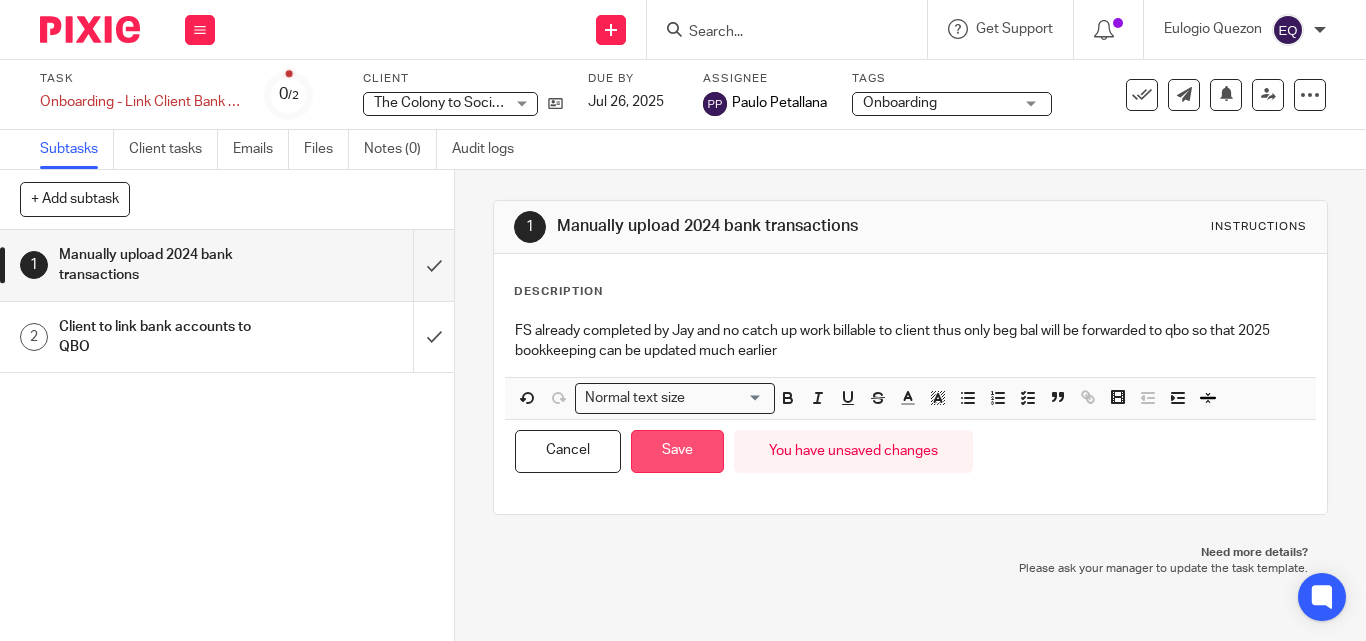 click on "Save" at bounding box center (677, 451) 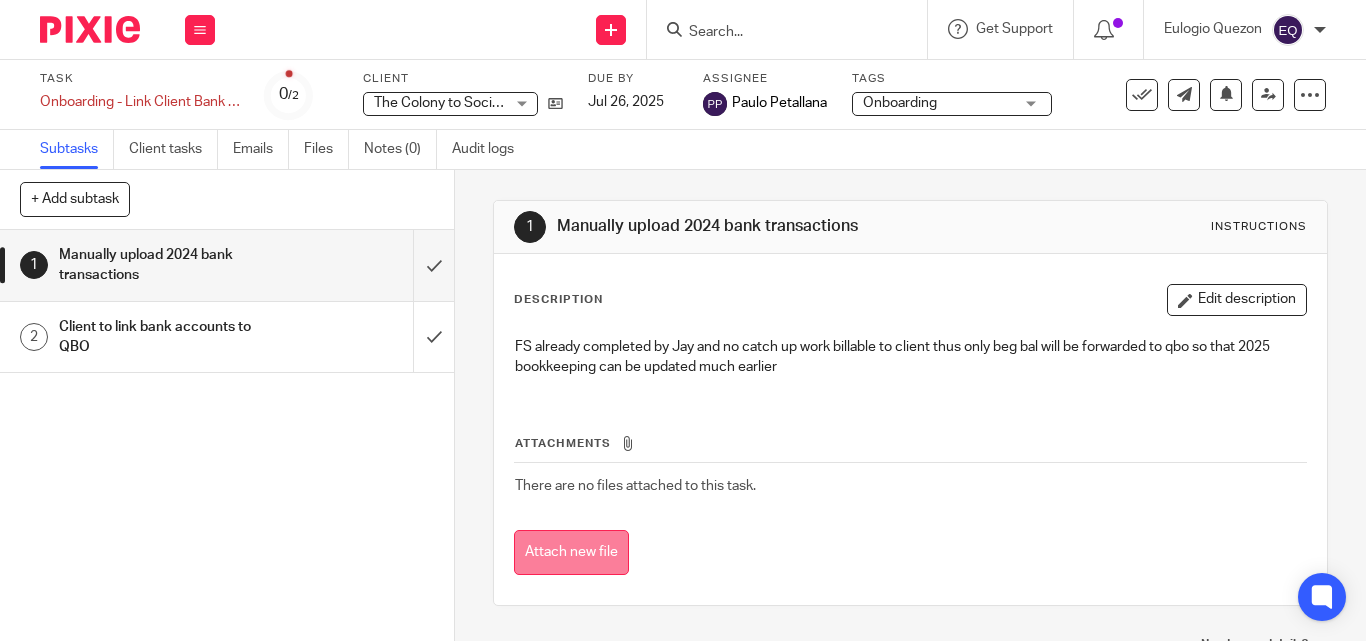 click on "Attach new file" at bounding box center (571, 552) 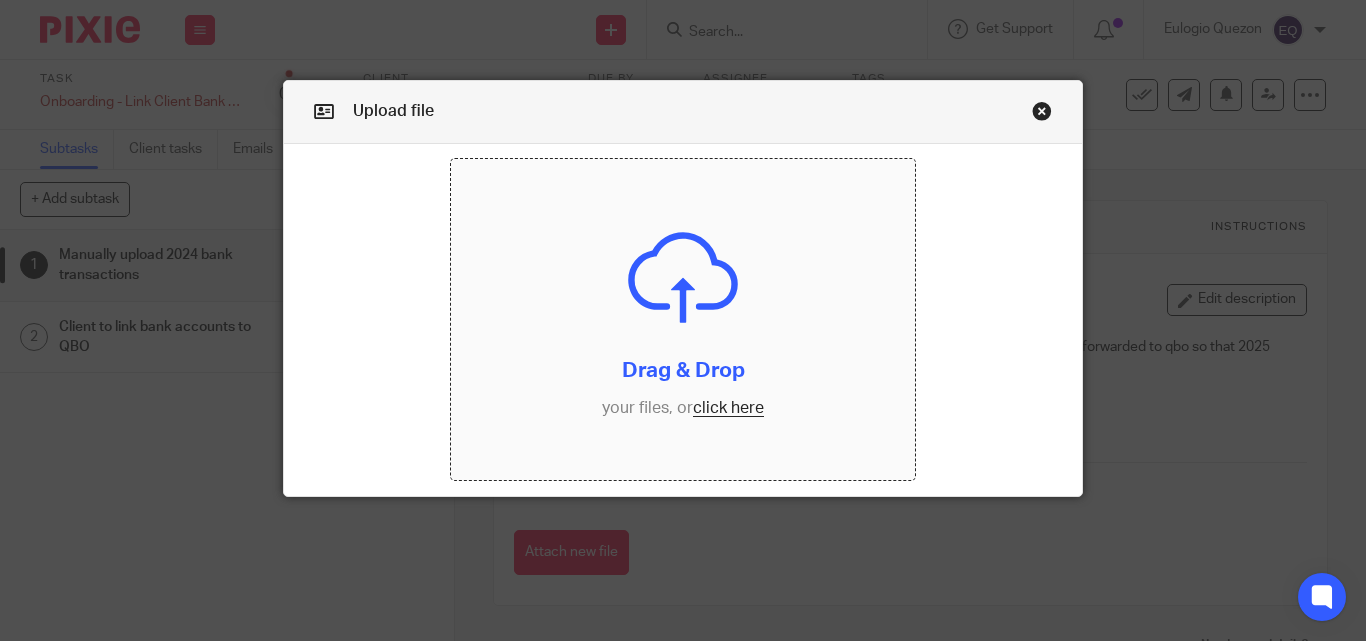 click at bounding box center (683, 319) 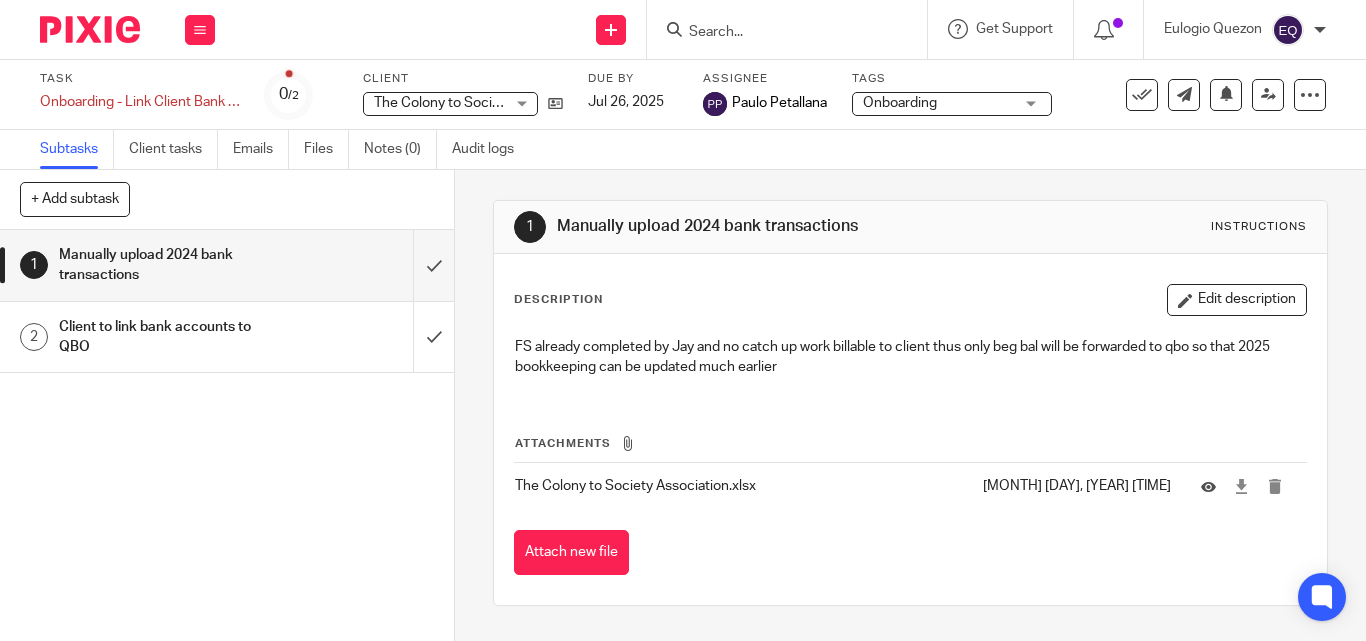 scroll, scrollTop: 0, scrollLeft: 0, axis: both 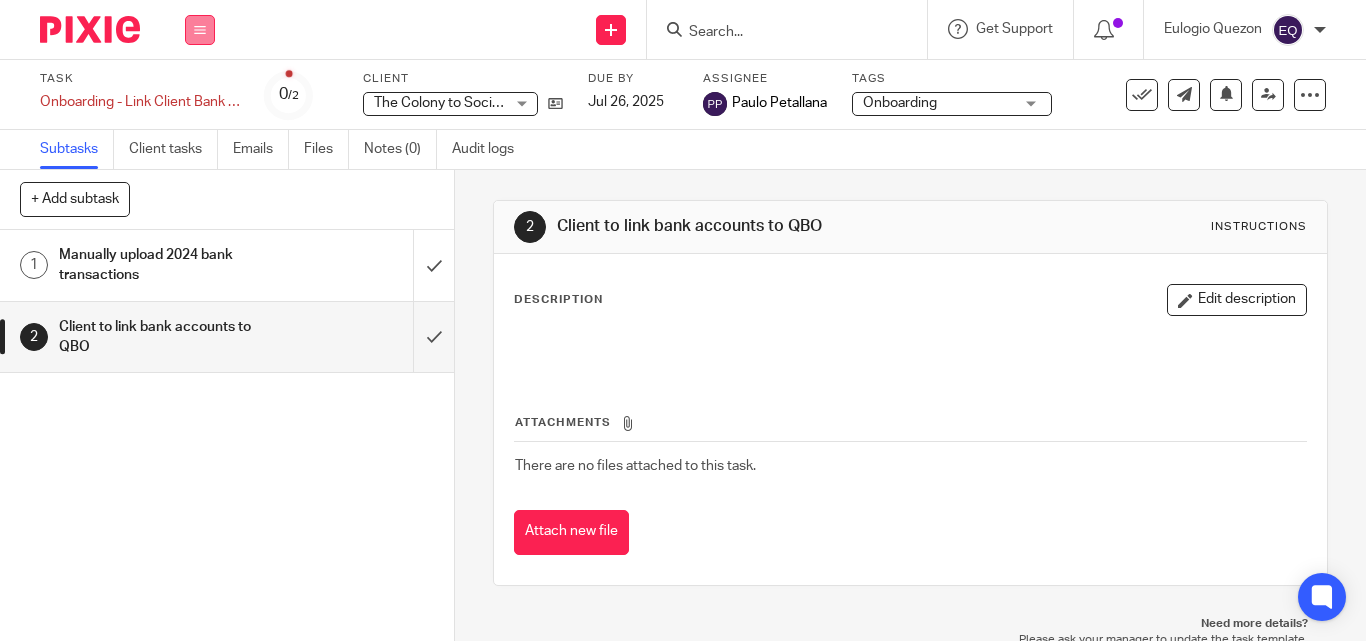click at bounding box center [200, 30] 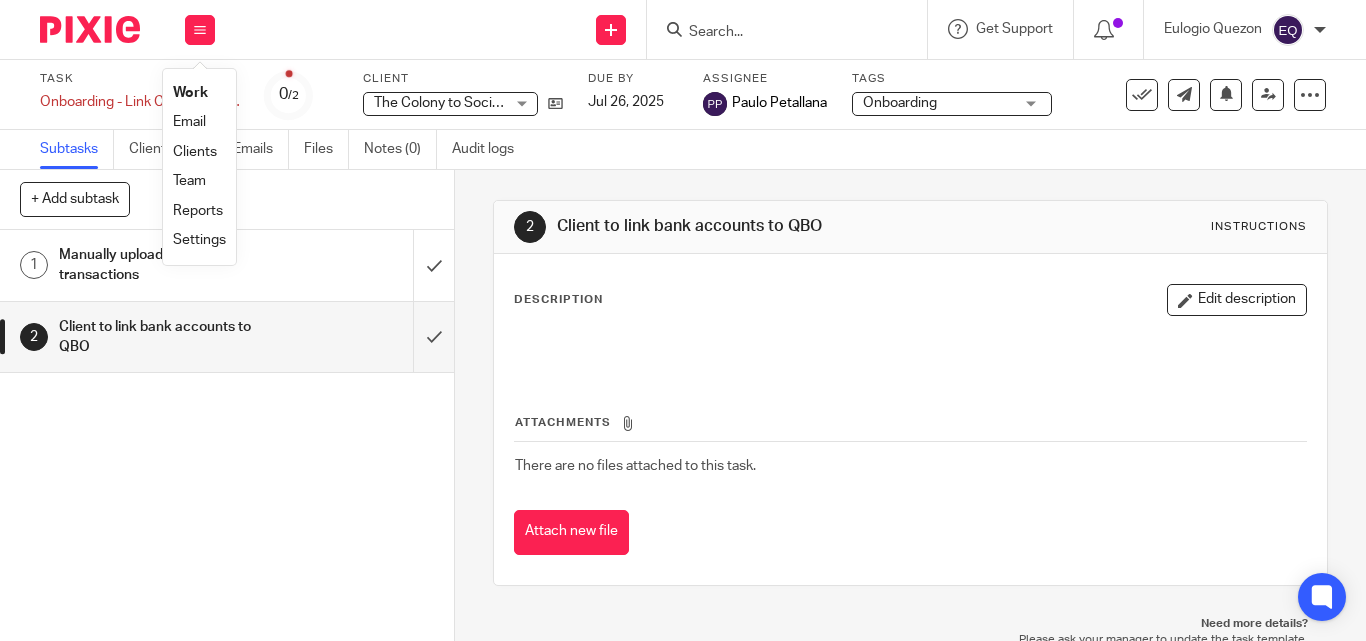 click on "Clients" at bounding box center [195, 152] 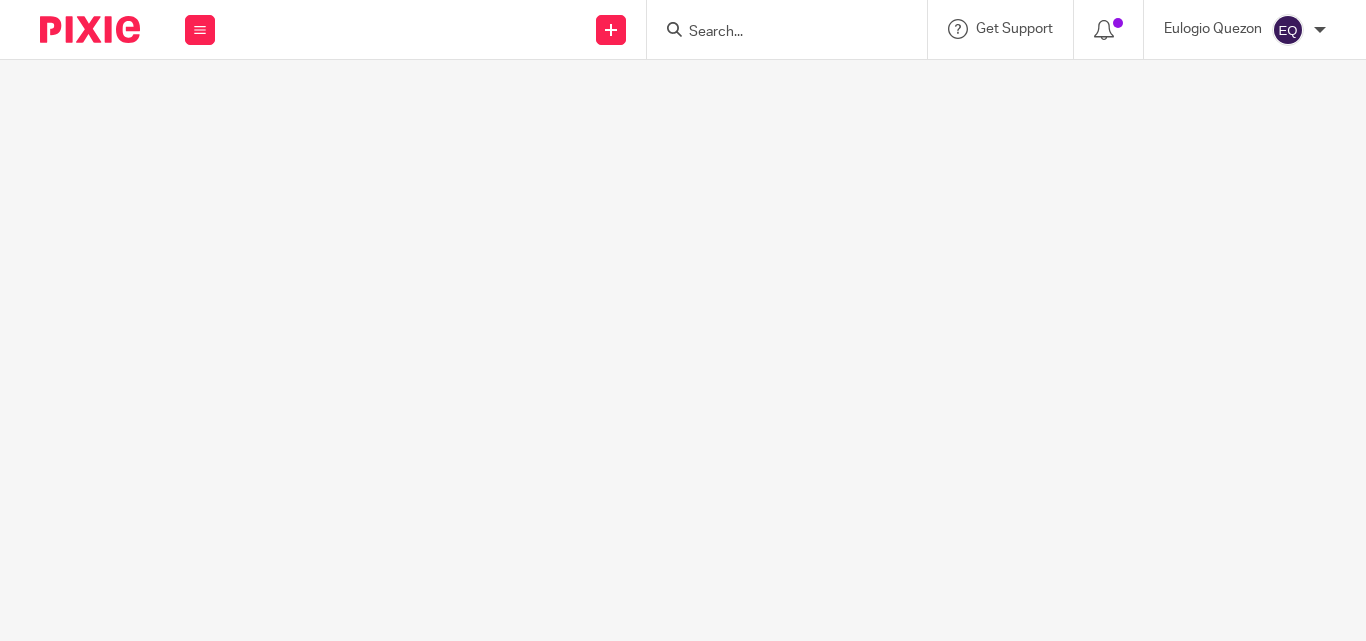 scroll, scrollTop: 0, scrollLeft: 0, axis: both 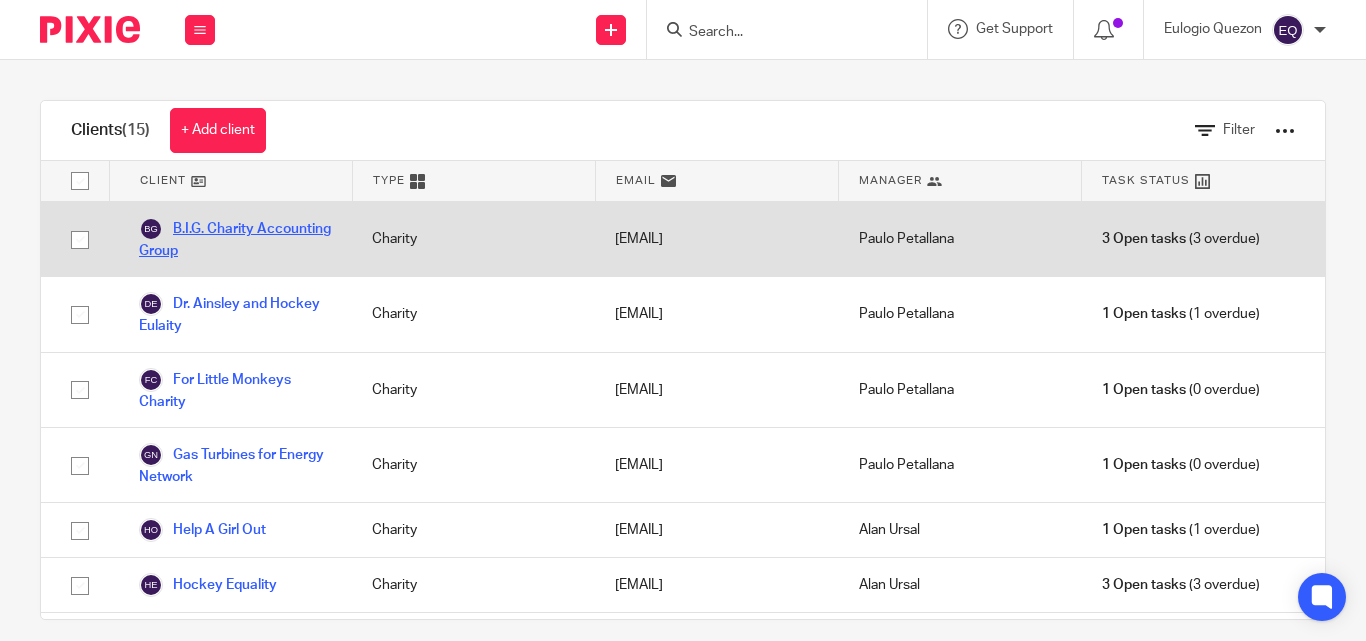 click on "B.I.G. Charity Accounting Group" at bounding box center [235, 239] 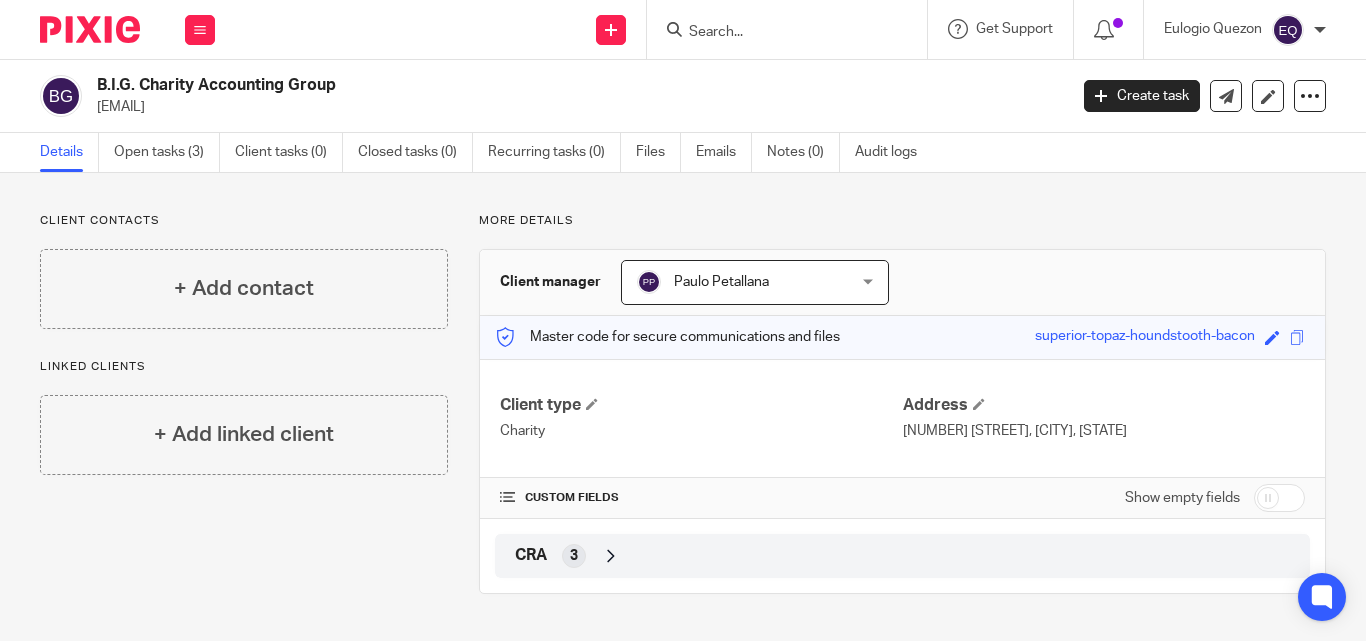 scroll, scrollTop: 0, scrollLeft: 0, axis: both 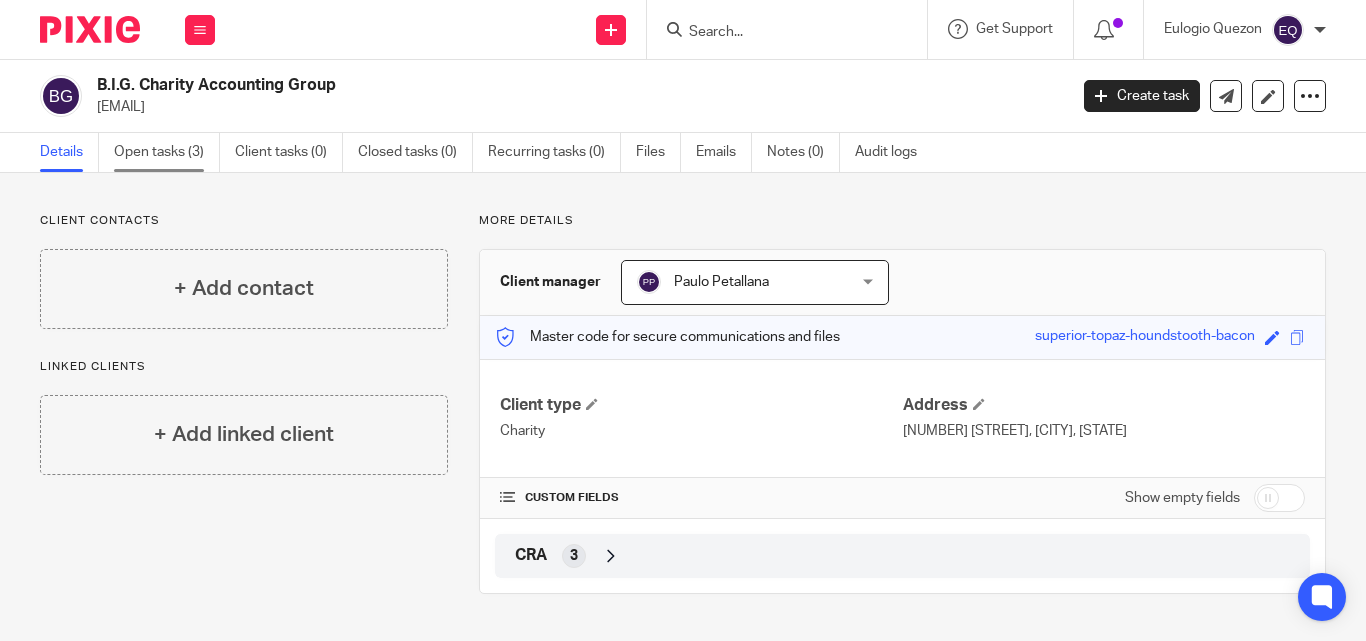 click on "Open tasks (3)" at bounding box center [167, 152] 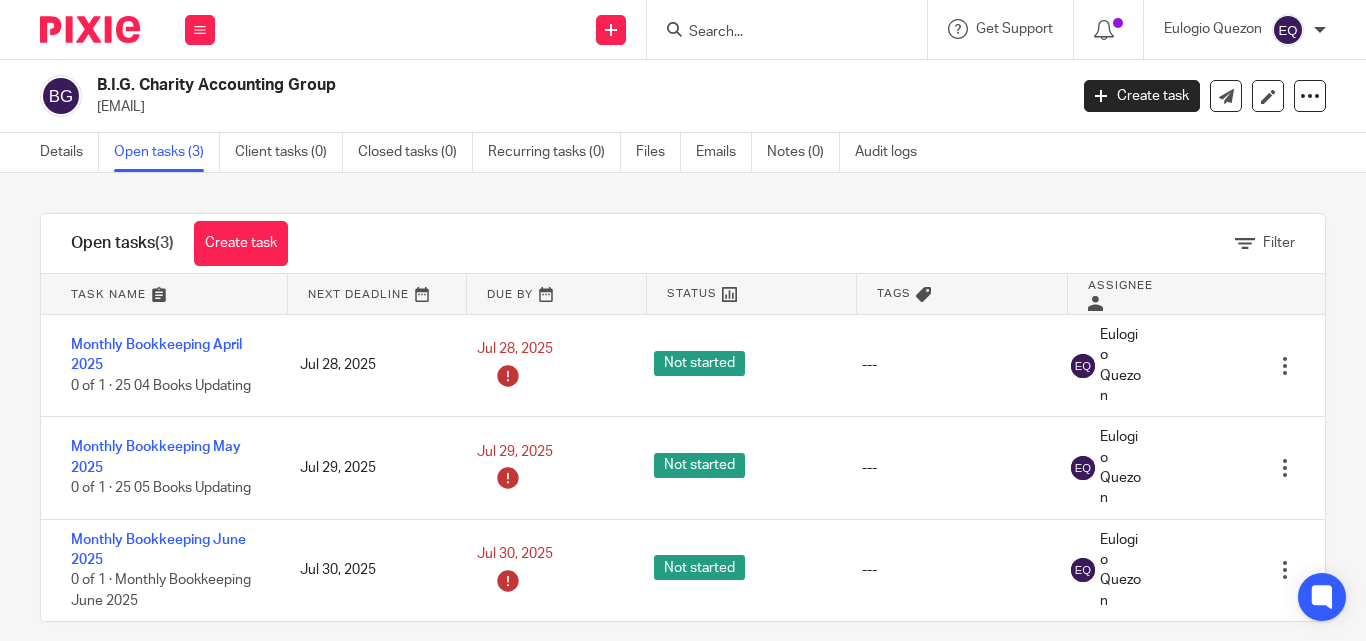 scroll, scrollTop: 0, scrollLeft: 0, axis: both 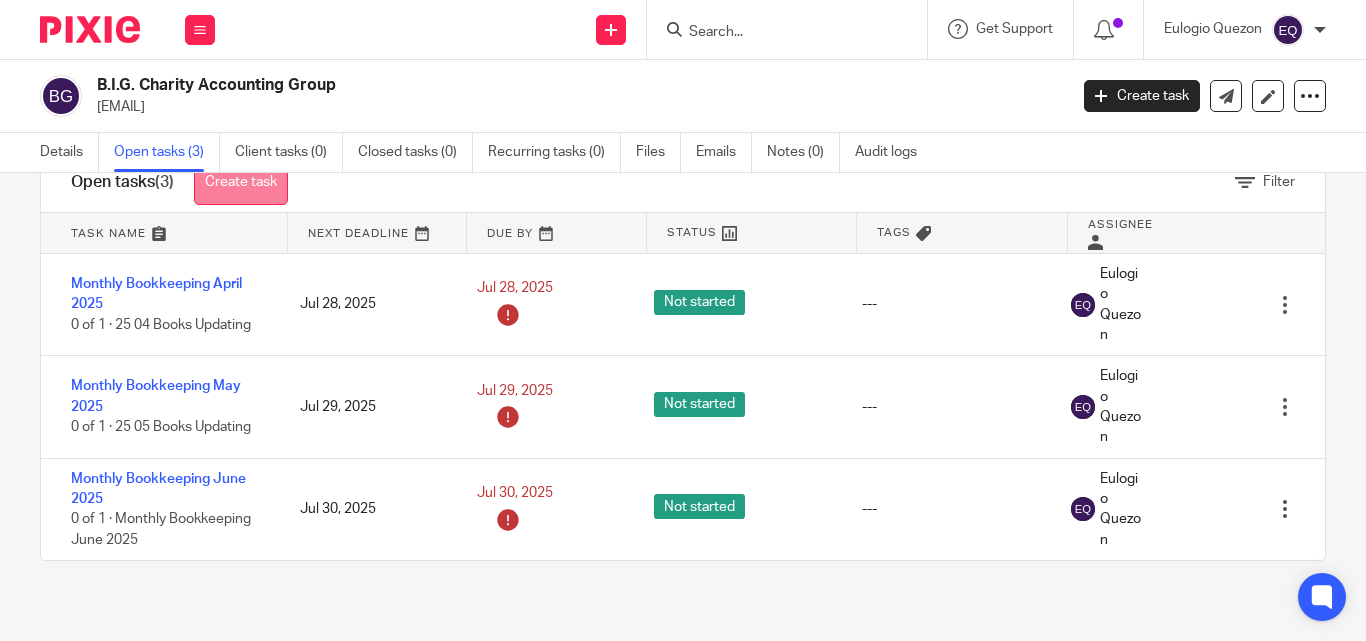click on "Create task" at bounding box center (241, 182) 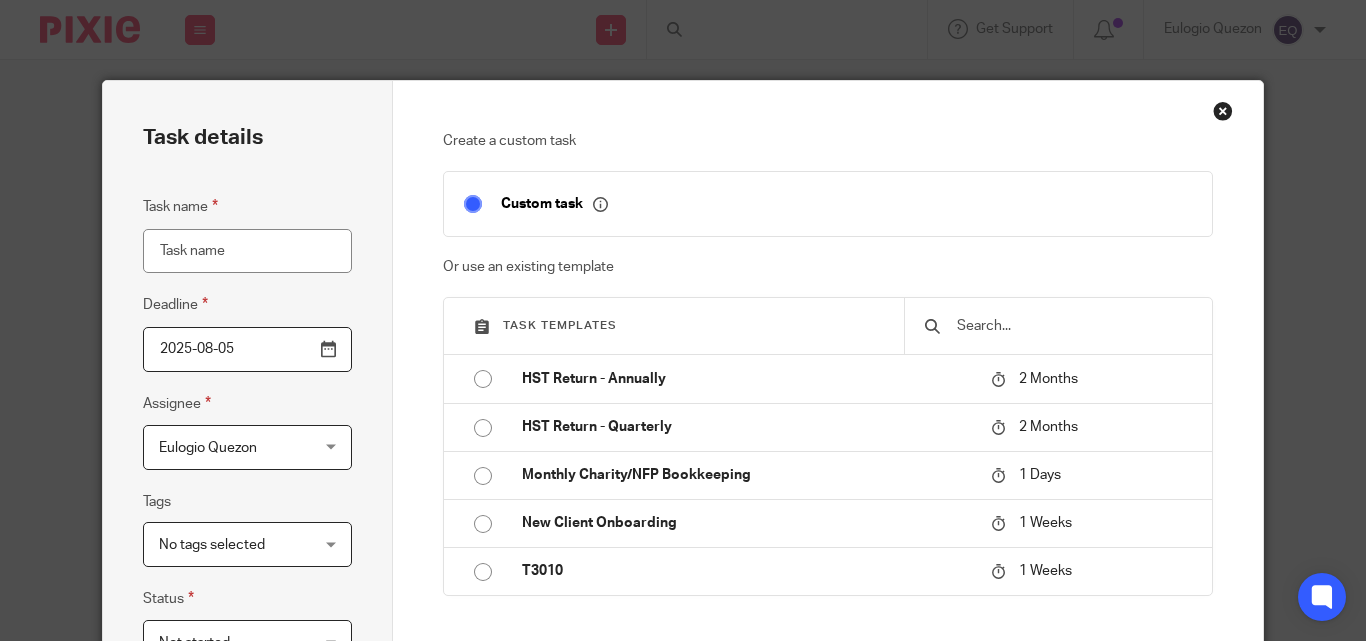 scroll, scrollTop: 0, scrollLeft: 0, axis: both 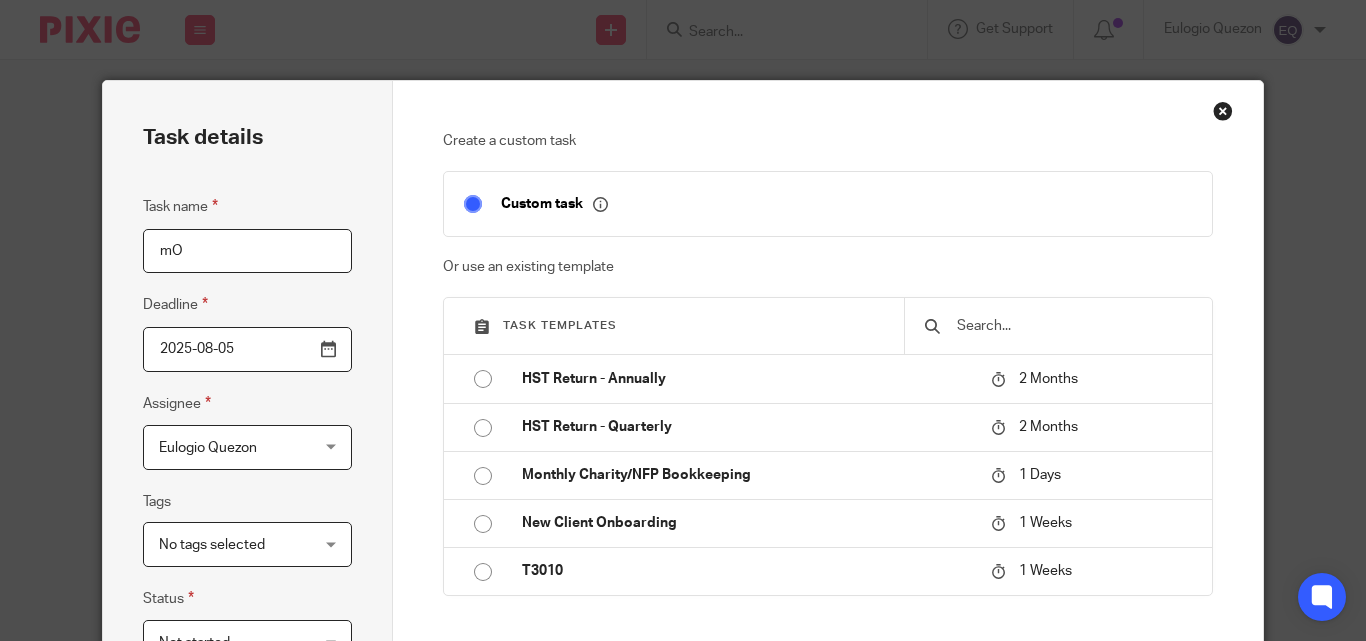 type on "m" 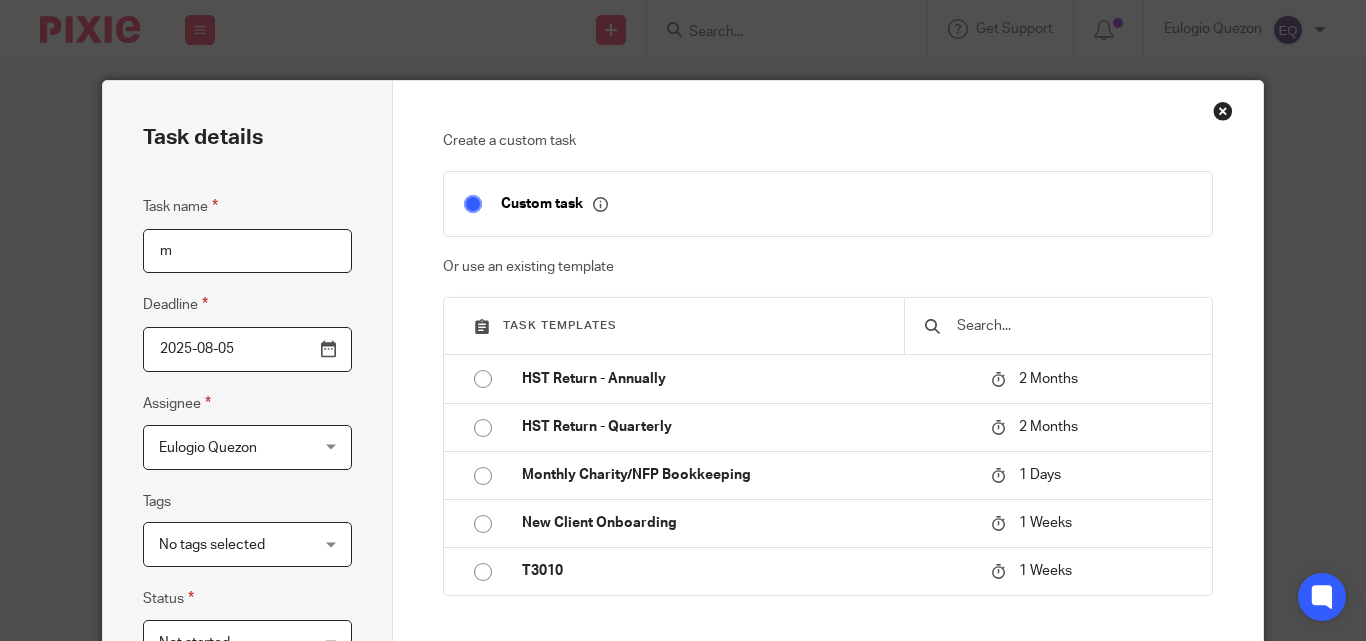 type 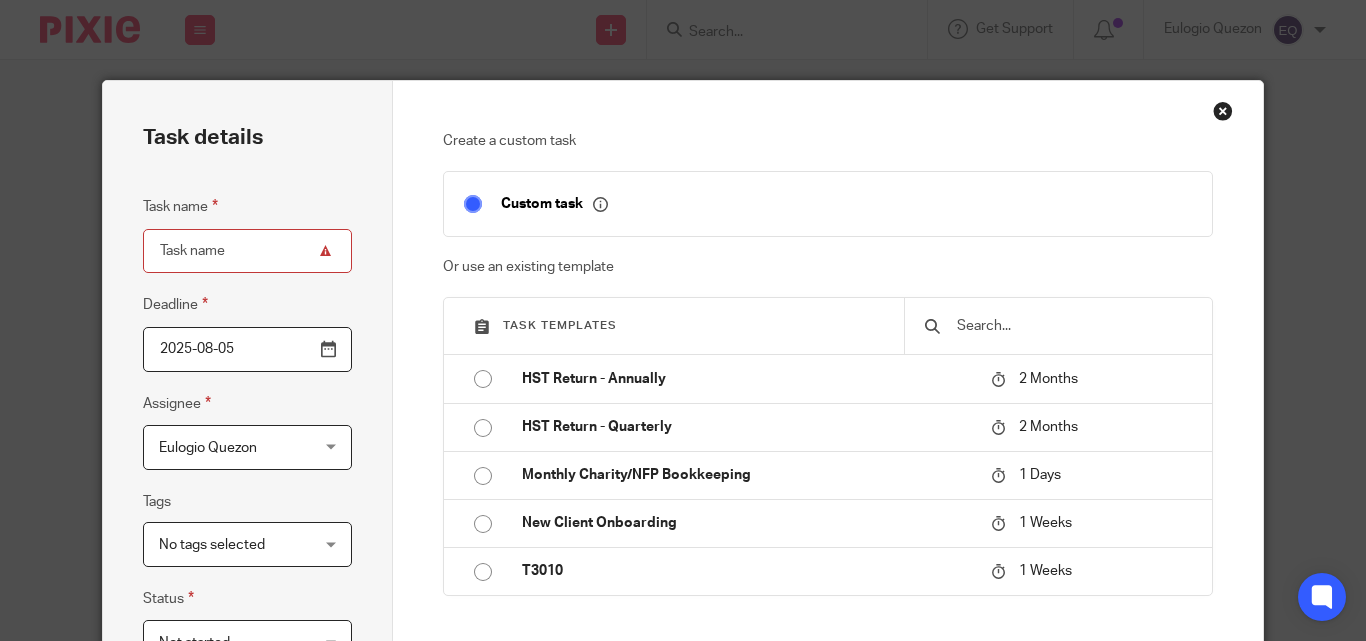 click at bounding box center [1223, 111] 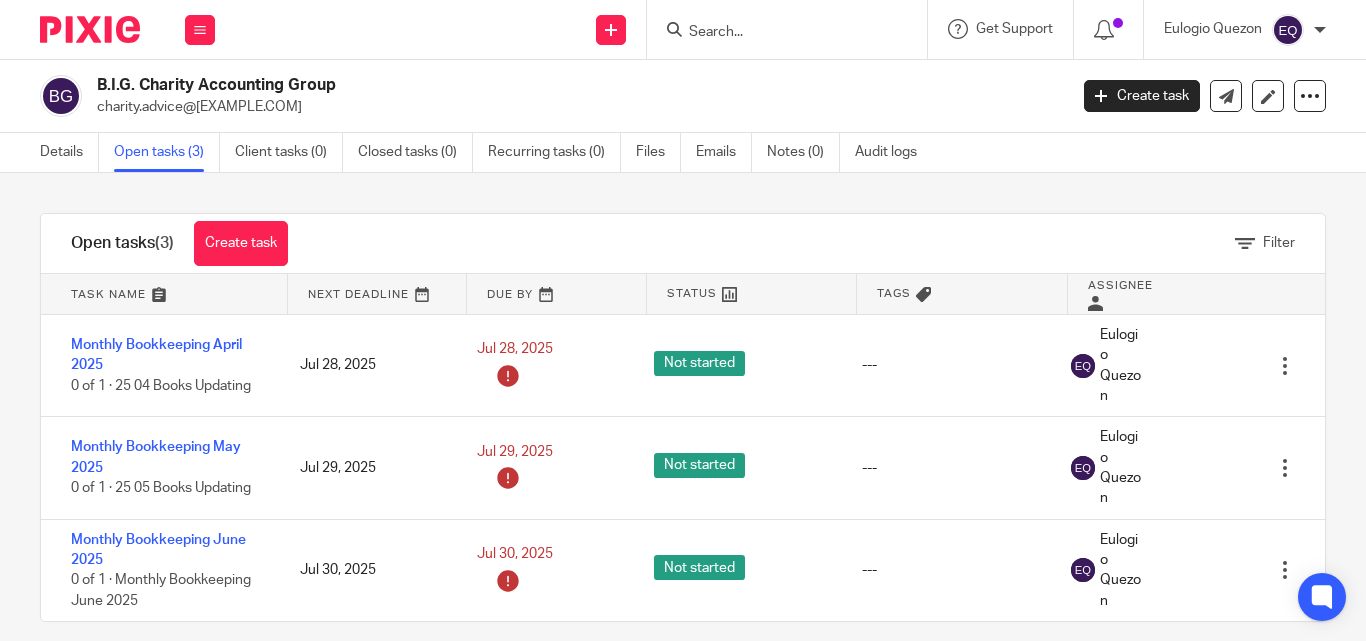 scroll, scrollTop: 0, scrollLeft: 0, axis: both 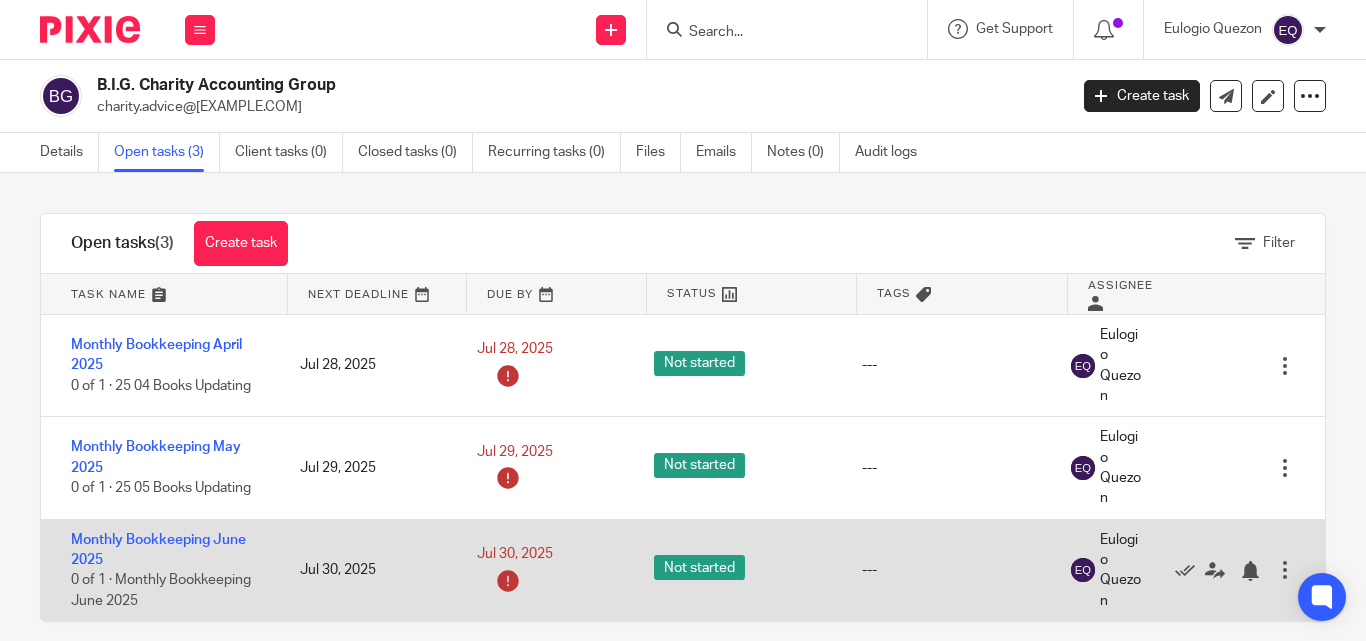 drag, startPoint x: 111, startPoint y: 561, endPoint x: 63, endPoint y: 538, distance: 53.225933 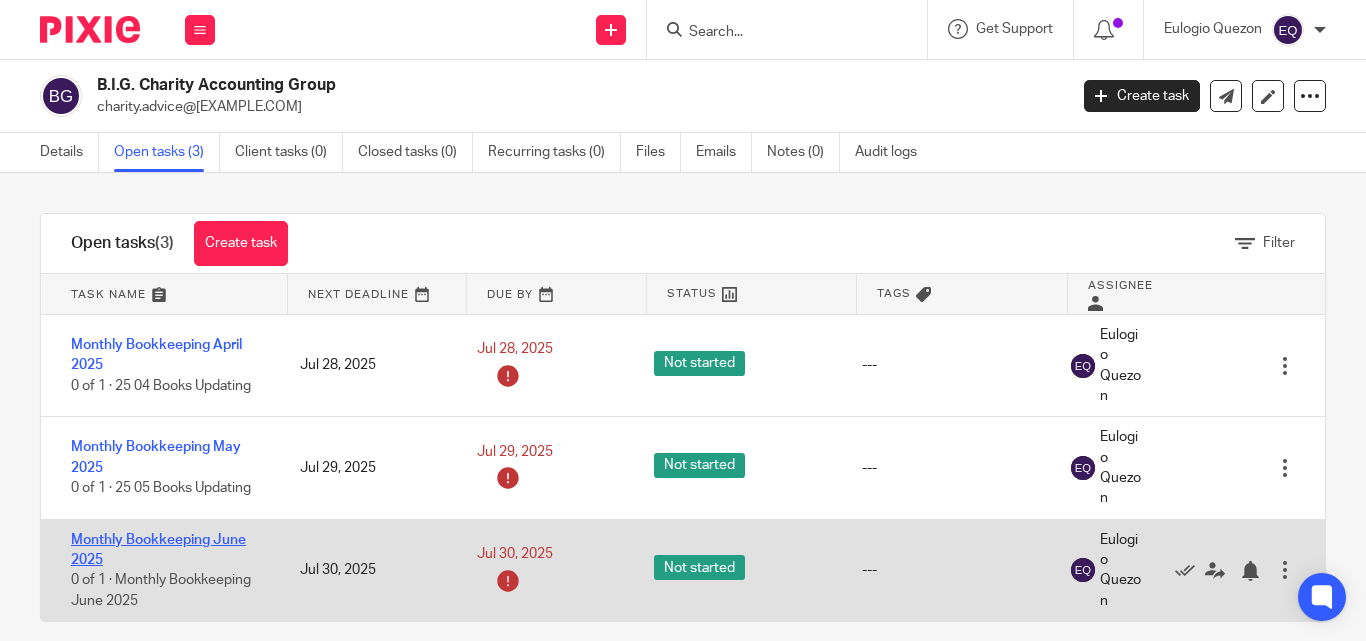 click on "Monthly Bookkeeping June 2025" at bounding box center [158, 550] 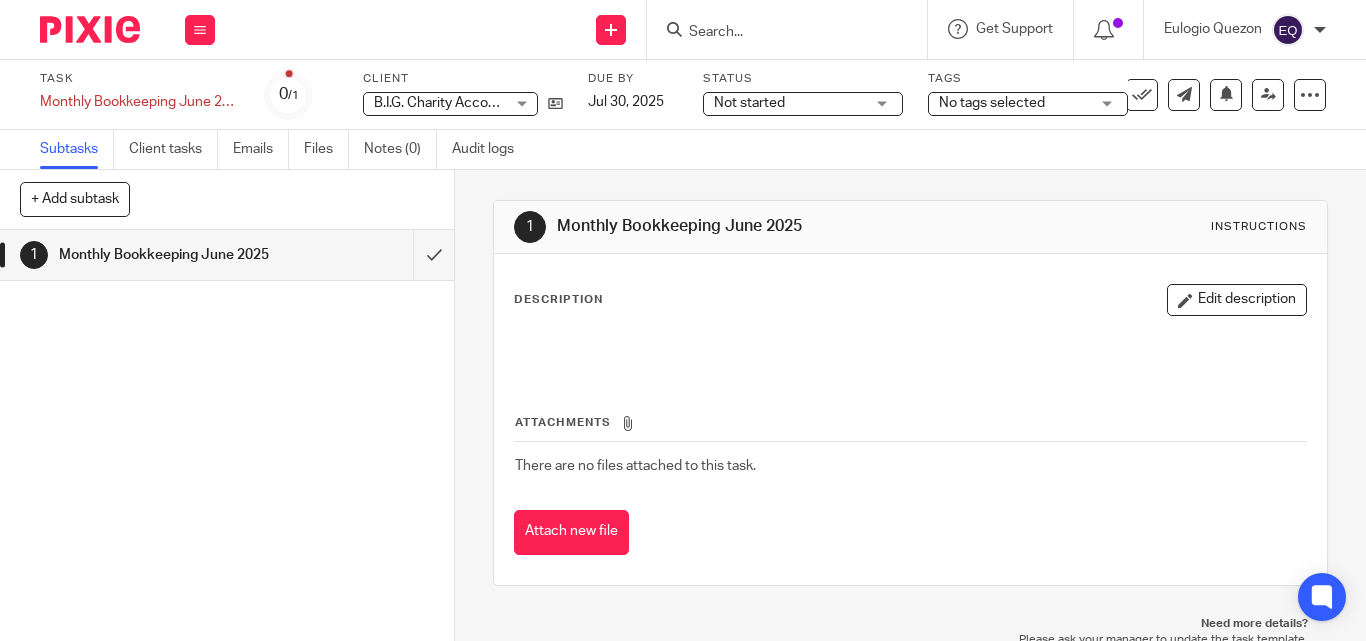 scroll, scrollTop: 0, scrollLeft: 0, axis: both 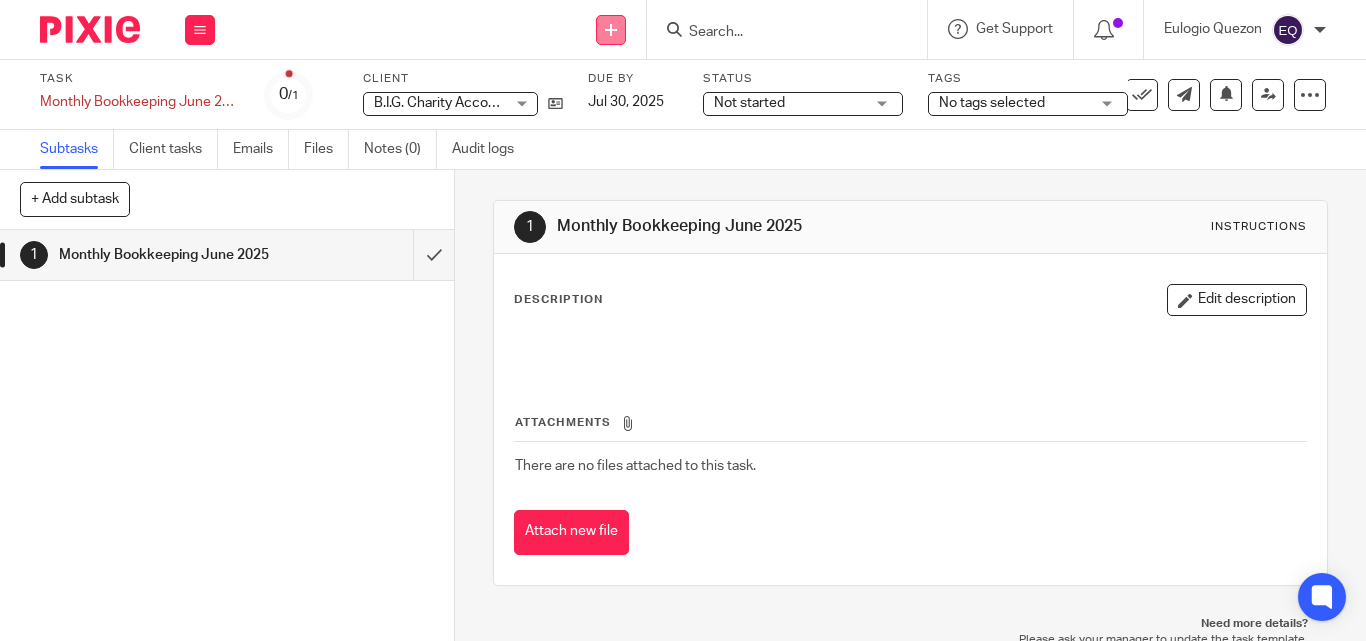click at bounding box center (611, 30) 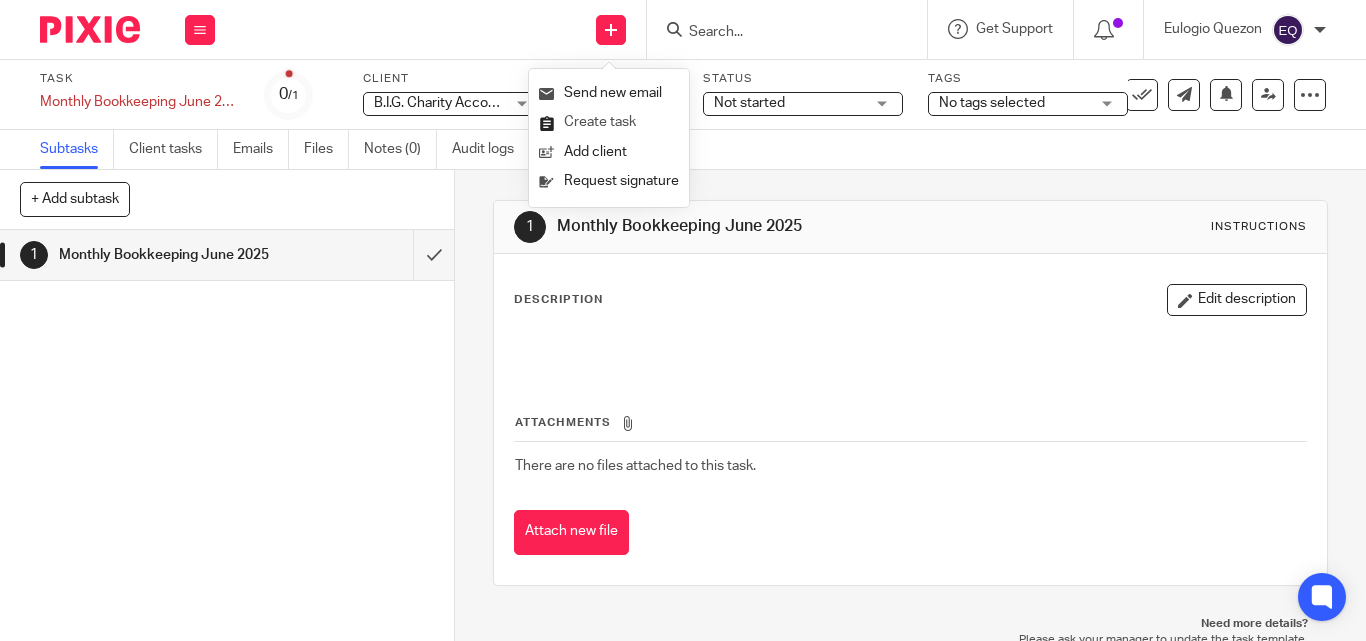 click on "Create task" at bounding box center (609, 122) 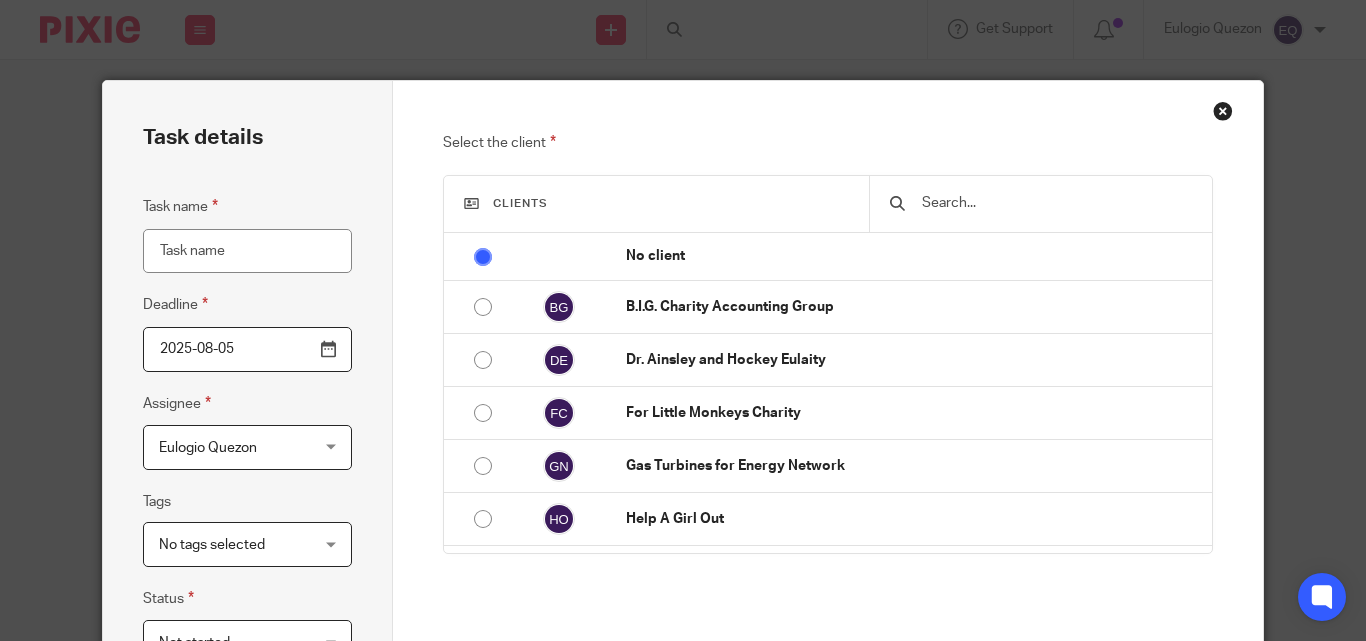 scroll, scrollTop: 0, scrollLeft: 0, axis: both 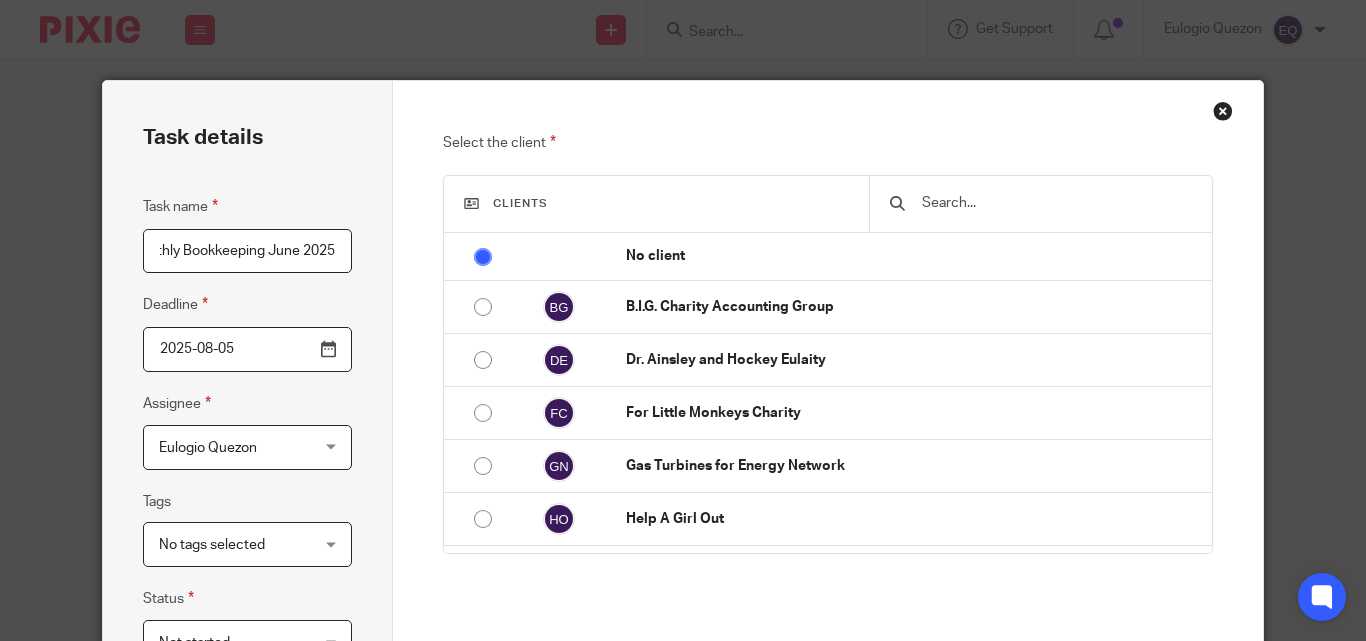 click on "Monthly Bookkeeping June 2025" at bounding box center (247, 251) 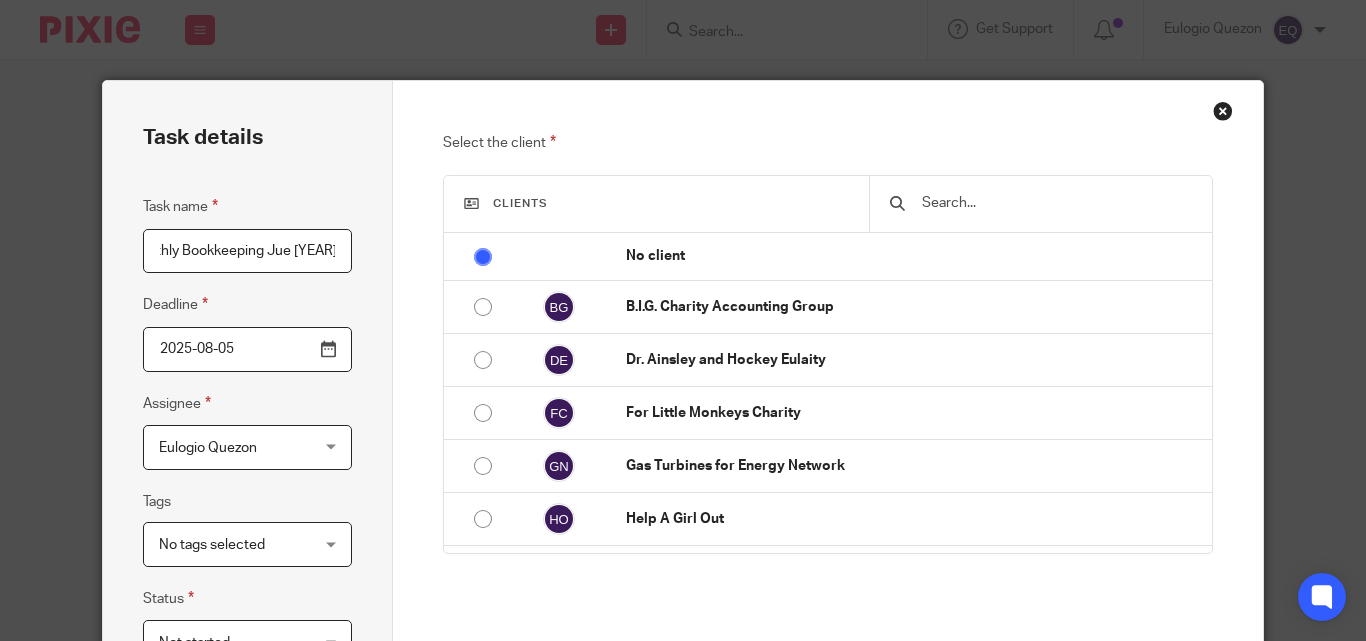 scroll, scrollTop: 0, scrollLeft: 25, axis: horizontal 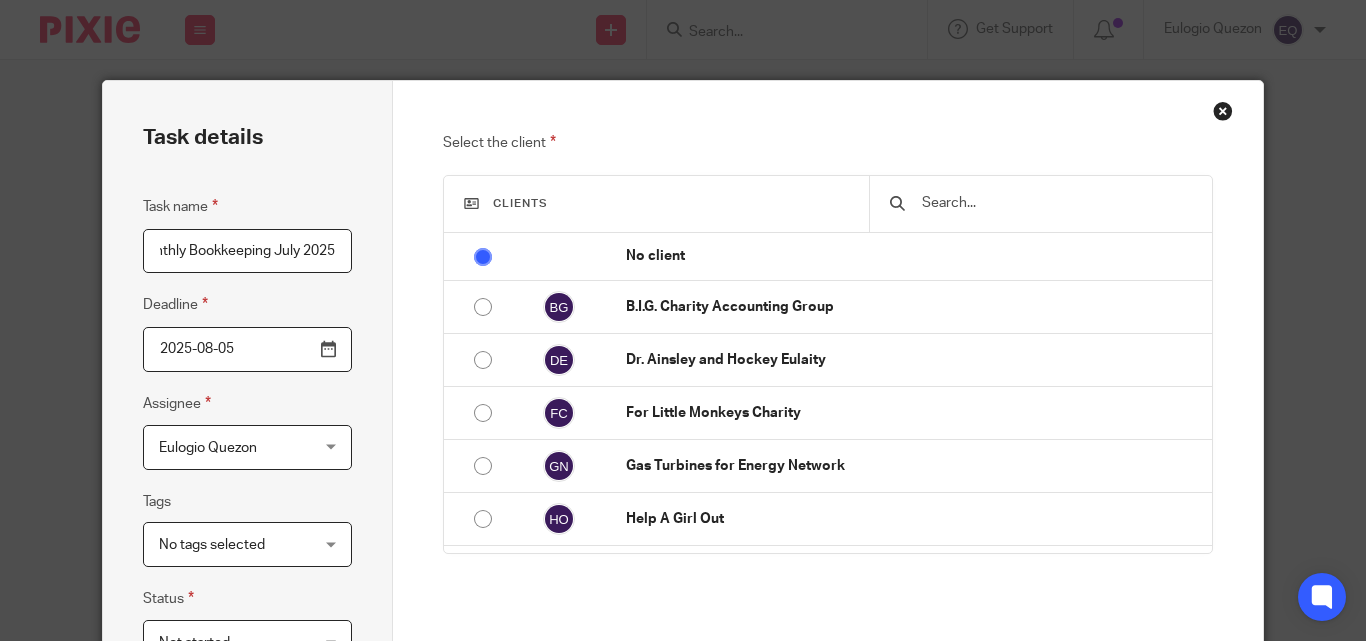 type on "Monthly Bookkeeping July 2025" 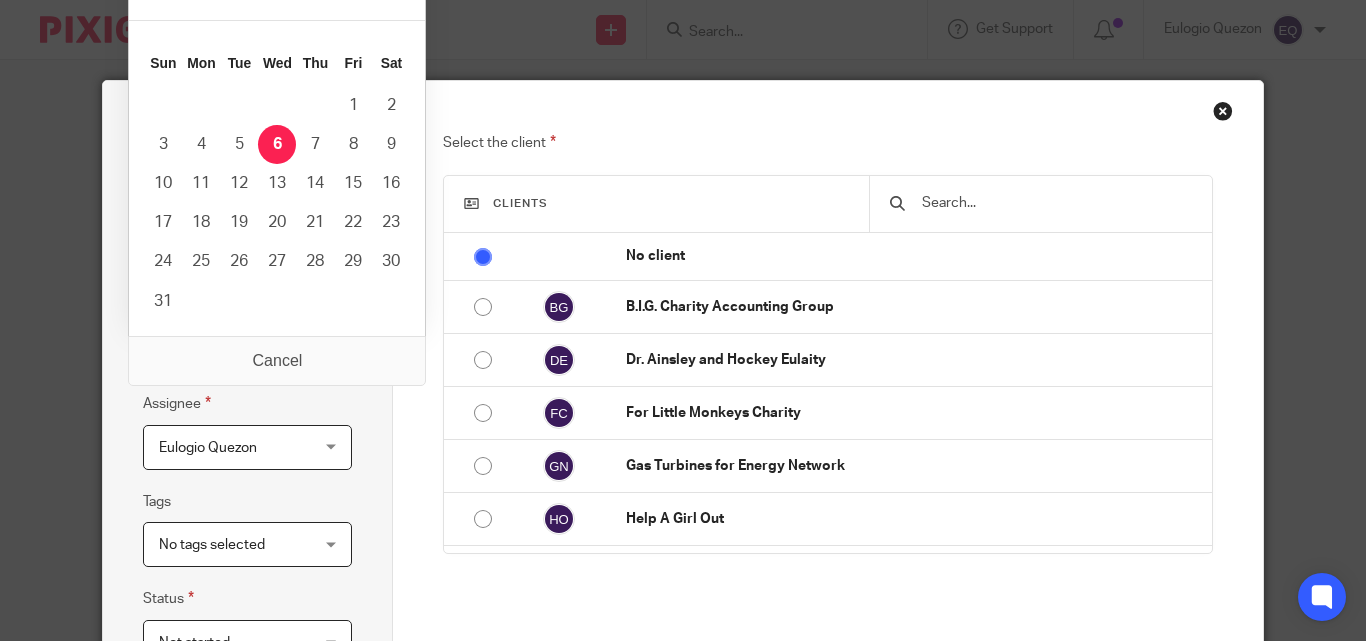 scroll, scrollTop: 0, scrollLeft: 0, axis: both 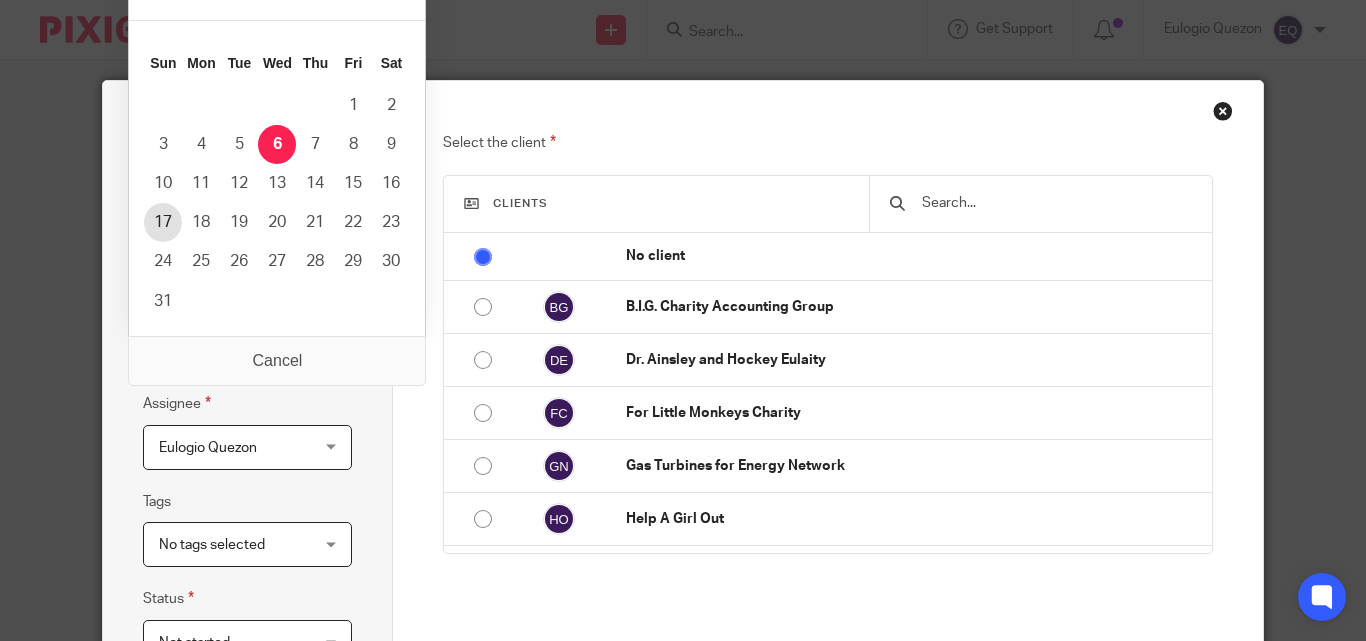 type on "2025-08-16" 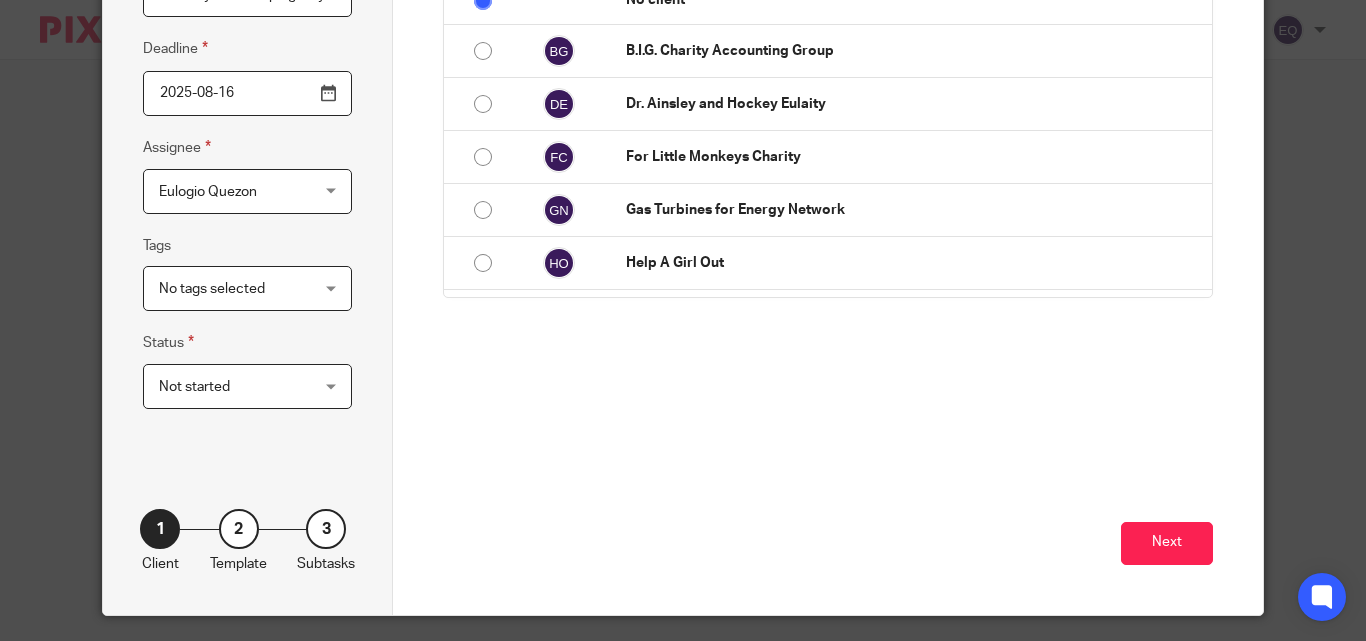 scroll, scrollTop: 261, scrollLeft: 0, axis: vertical 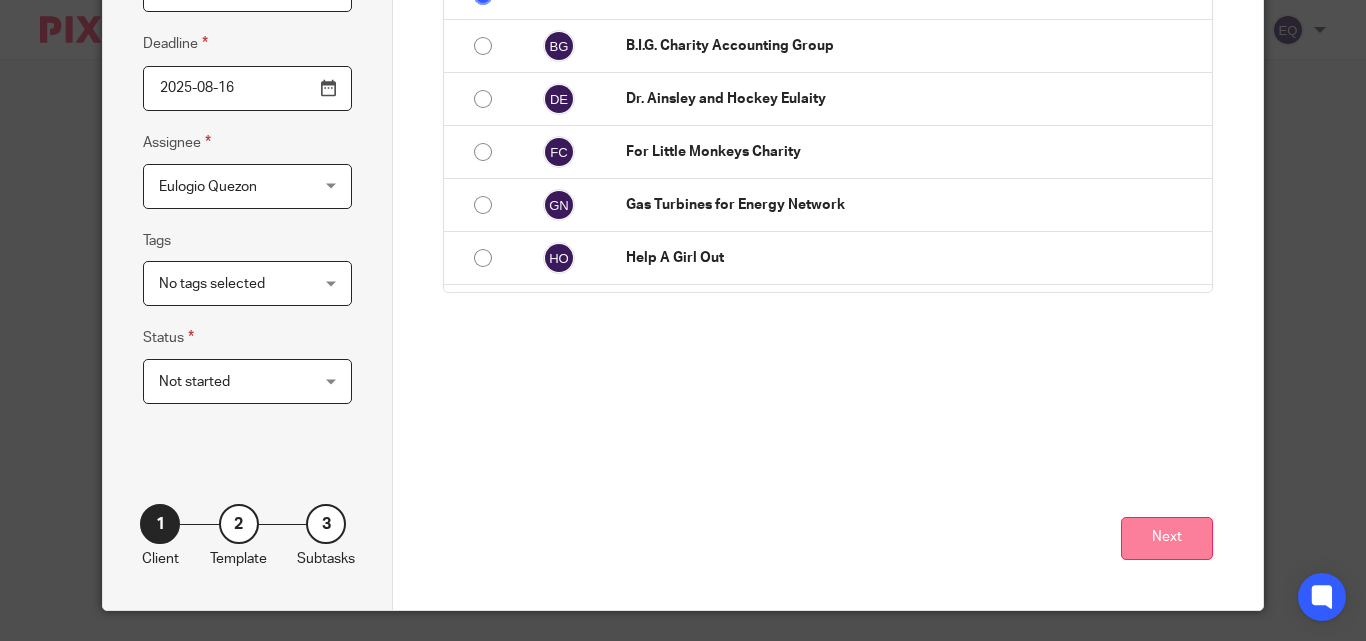 click on "Next" at bounding box center [1167, 538] 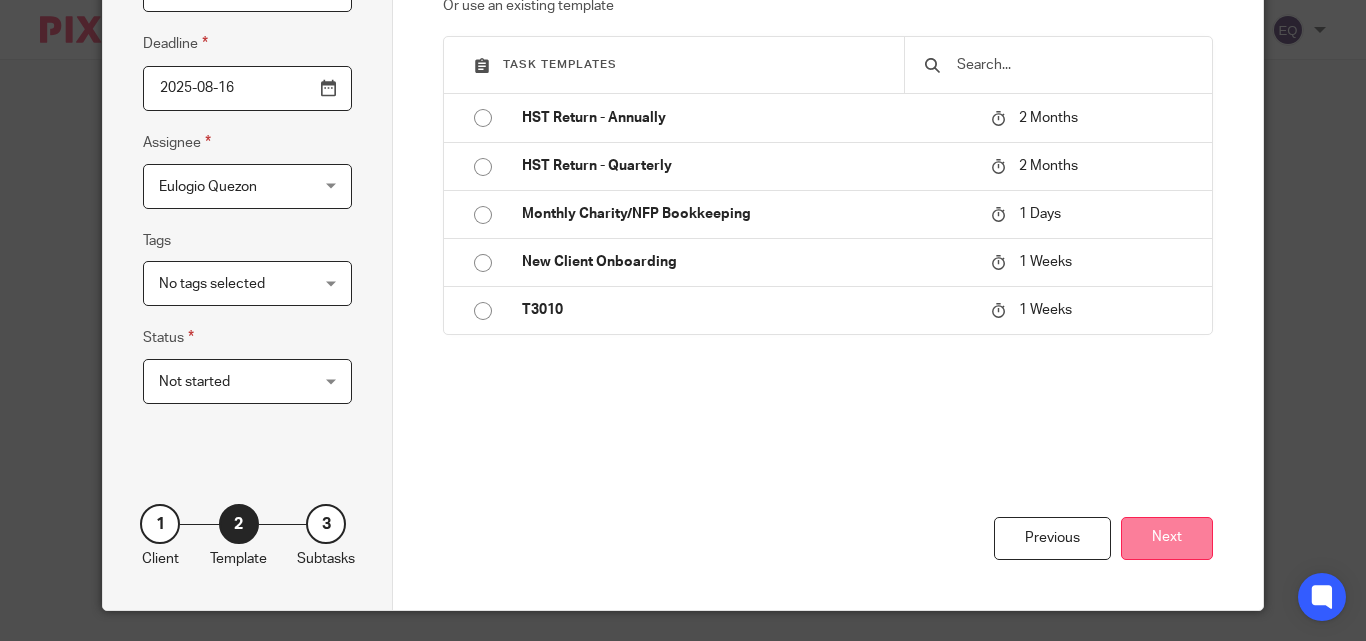 click on "Next" at bounding box center (1167, 538) 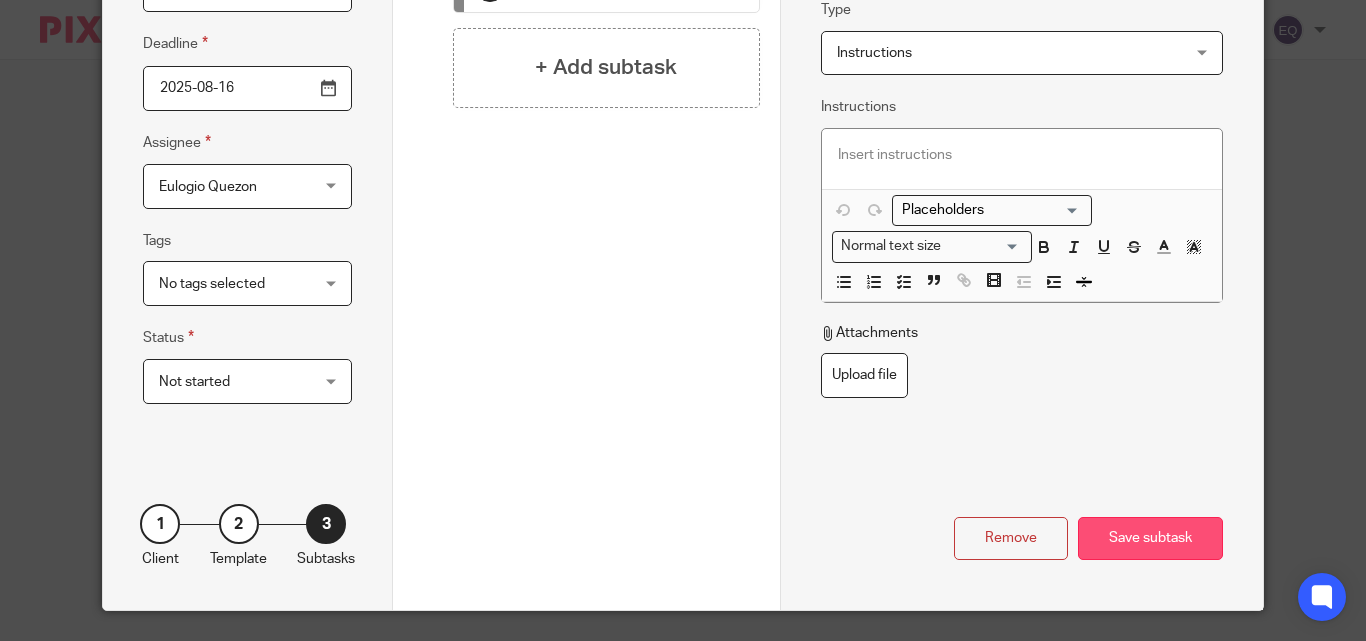 click on "Save subtask" at bounding box center (1150, 538) 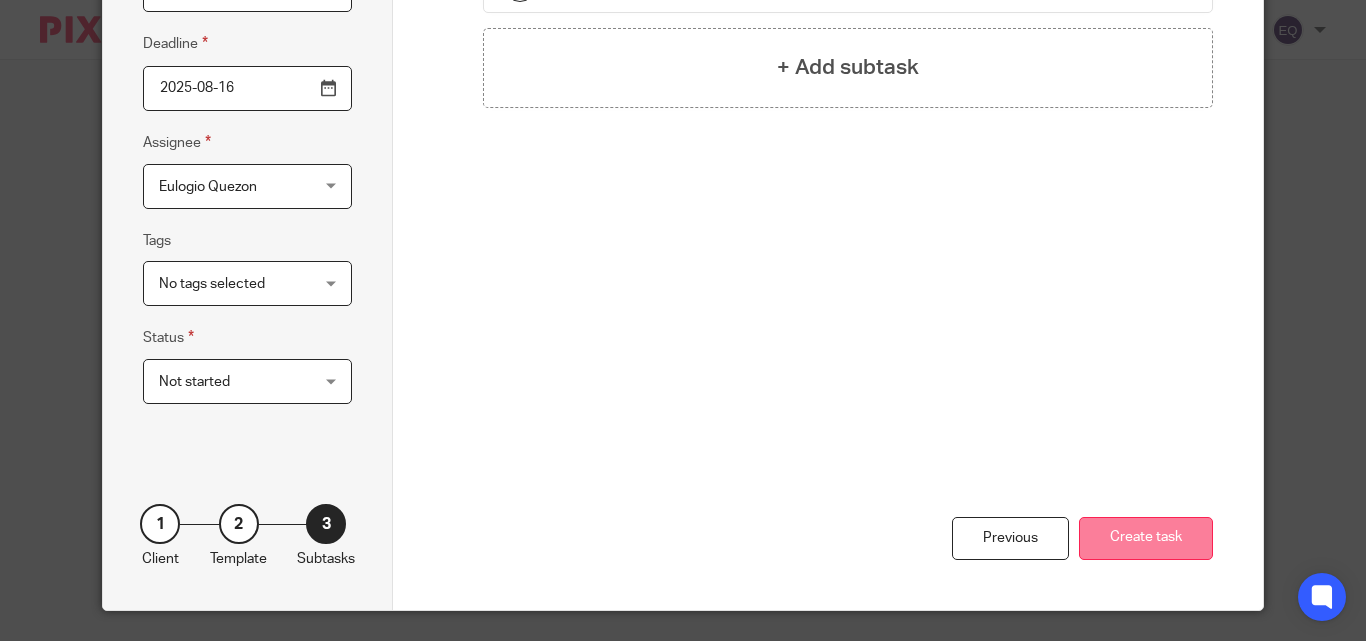 click on "Create task" at bounding box center (1146, 538) 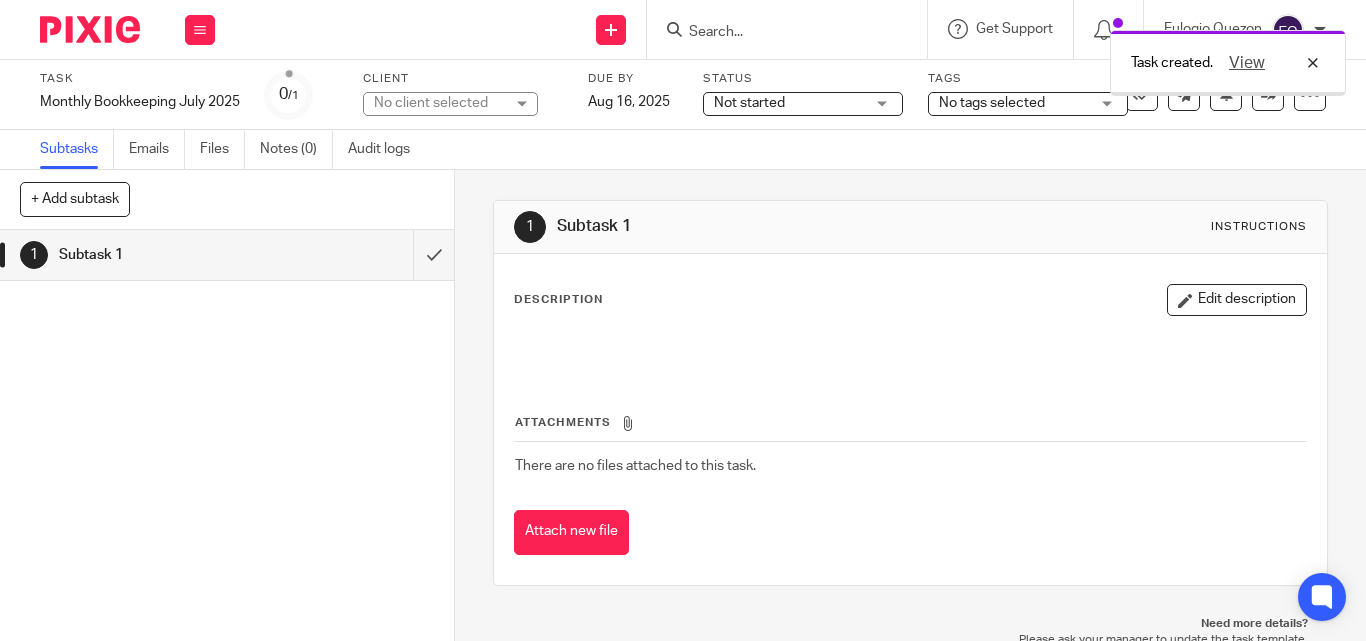 scroll, scrollTop: 0, scrollLeft: 0, axis: both 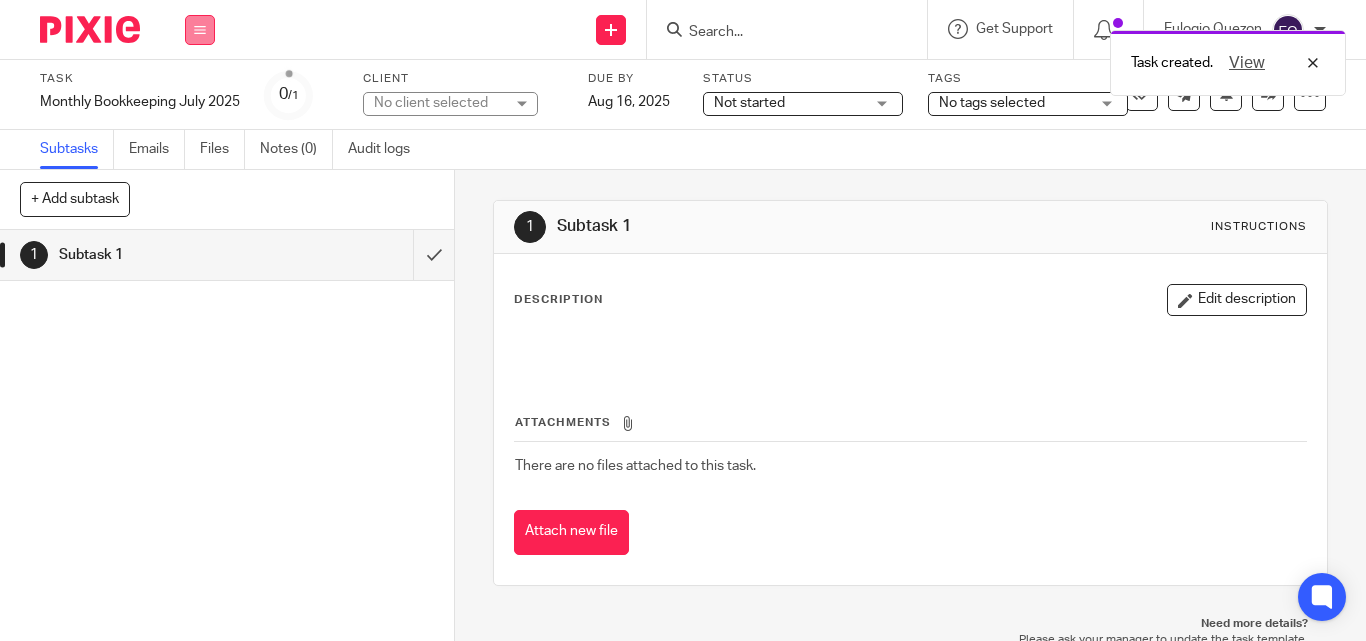 click at bounding box center (200, 30) 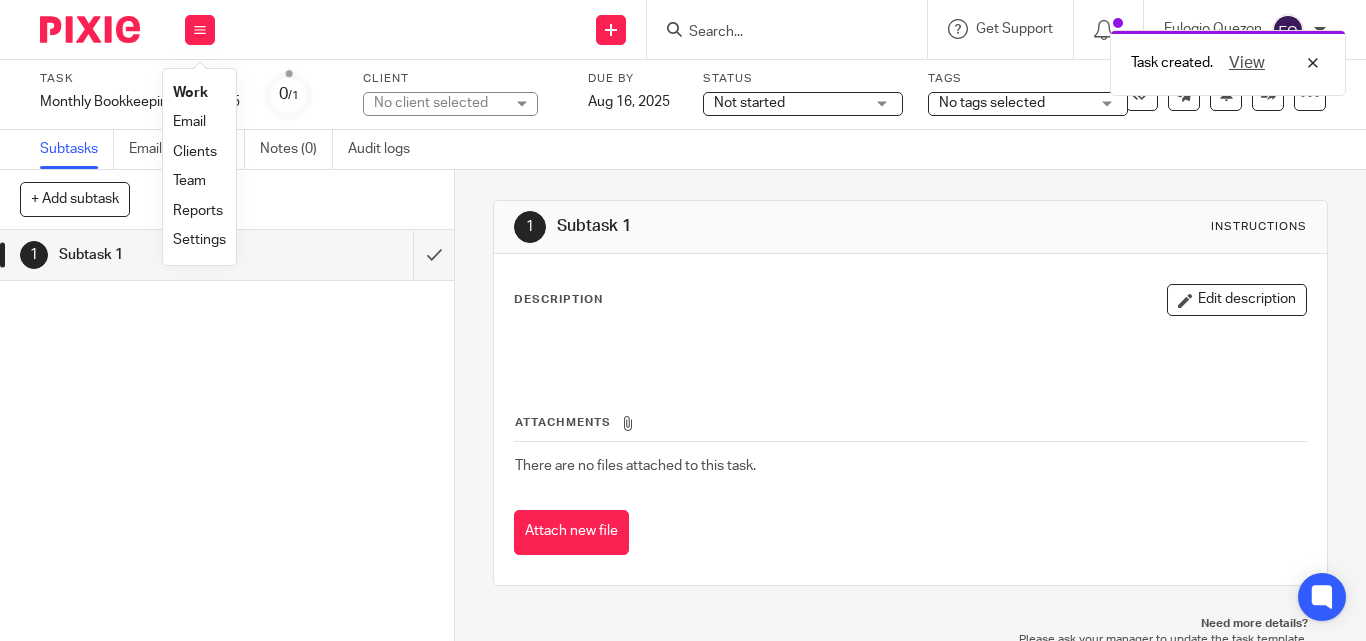 click on "Clients" at bounding box center (195, 152) 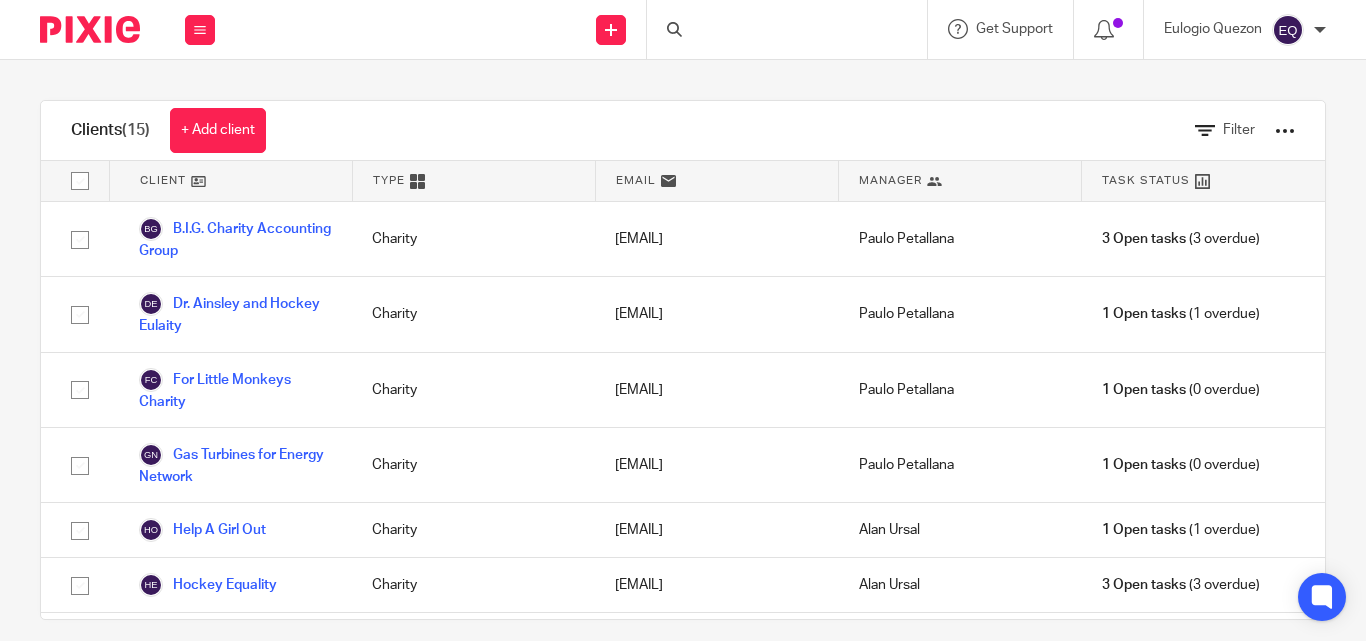 scroll, scrollTop: 0, scrollLeft: 0, axis: both 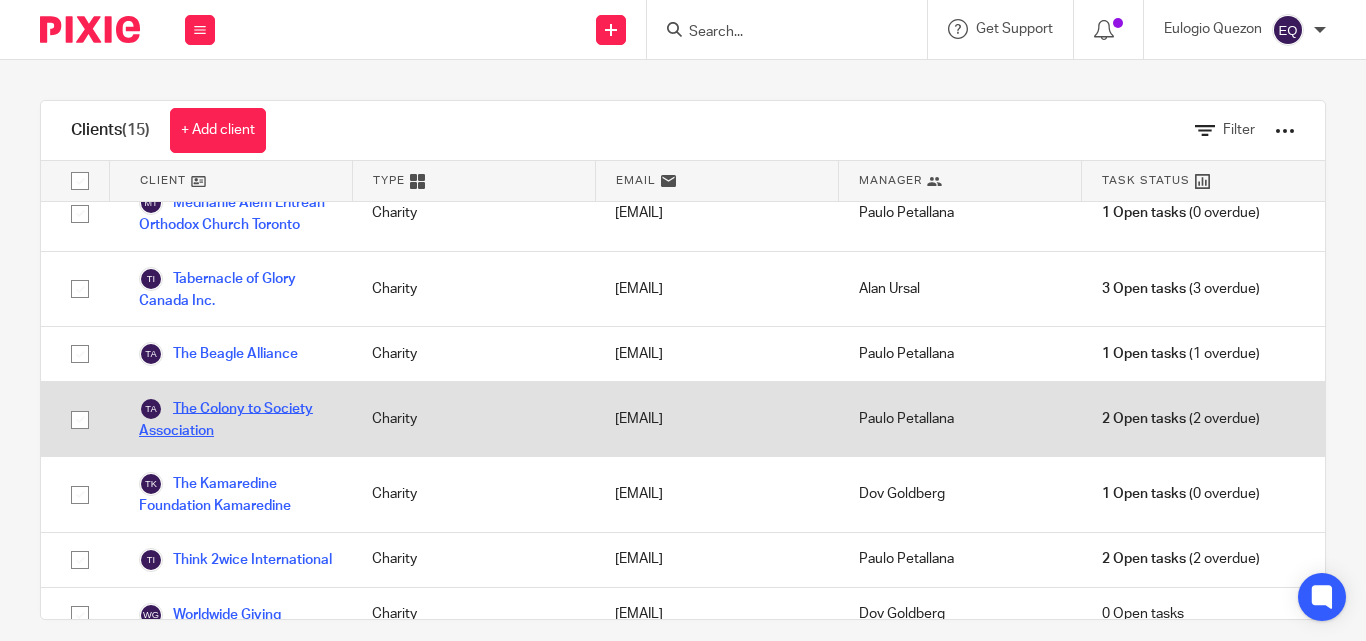 click on "The Colony to Society Association" at bounding box center (235, 419) 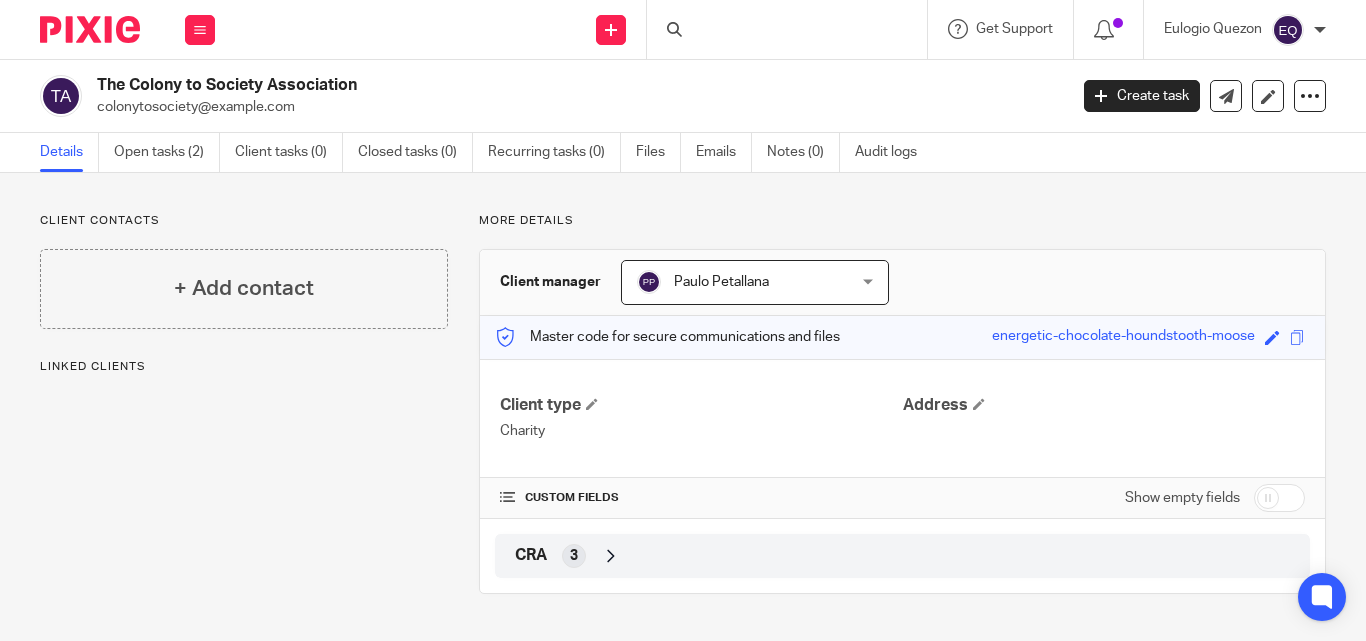 scroll, scrollTop: 0, scrollLeft: 0, axis: both 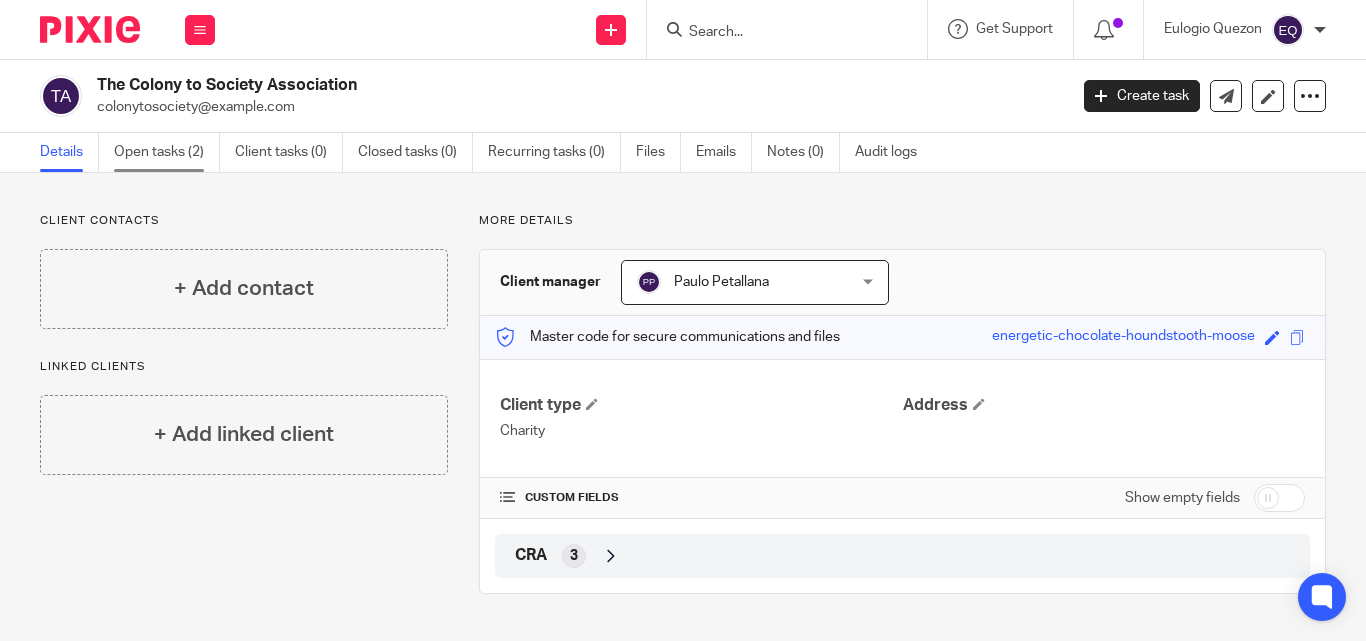click on "Open tasks (2)" at bounding box center [167, 152] 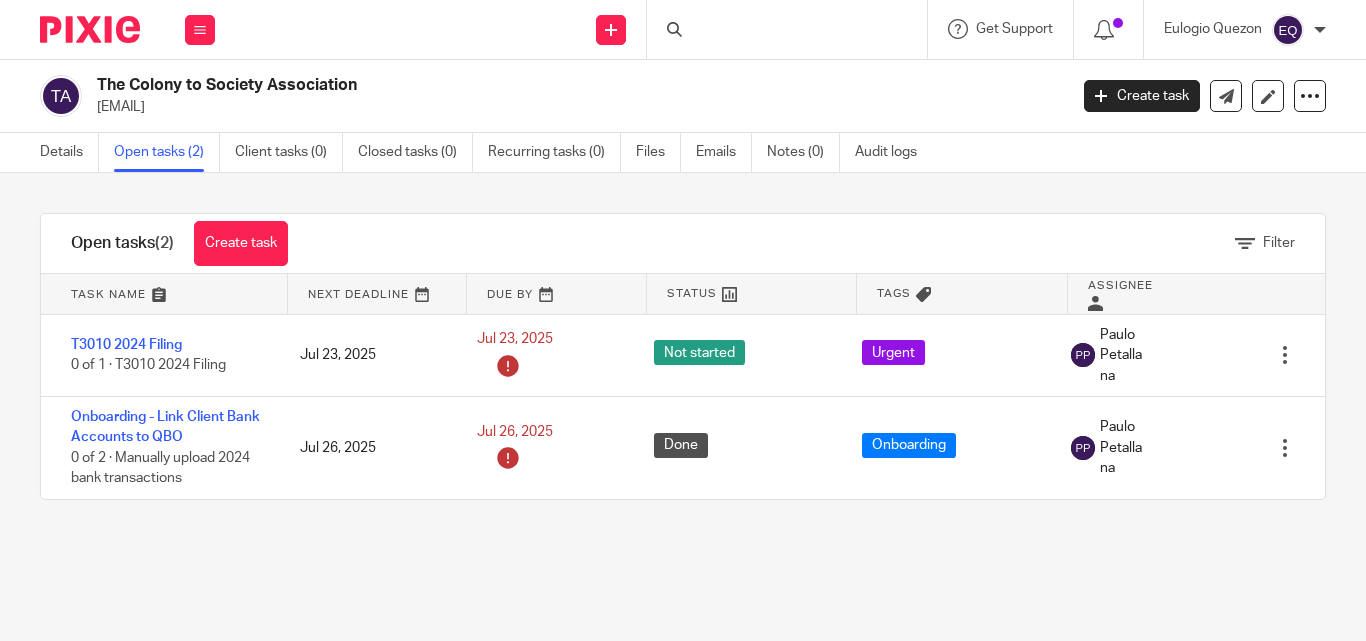 scroll, scrollTop: 0, scrollLeft: 0, axis: both 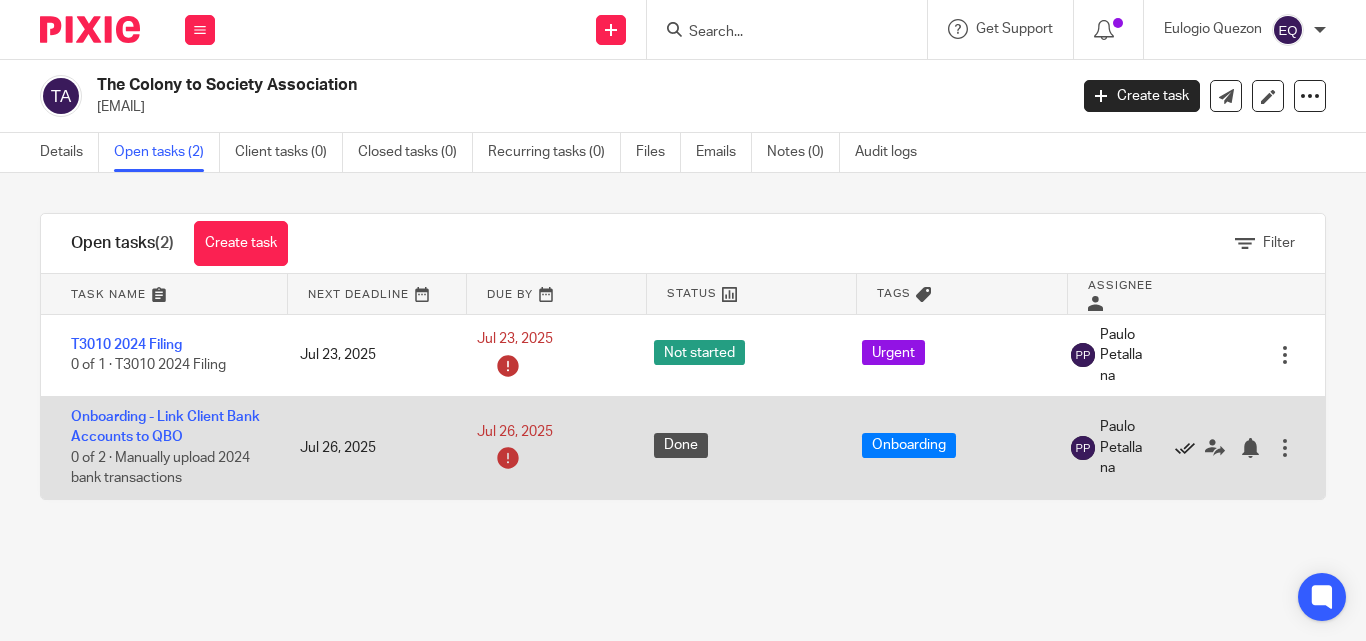 click at bounding box center [1185, 448] 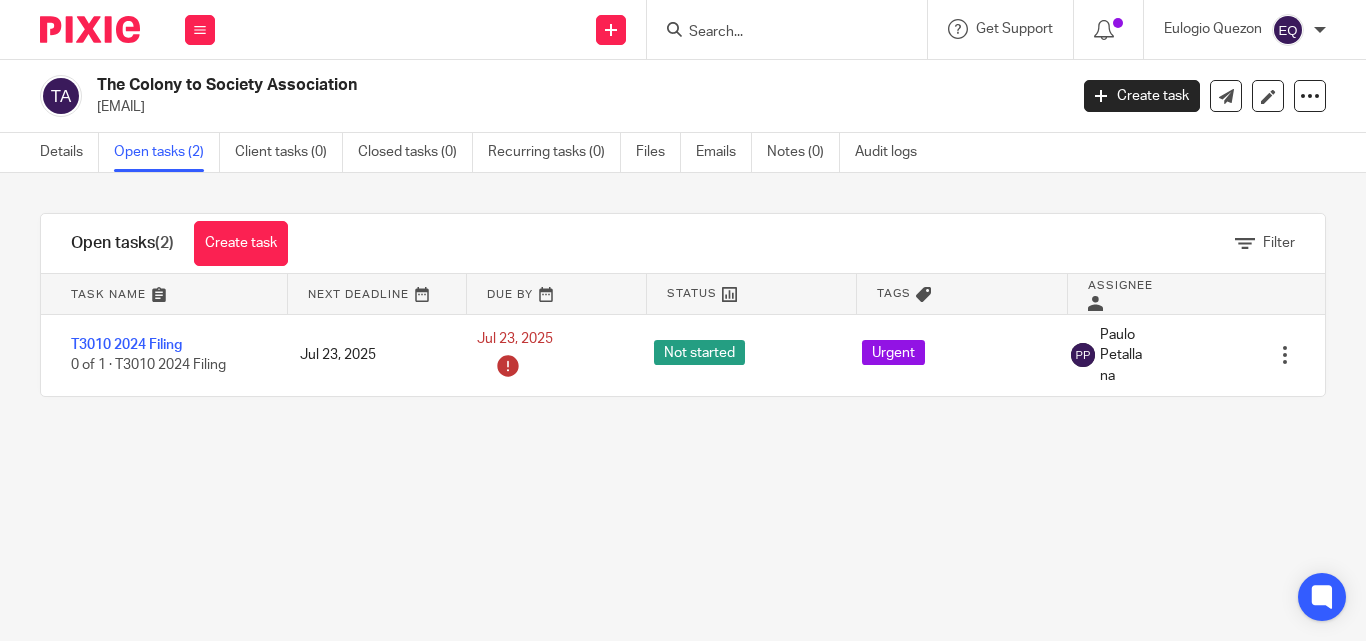 click on "Open tasks (2)" at bounding box center (167, 152) 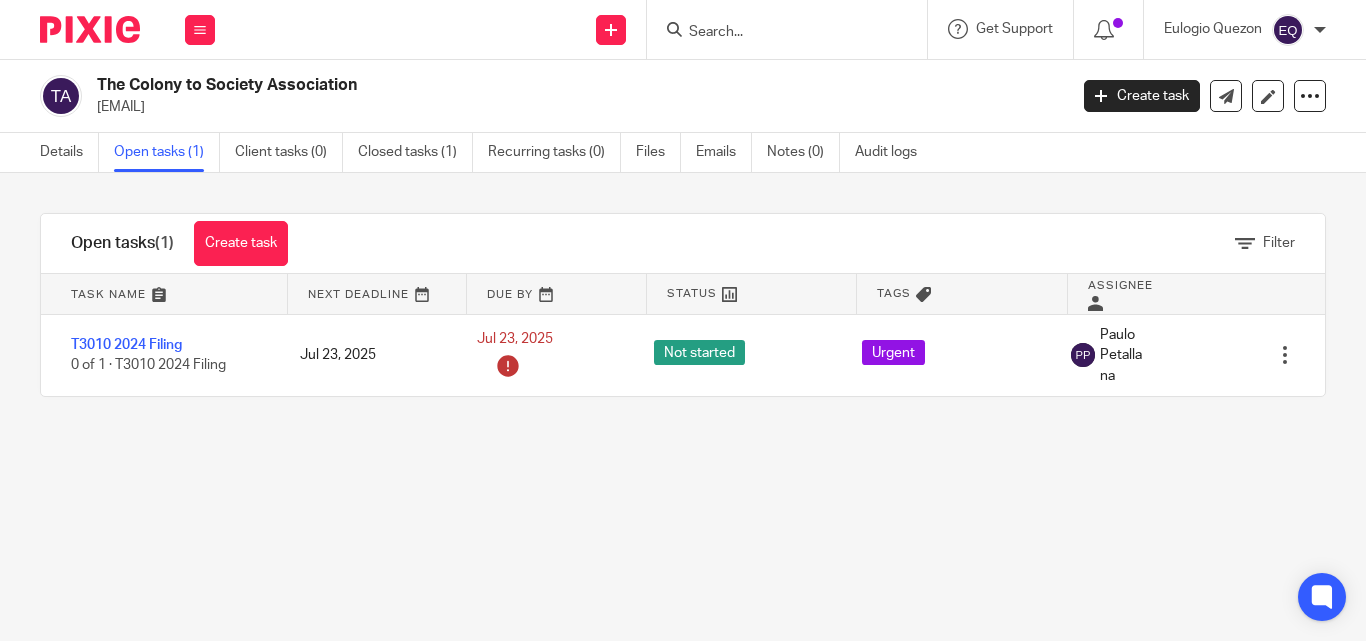scroll, scrollTop: 0, scrollLeft: 0, axis: both 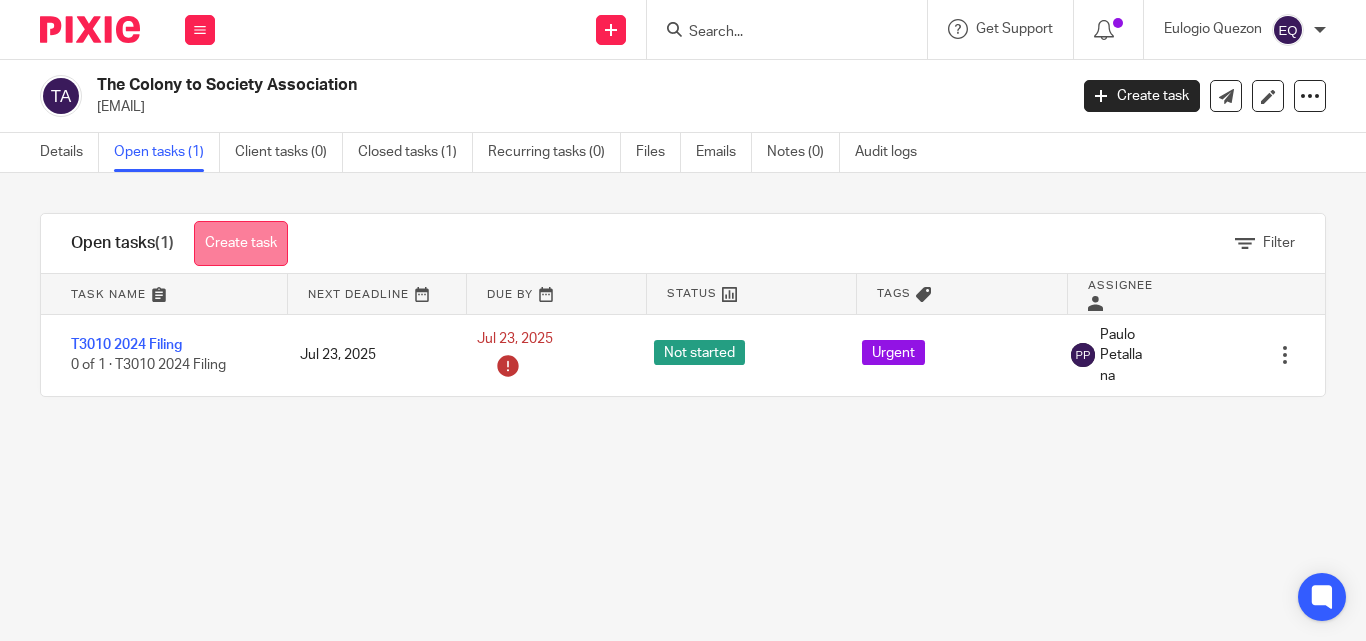 click on "Create task" at bounding box center (241, 243) 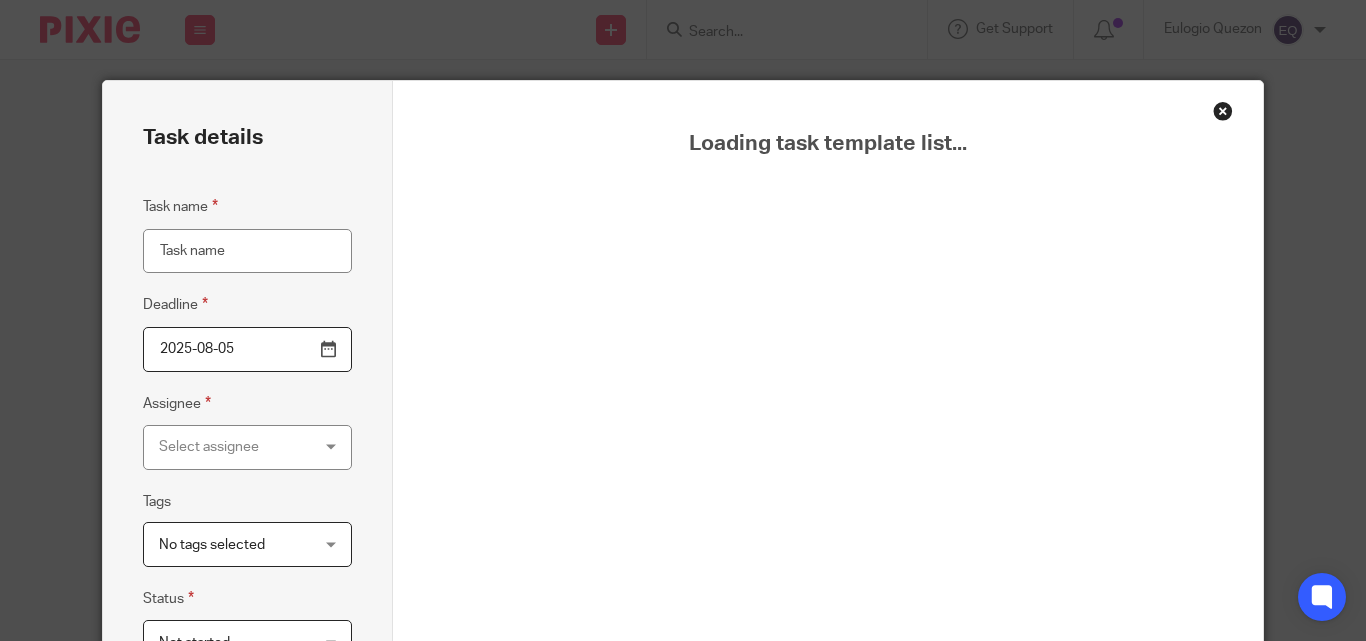 scroll, scrollTop: 0, scrollLeft: 0, axis: both 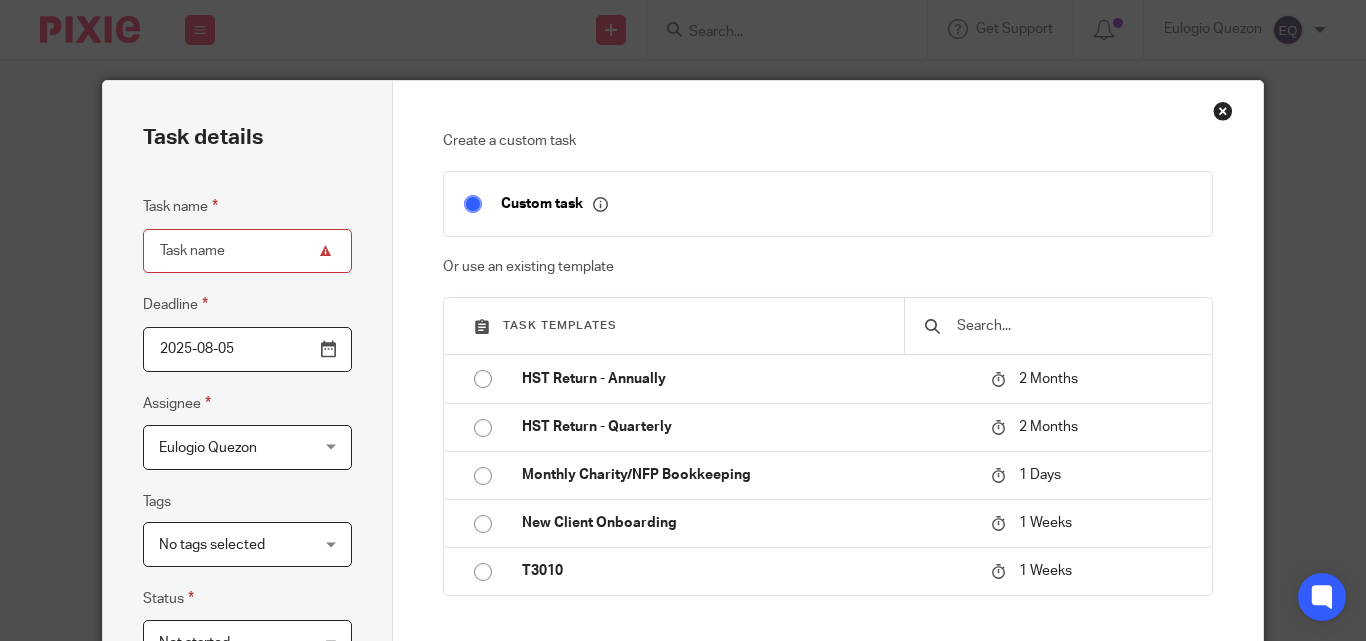 click on "Task name" at bounding box center (247, 251) 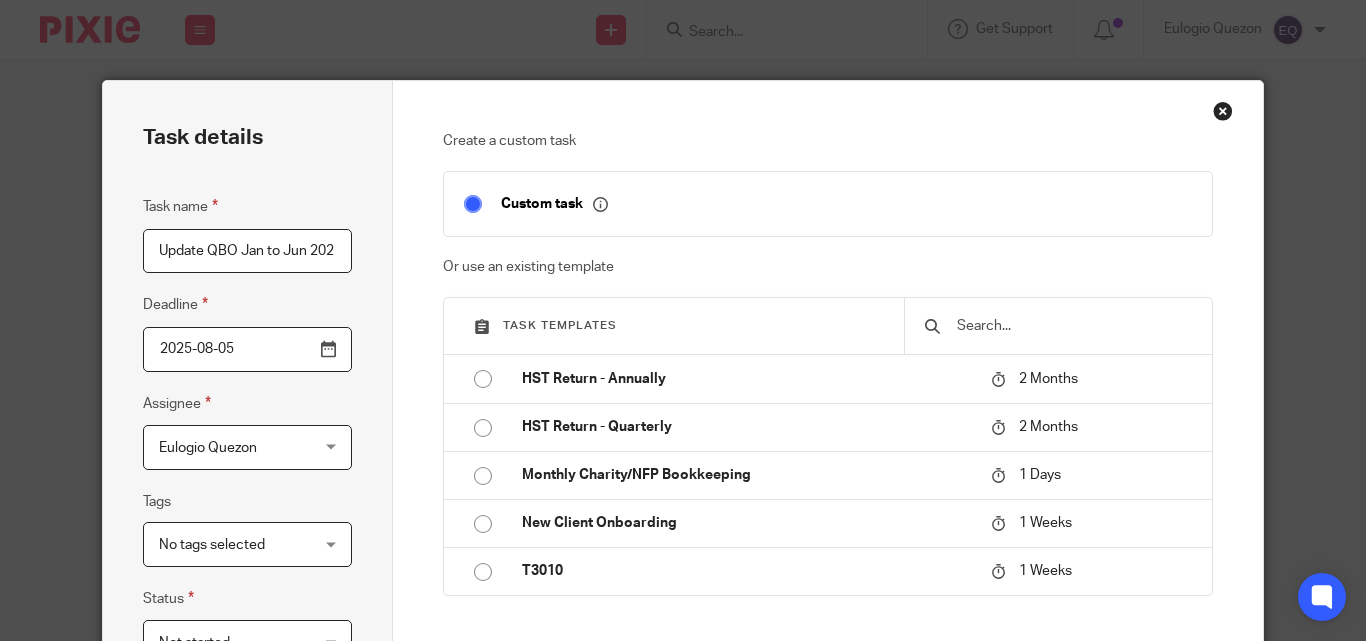 scroll, scrollTop: 0, scrollLeft: 9, axis: horizontal 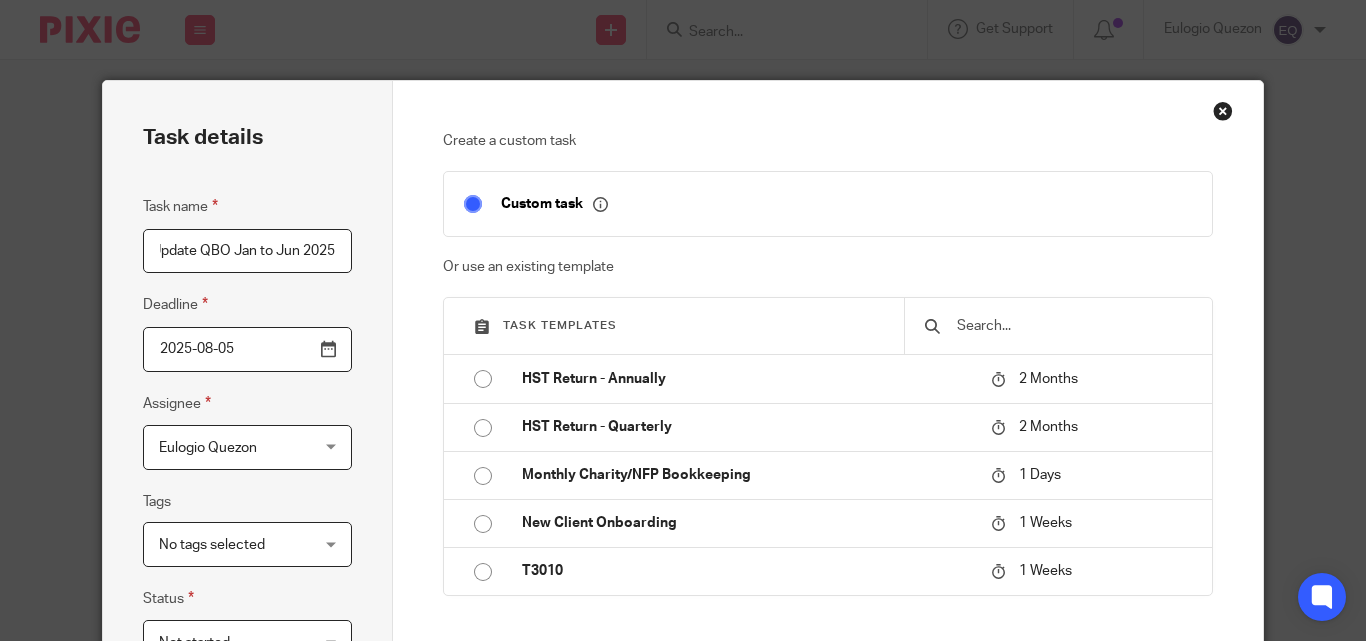 type on "Update QBO Jan to Jun 2025" 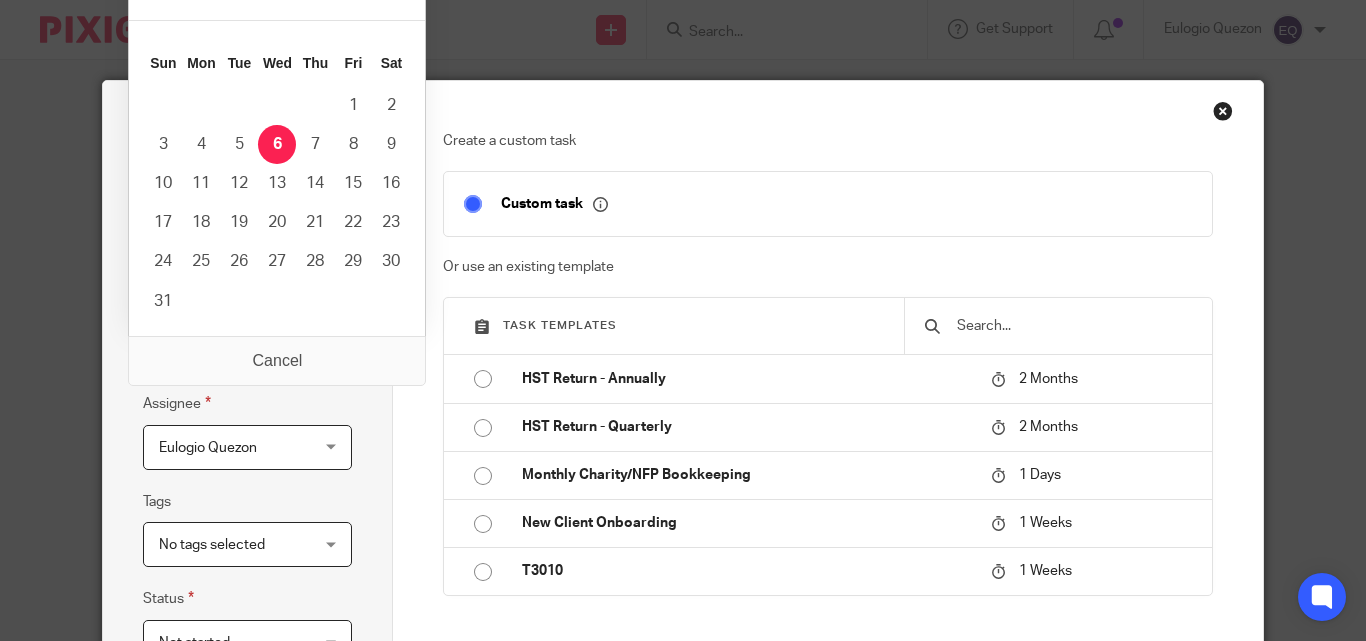 scroll, scrollTop: 0, scrollLeft: 0, axis: both 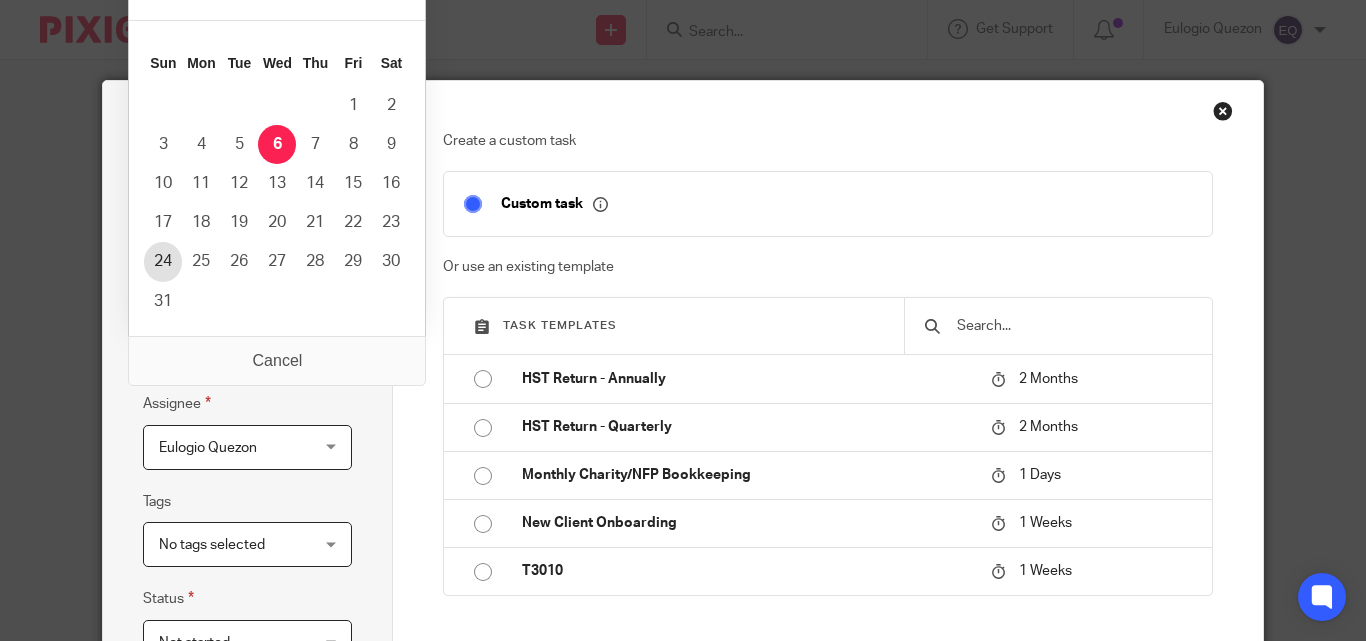 type on "2025-08-23" 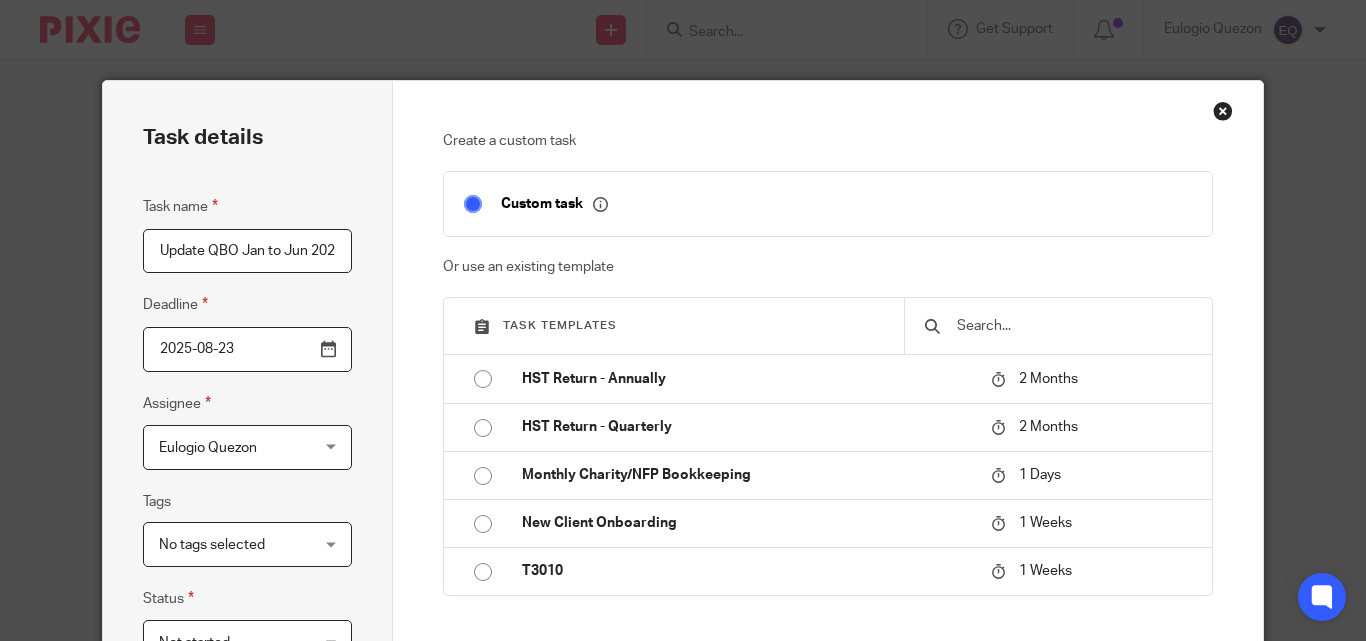 scroll, scrollTop: 494, scrollLeft: 0, axis: vertical 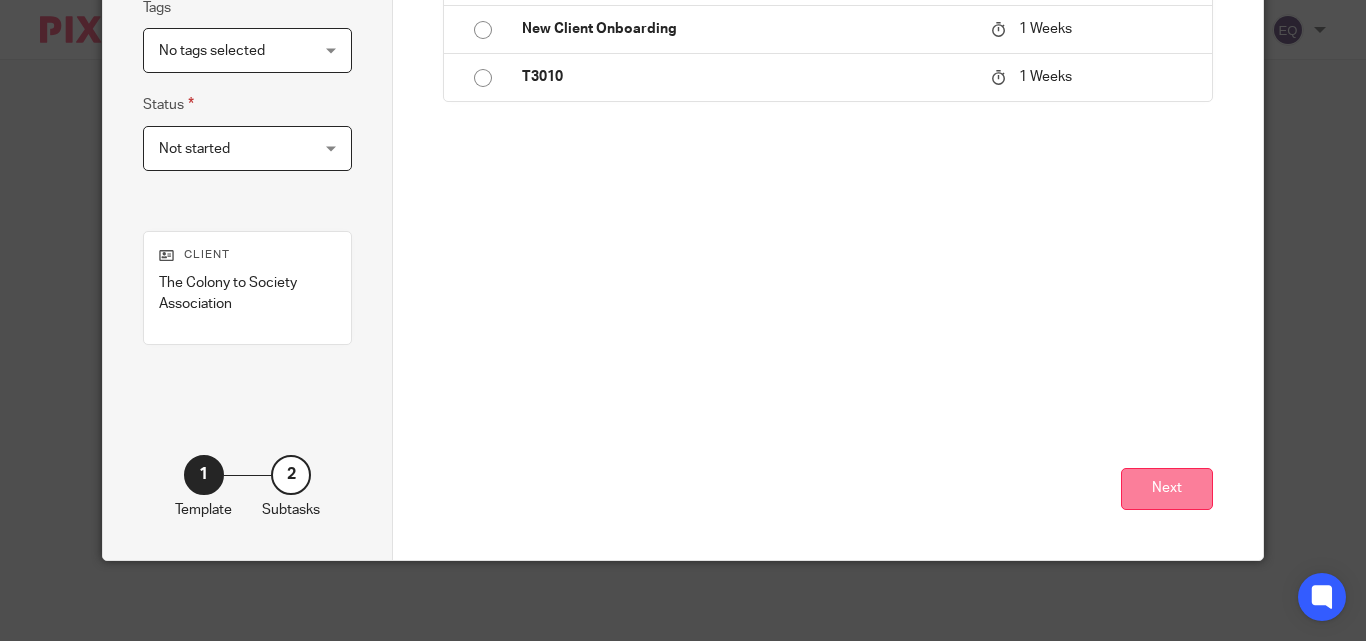 click on "Next" at bounding box center [1167, 489] 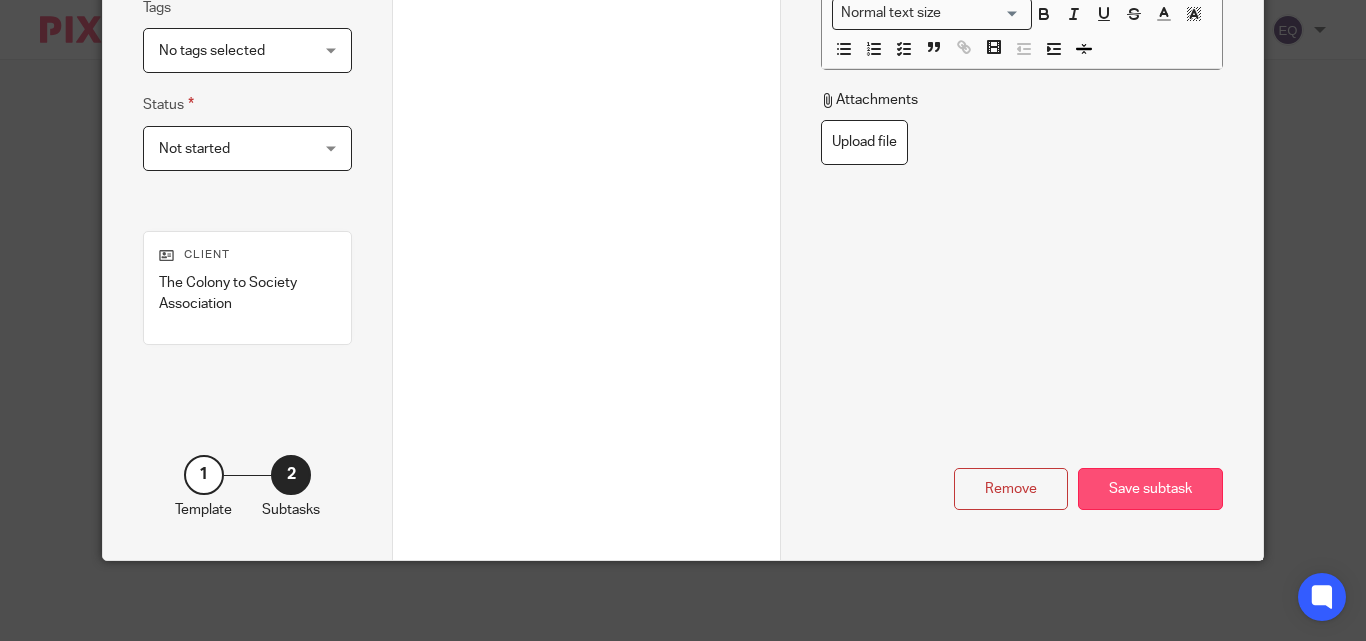 click on "Save subtask" at bounding box center (1150, 489) 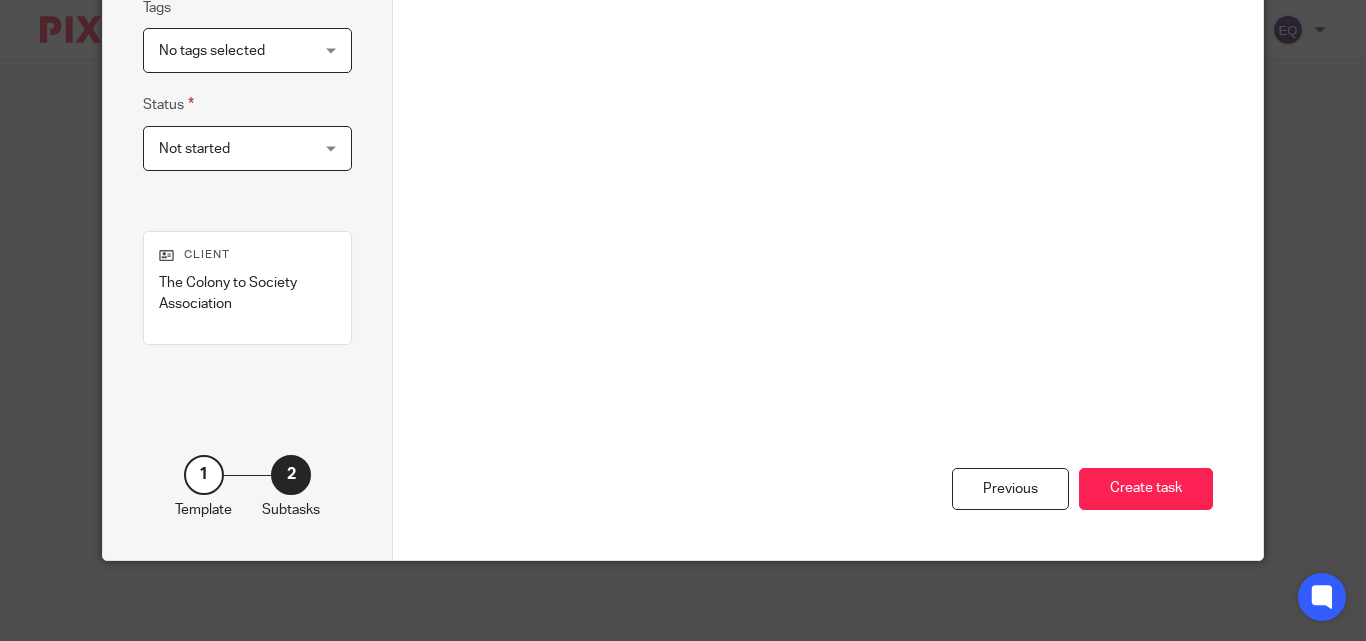 click on "Create task" at bounding box center [1146, 489] 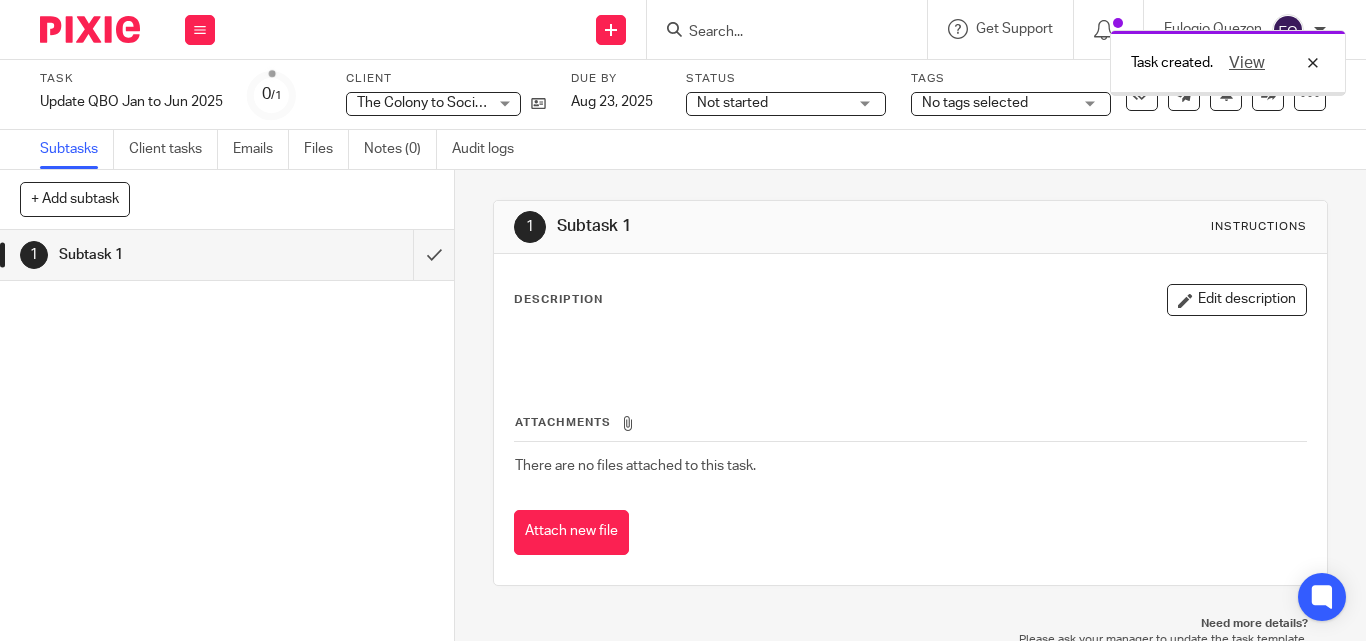 scroll, scrollTop: 0, scrollLeft: 0, axis: both 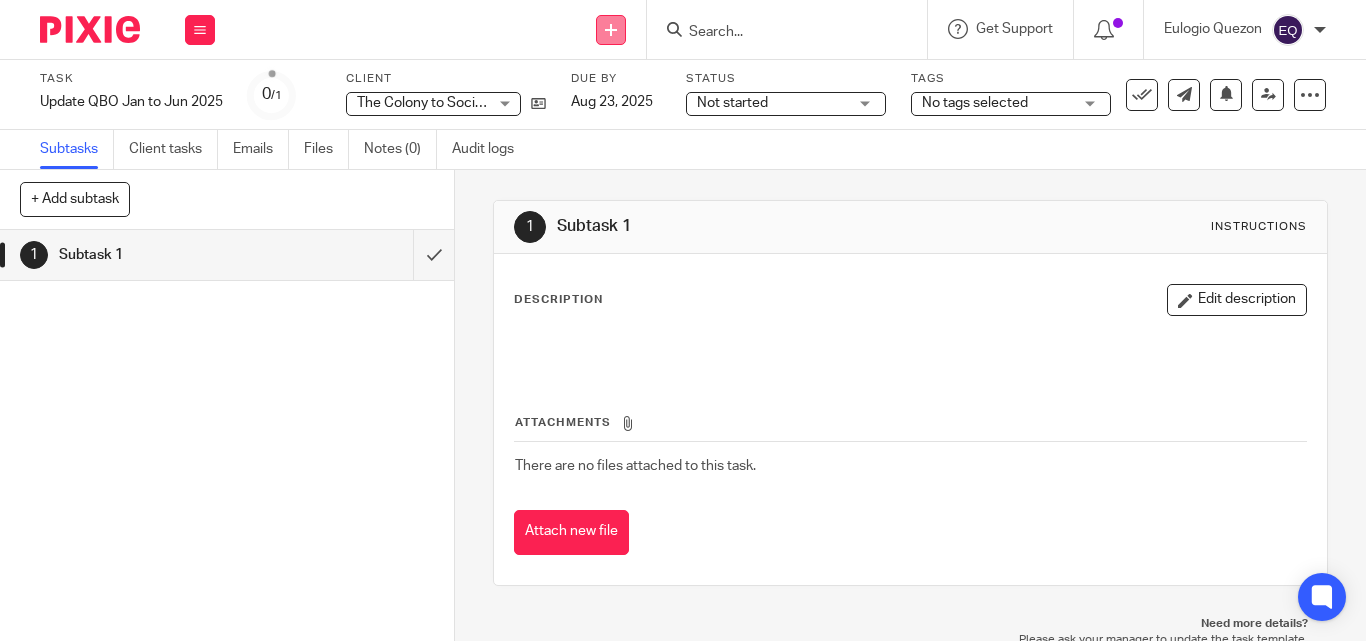 click at bounding box center (611, 30) 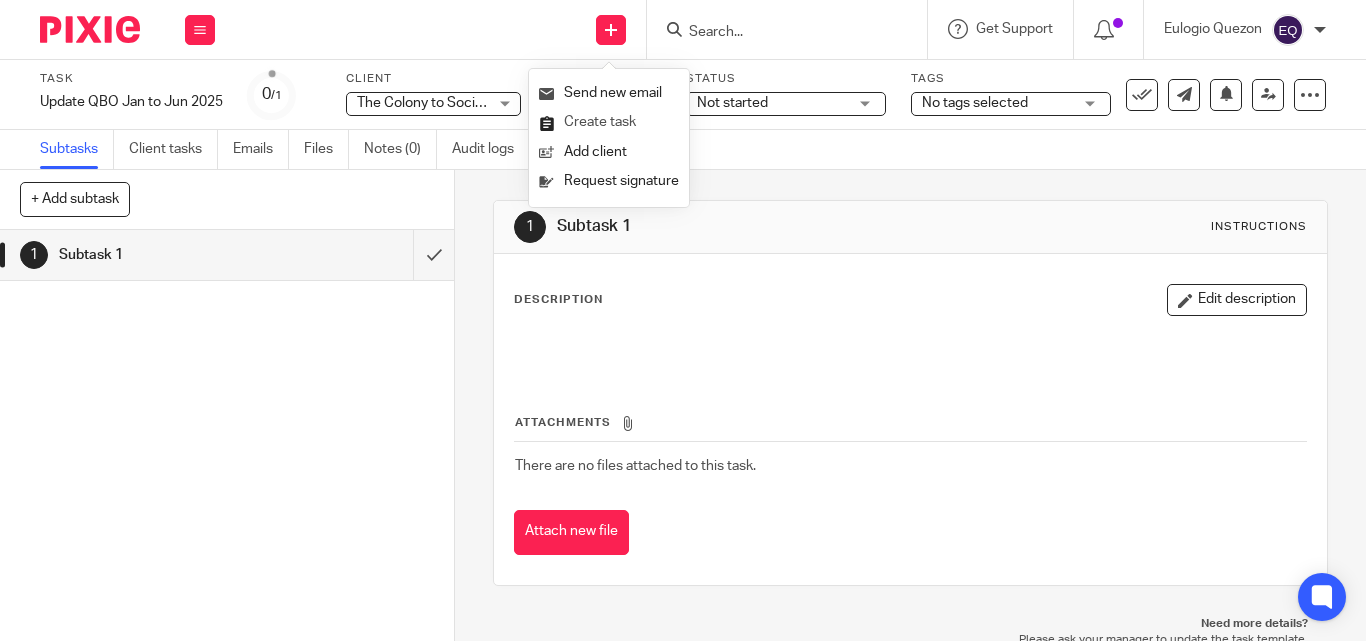 click on "Create task" at bounding box center [609, 122] 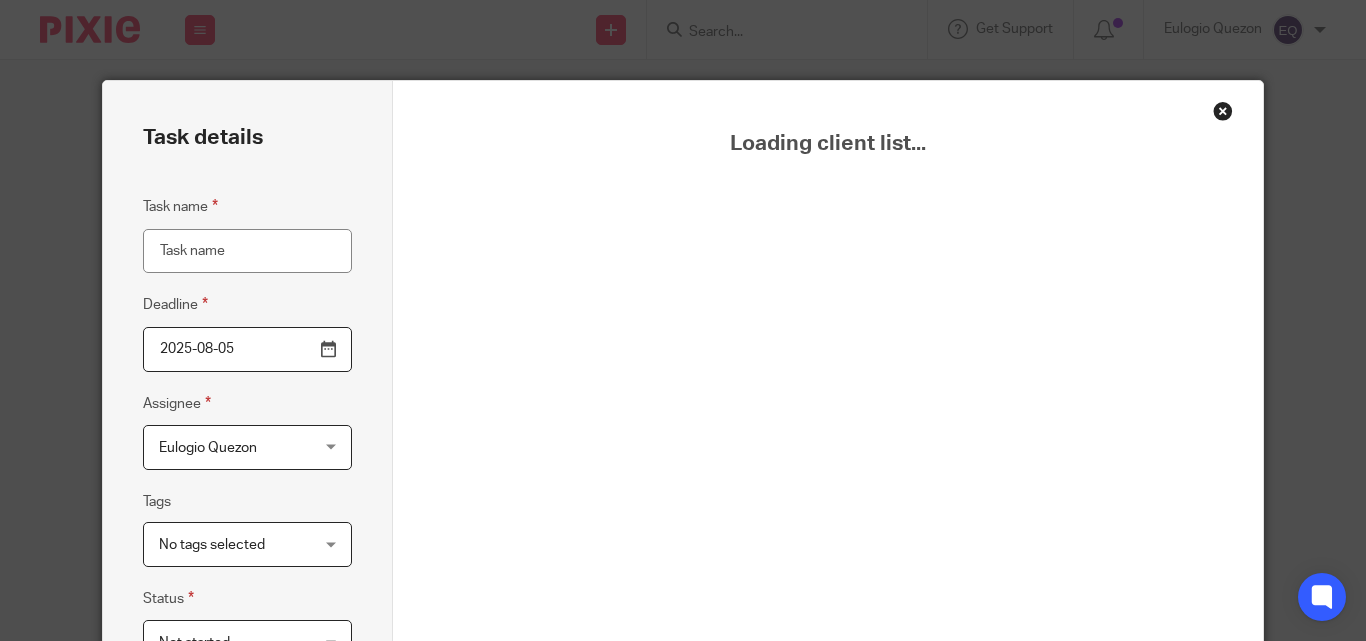 scroll, scrollTop: 0, scrollLeft: 0, axis: both 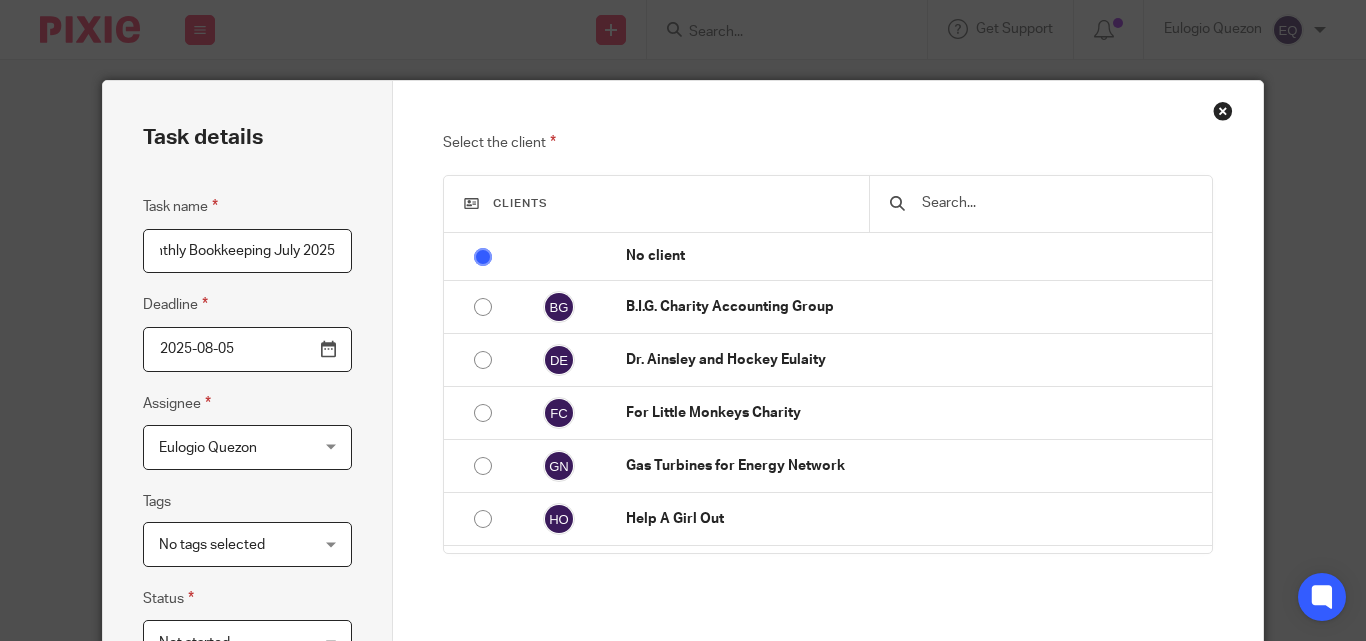 type on "Monthly Bookkeeping July 2025" 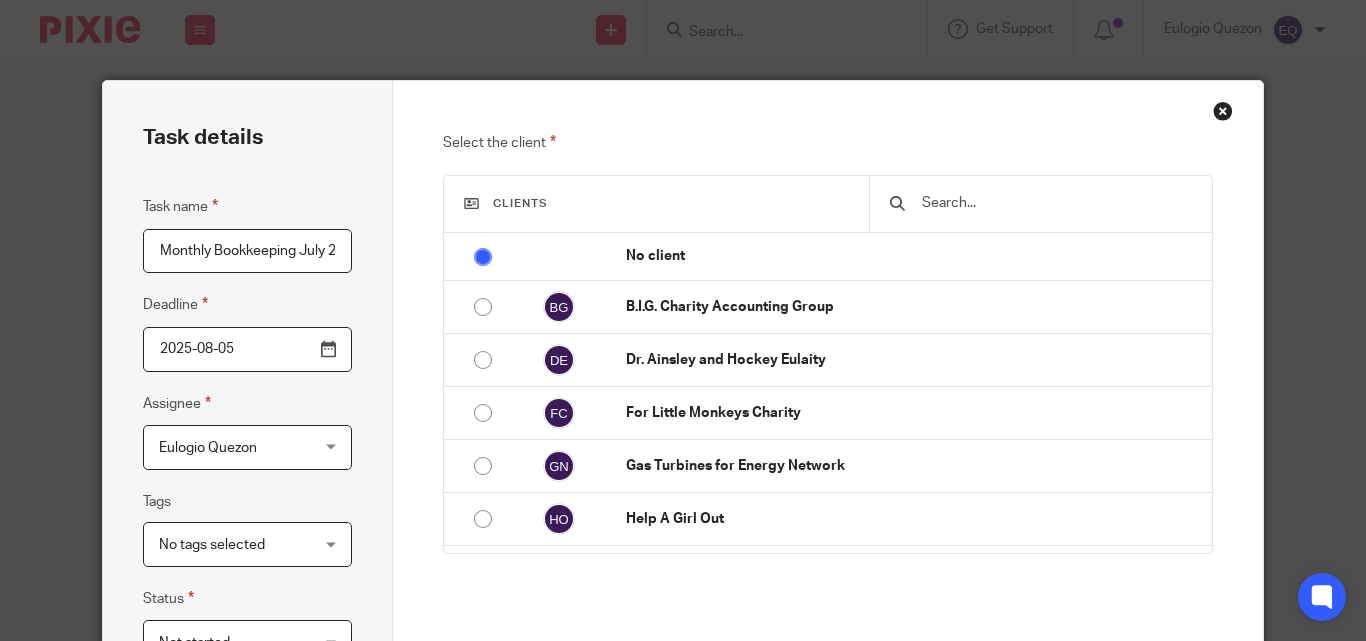 click on "2025-08-05" at bounding box center (247, 349) 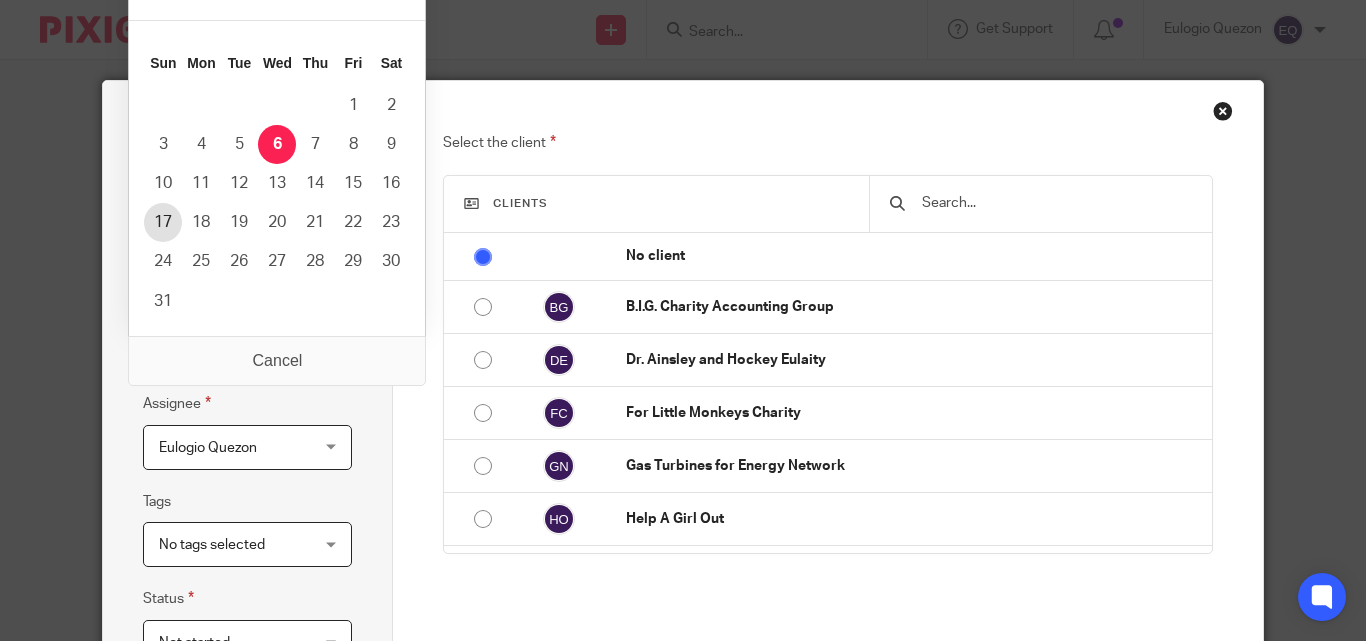 type on "2025-08-16" 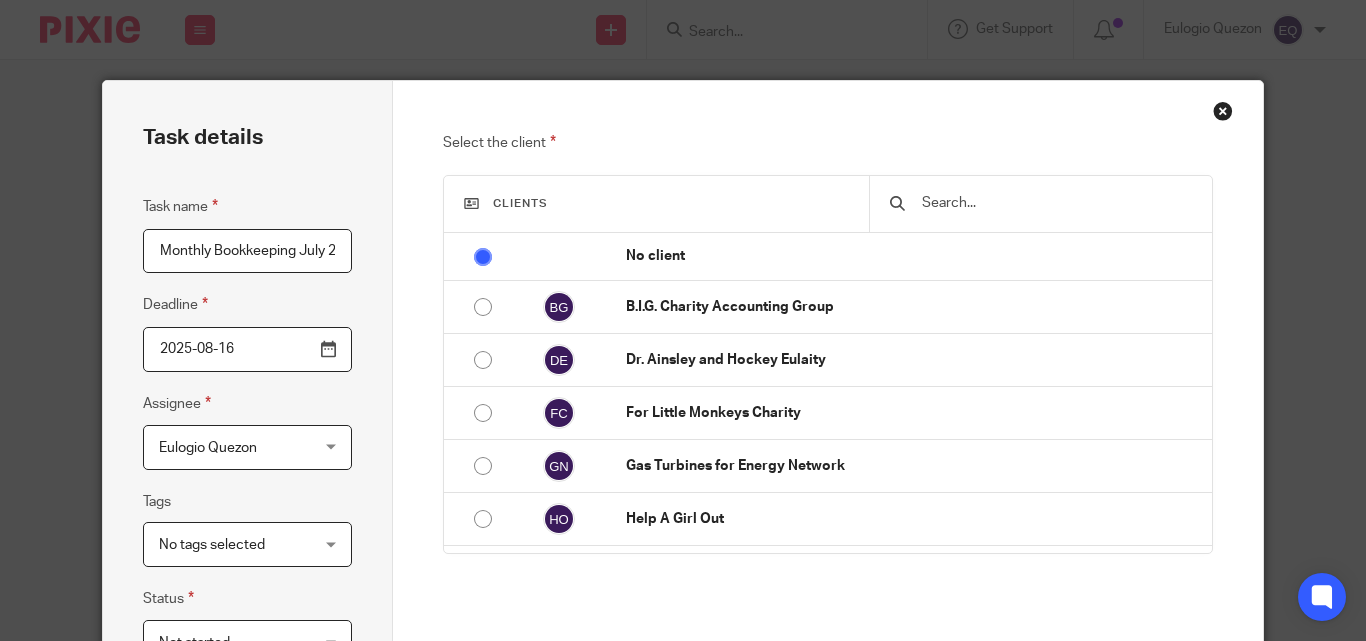 scroll, scrollTop: 311, scrollLeft: 0, axis: vertical 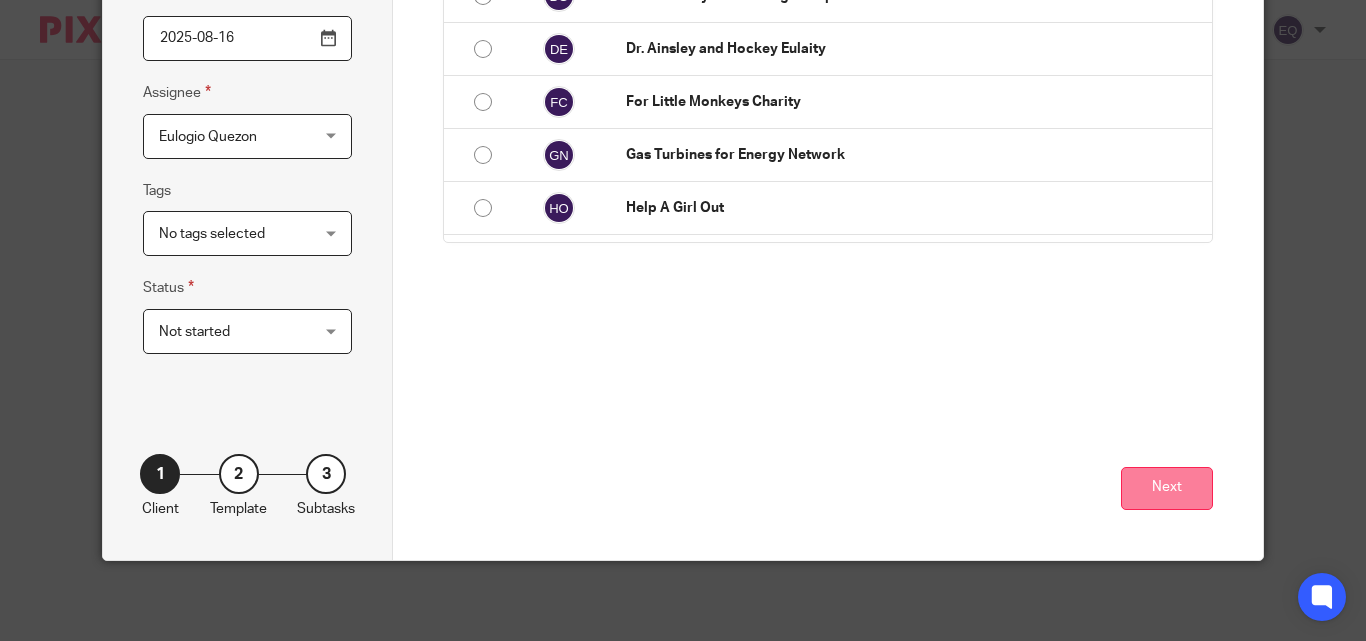 click on "Next" at bounding box center [1167, 488] 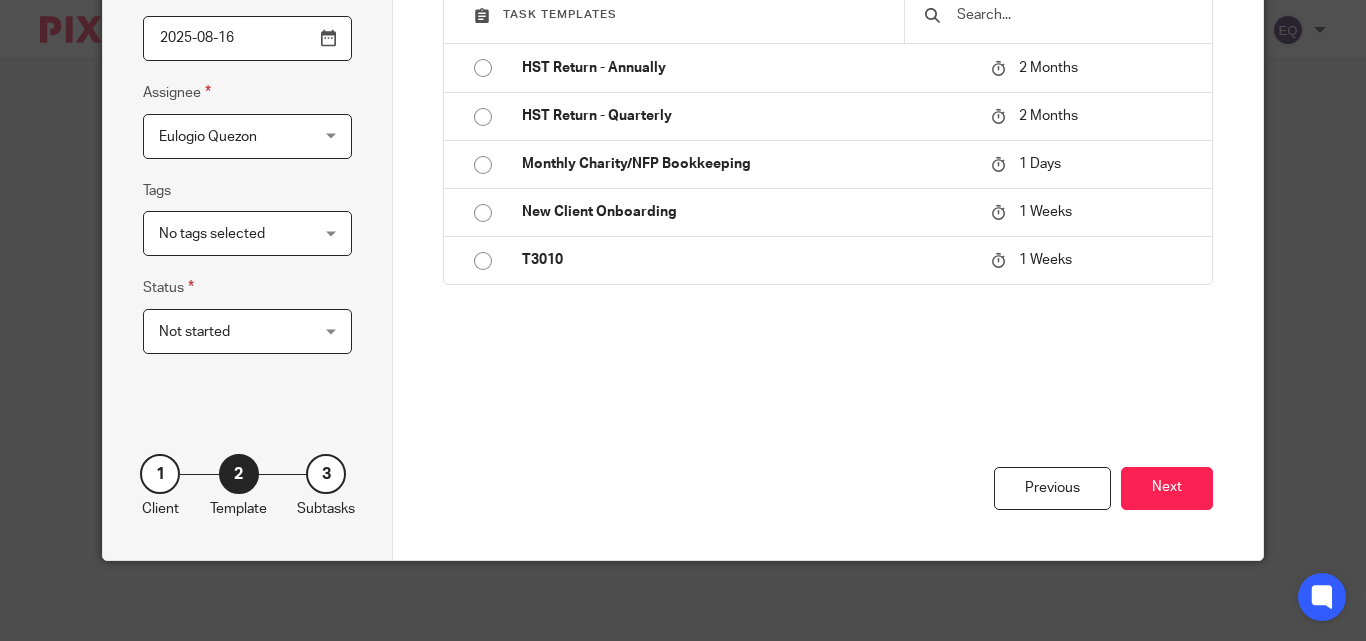 click on "Next" at bounding box center [1167, 488] 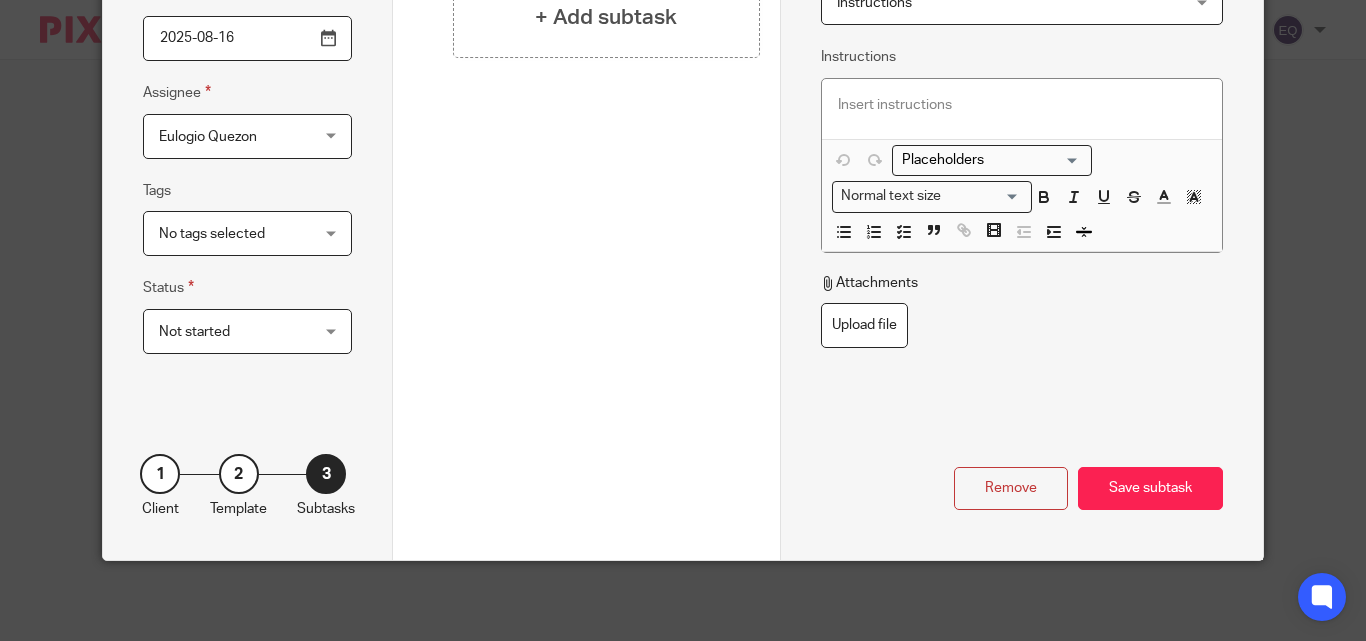 click on "Save subtask" at bounding box center (1150, 488) 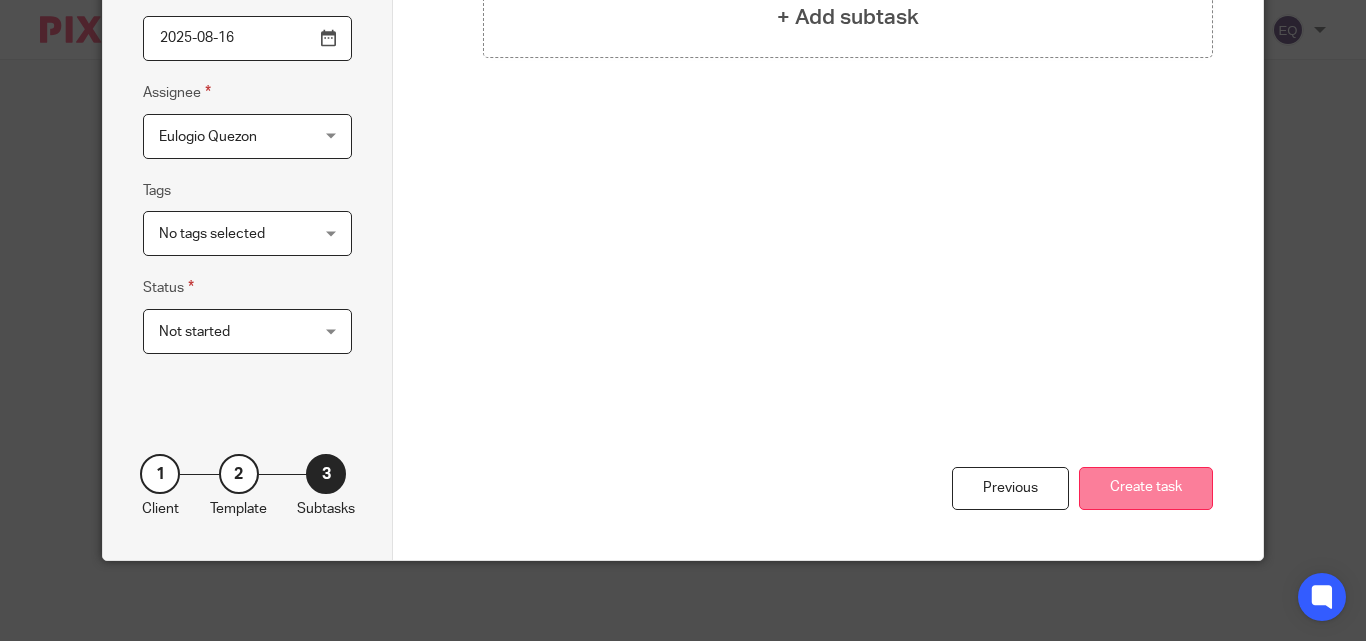 click on "Create task" at bounding box center (1146, 488) 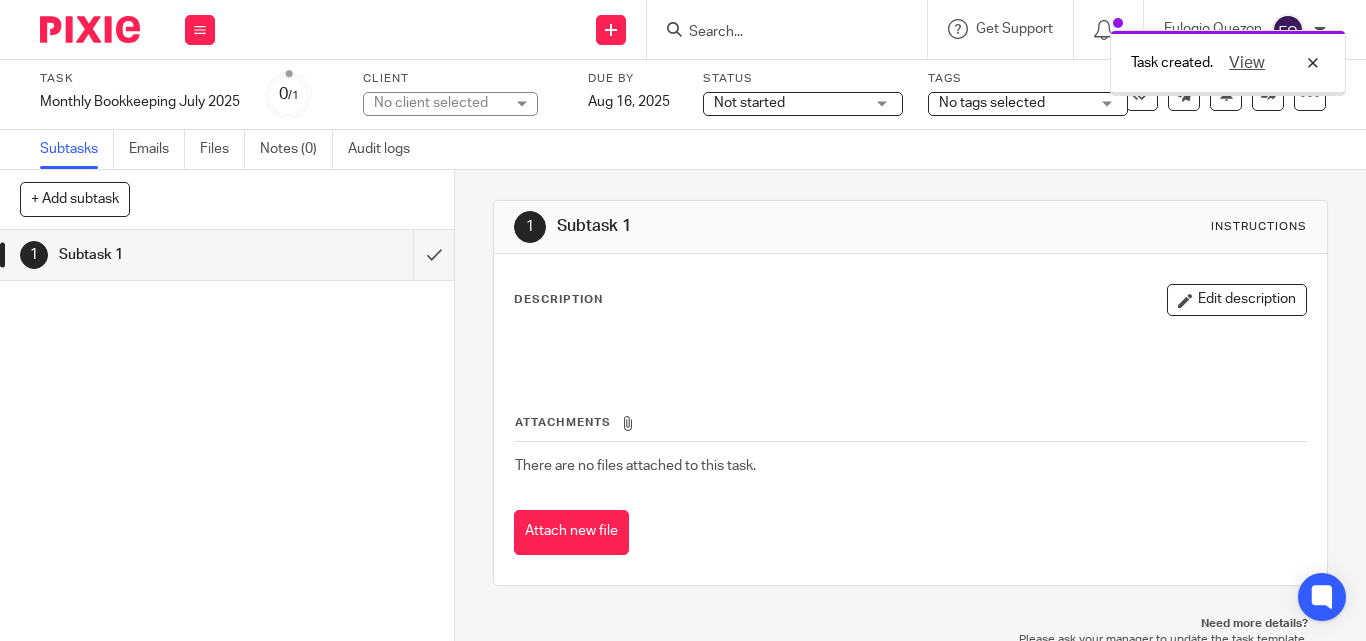 scroll, scrollTop: 0, scrollLeft: 0, axis: both 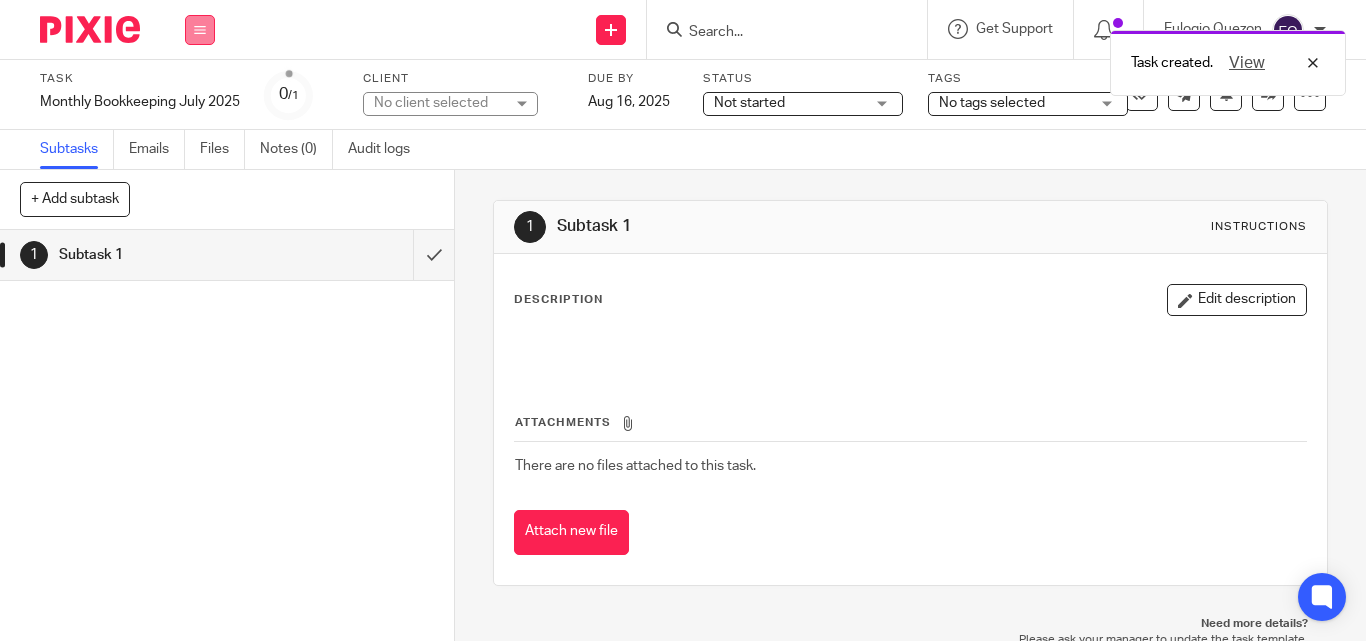 click at bounding box center (200, 30) 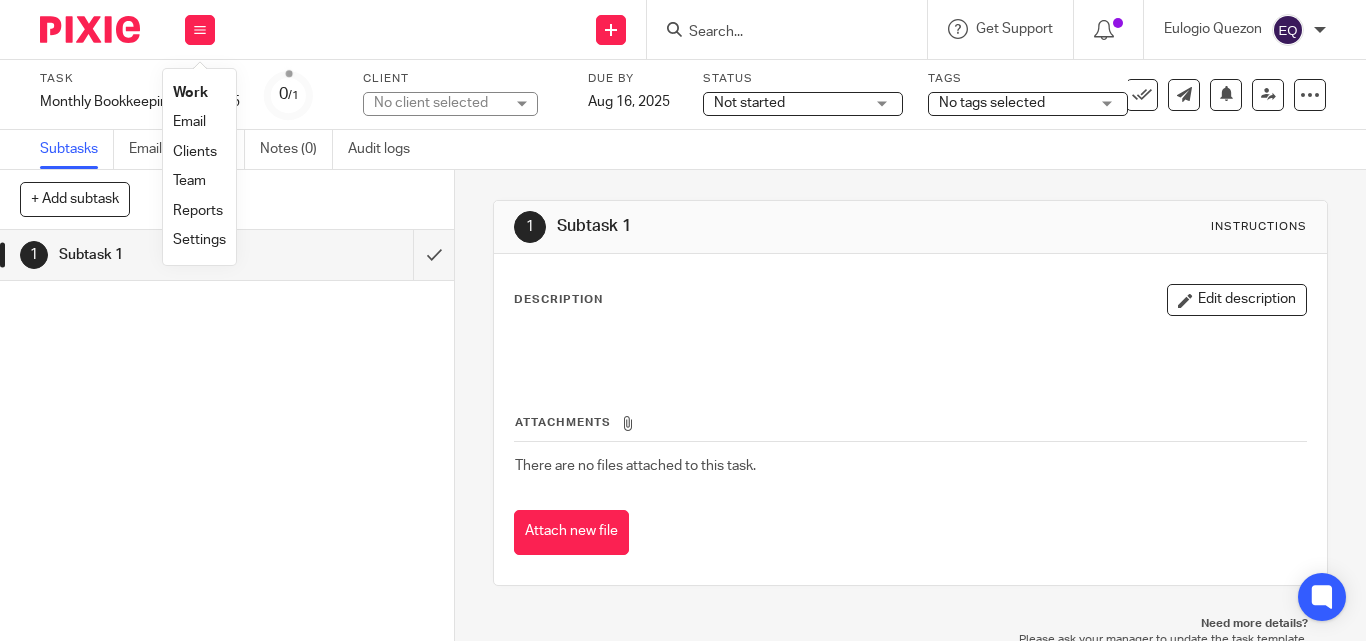 click on "Clients" at bounding box center (195, 152) 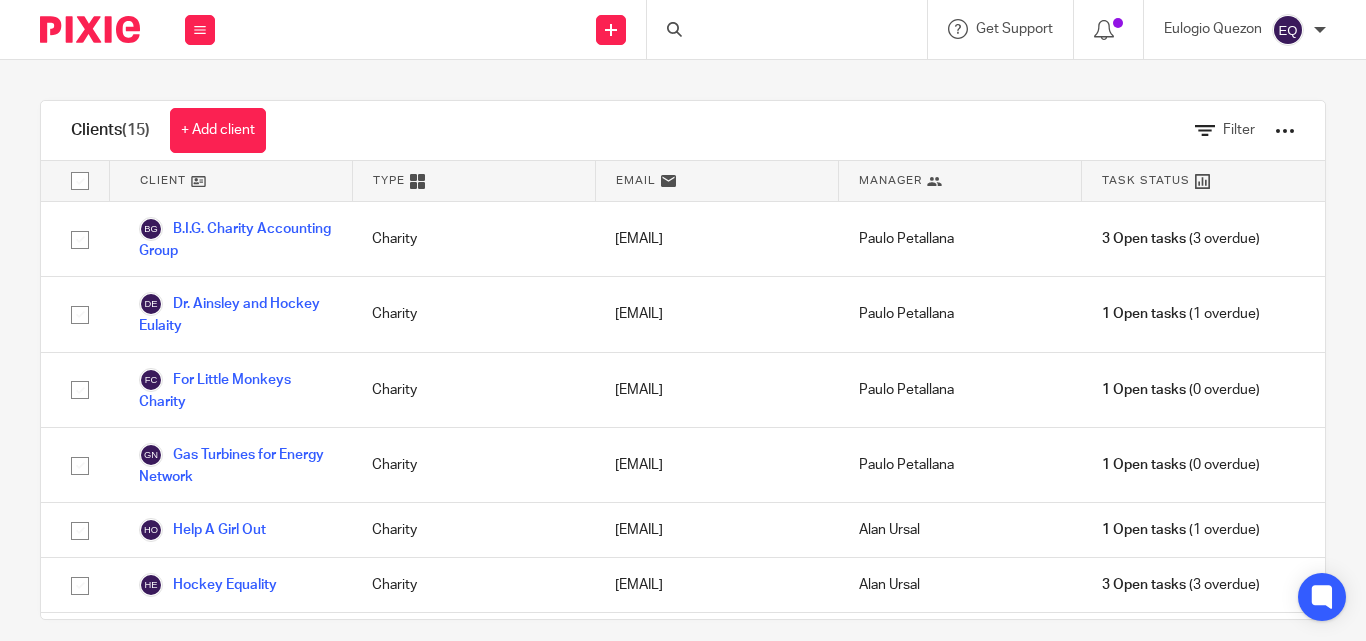 scroll, scrollTop: 0, scrollLeft: 0, axis: both 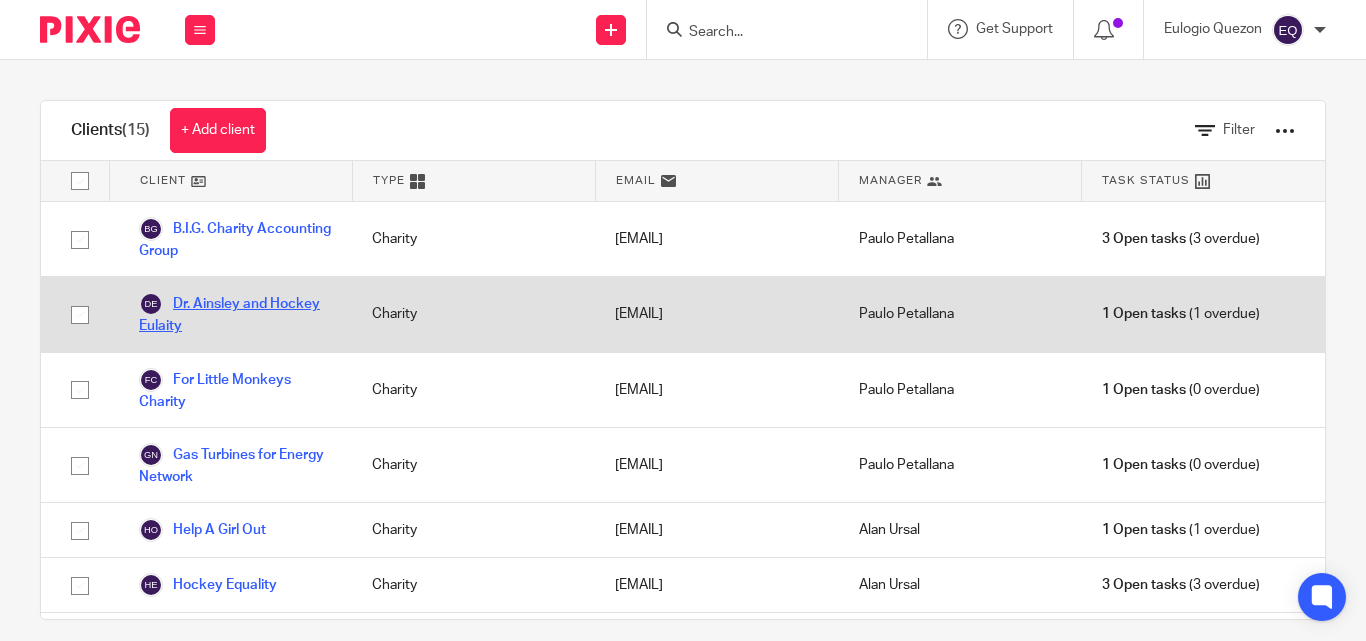 click on "Dr. Ainsley and Hockey Eulaity" at bounding box center [235, 314] 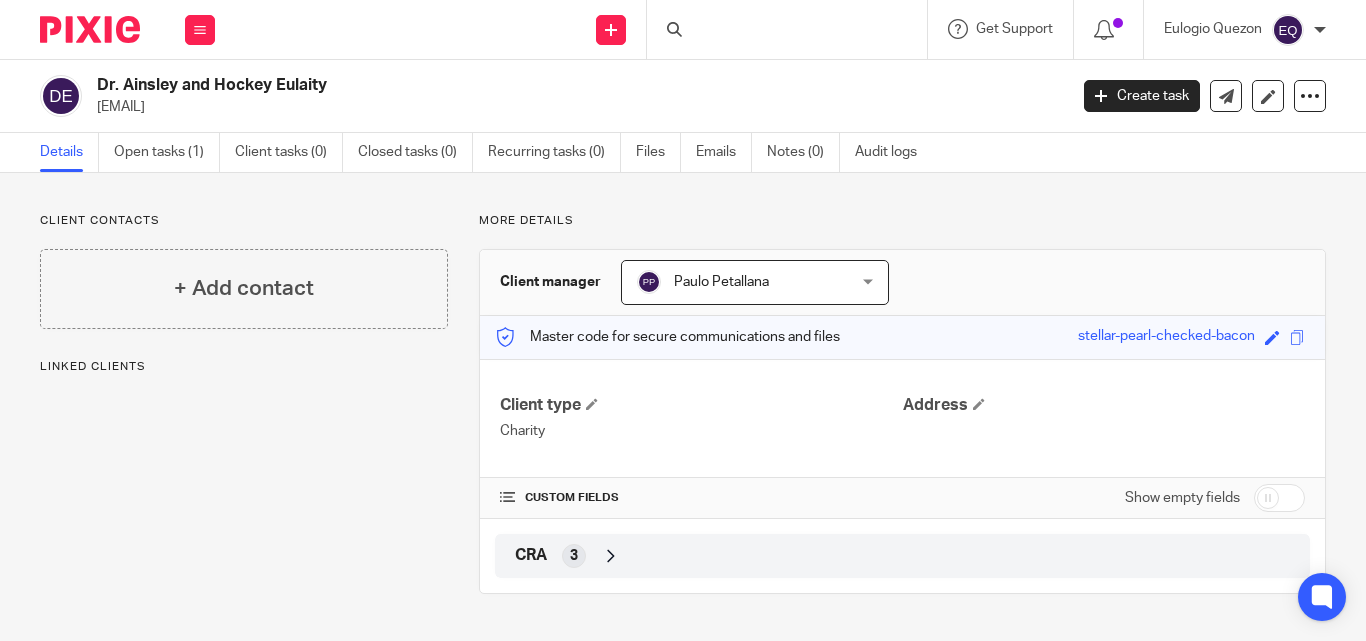 scroll, scrollTop: 0, scrollLeft: 0, axis: both 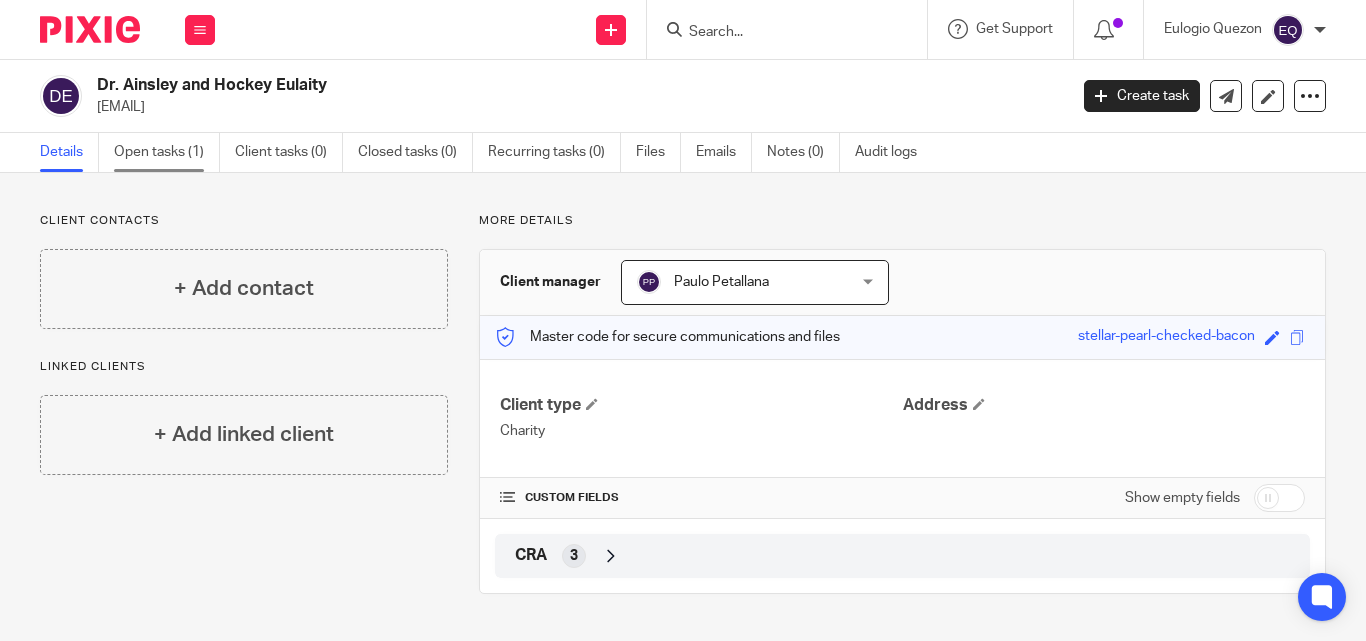 click on "Open tasks (1)" at bounding box center [167, 152] 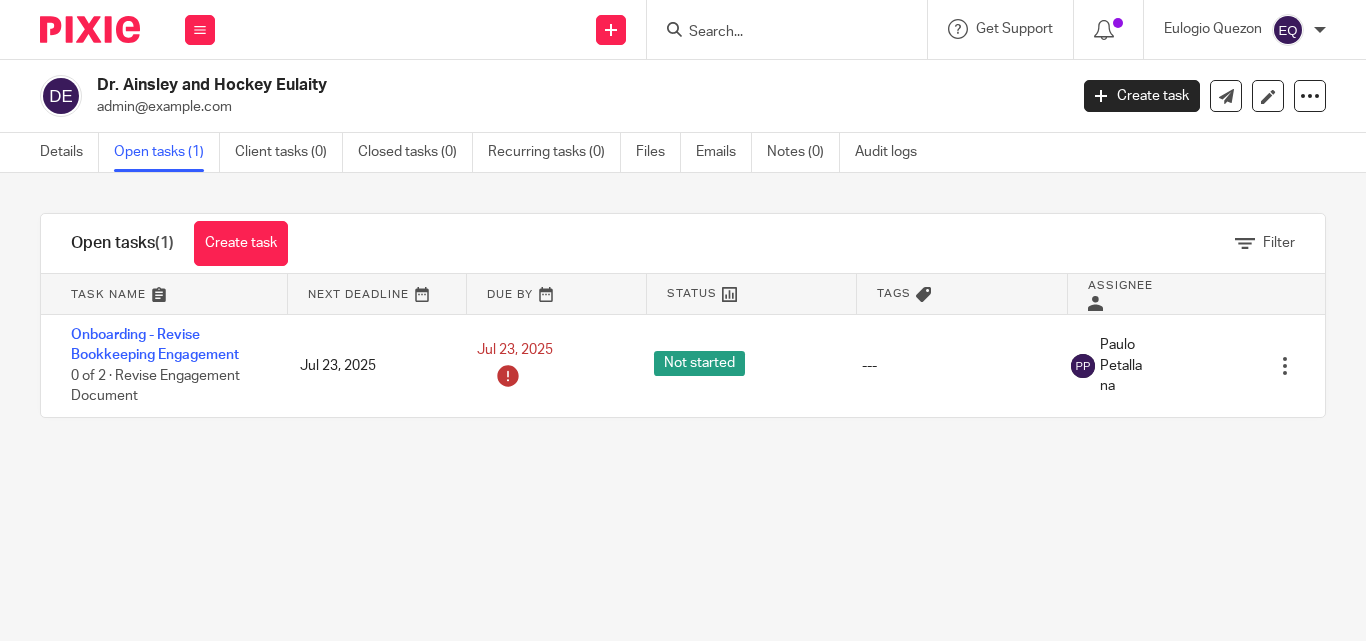 scroll, scrollTop: 0, scrollLeft: 0, axis: both 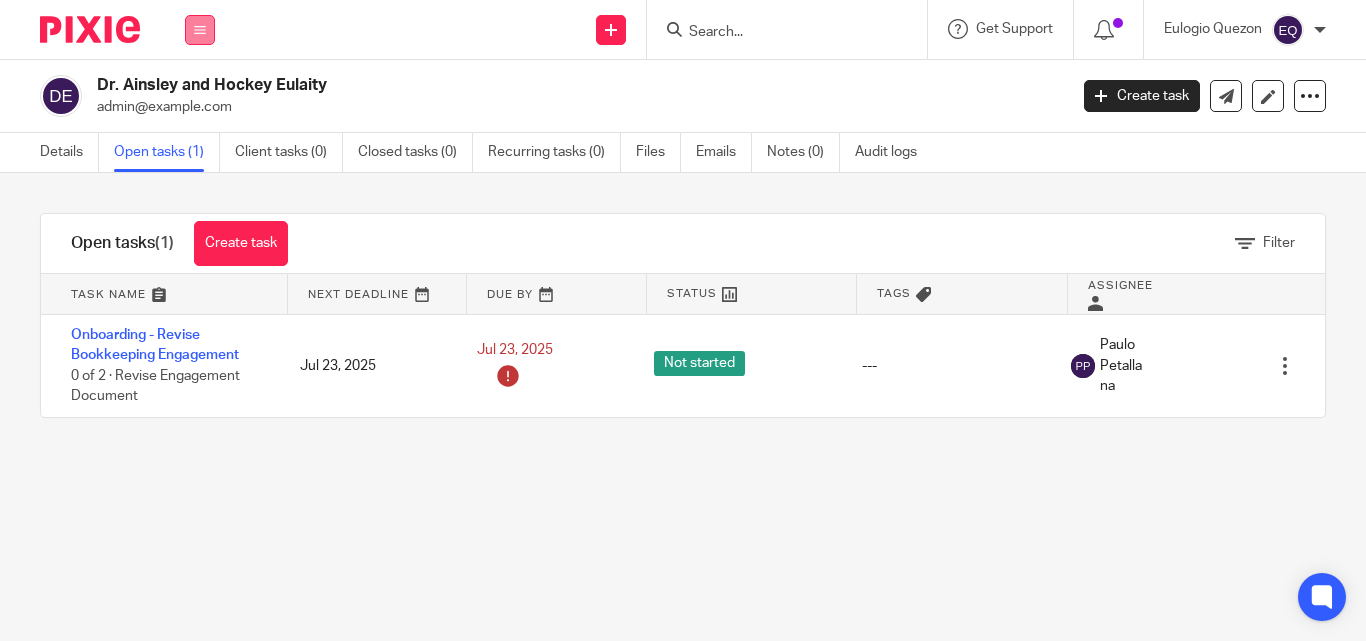 click at bounding box center (200, 30) 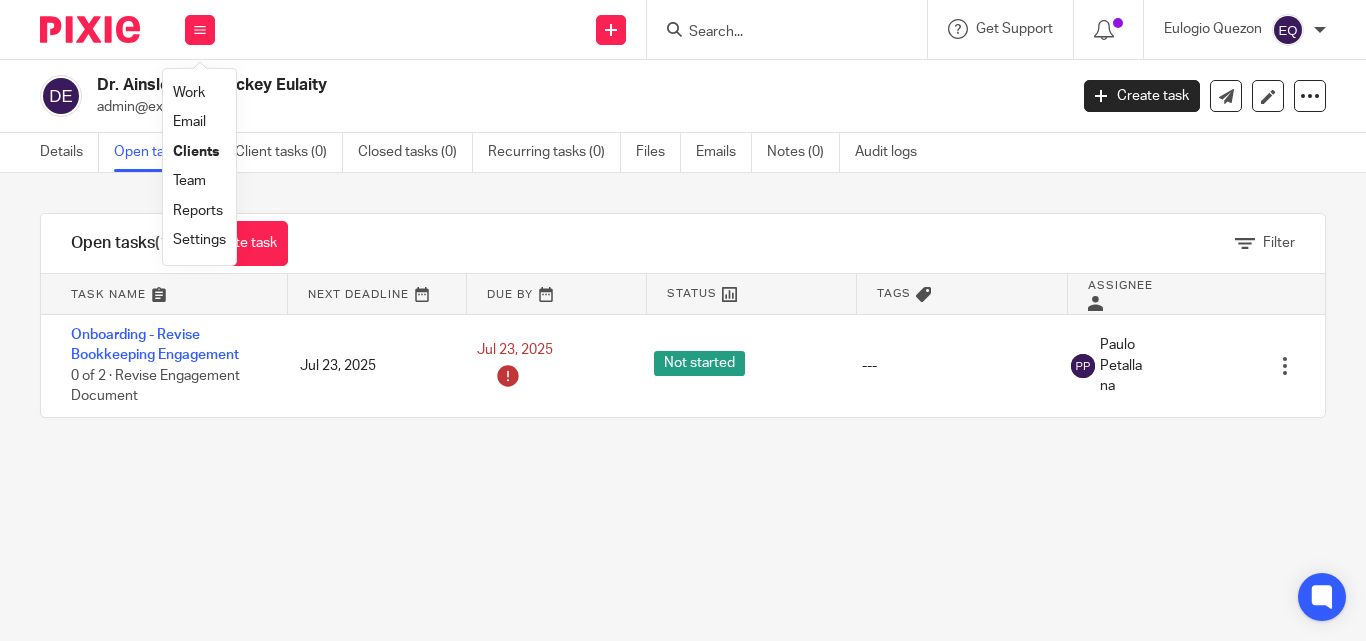 click on "Clients" at bounding box center [196, 152] 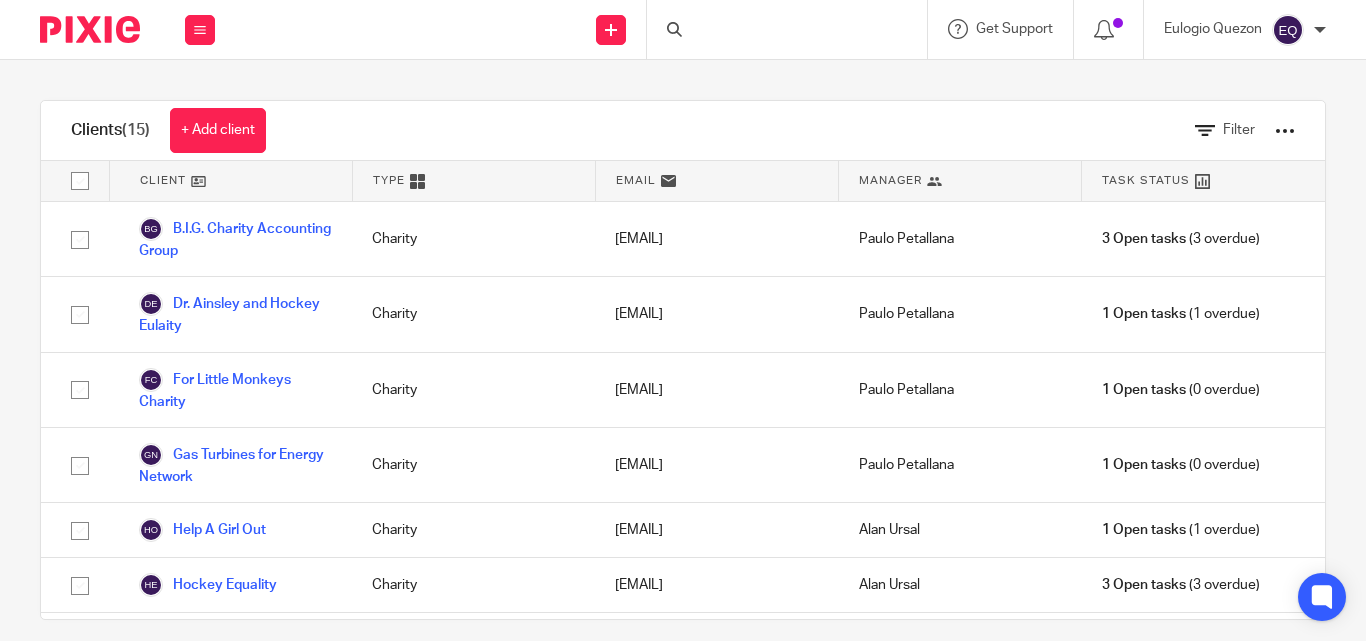 scroll, scrollTop: 0, scrollLeft: 0, axis: both 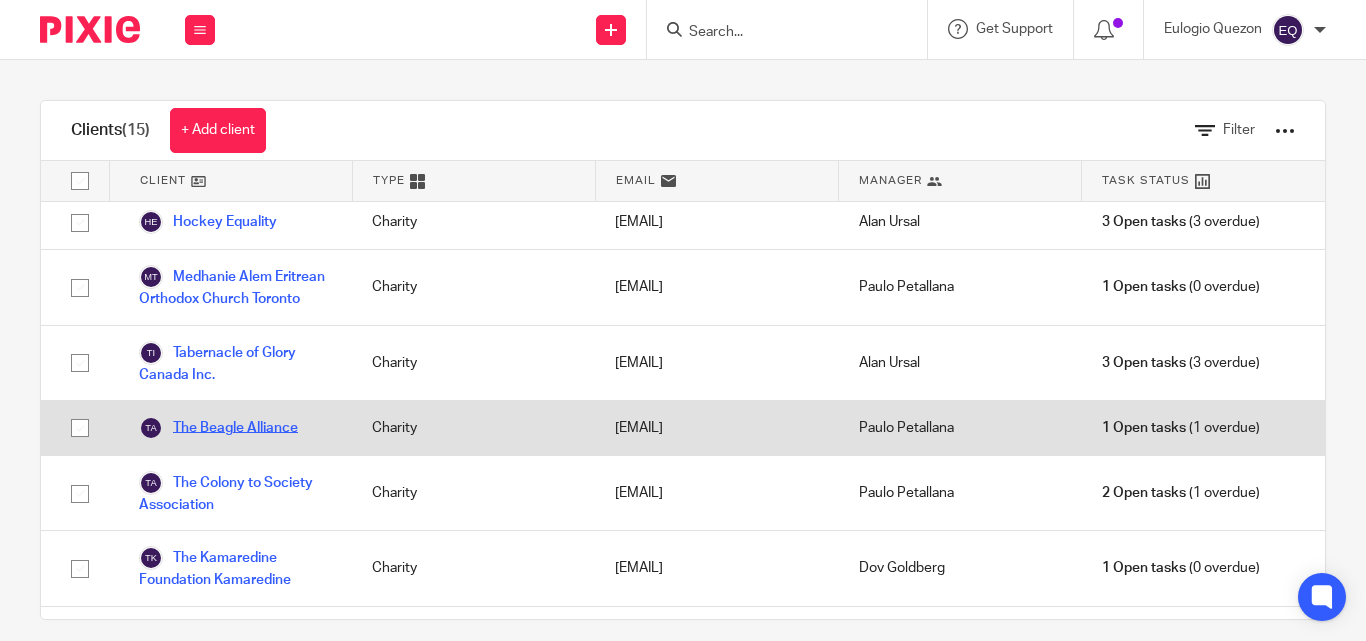 click on "The Beagle Alliance" at bounding box center [218, 428] 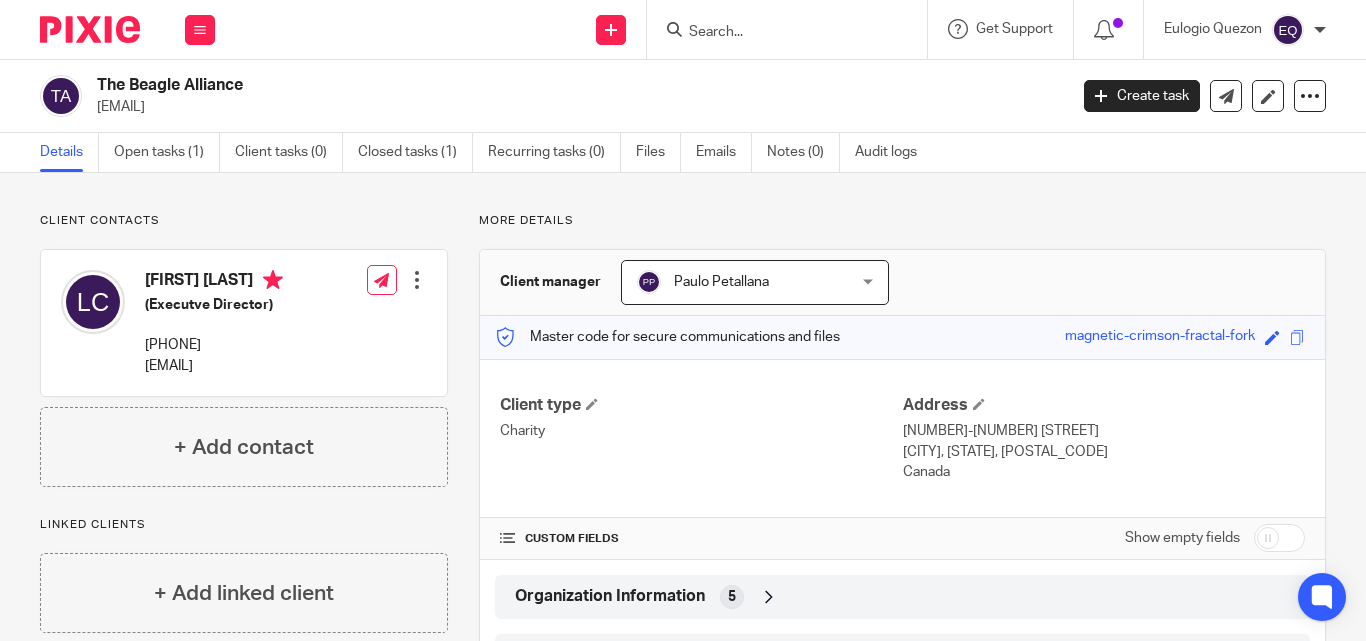 scroll, scrollTop: 0, scrollLeft: 0, axis: both 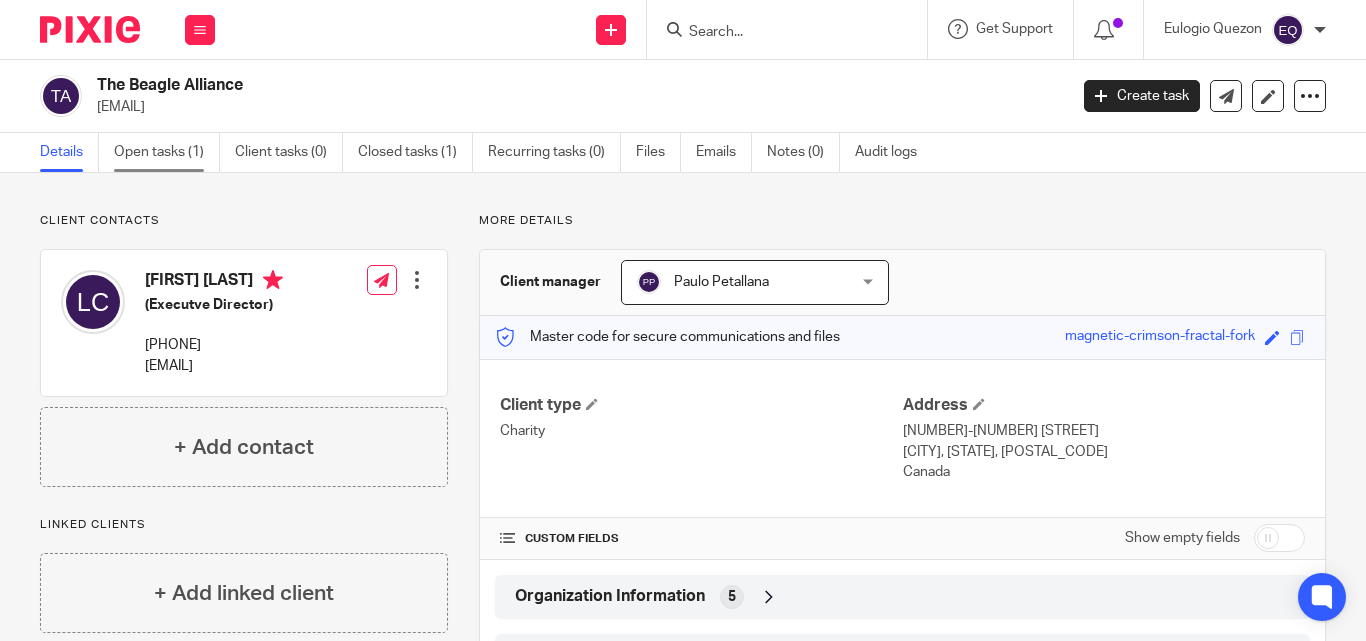 click on "Open tasks (1)" at bounding box center [167, 152] 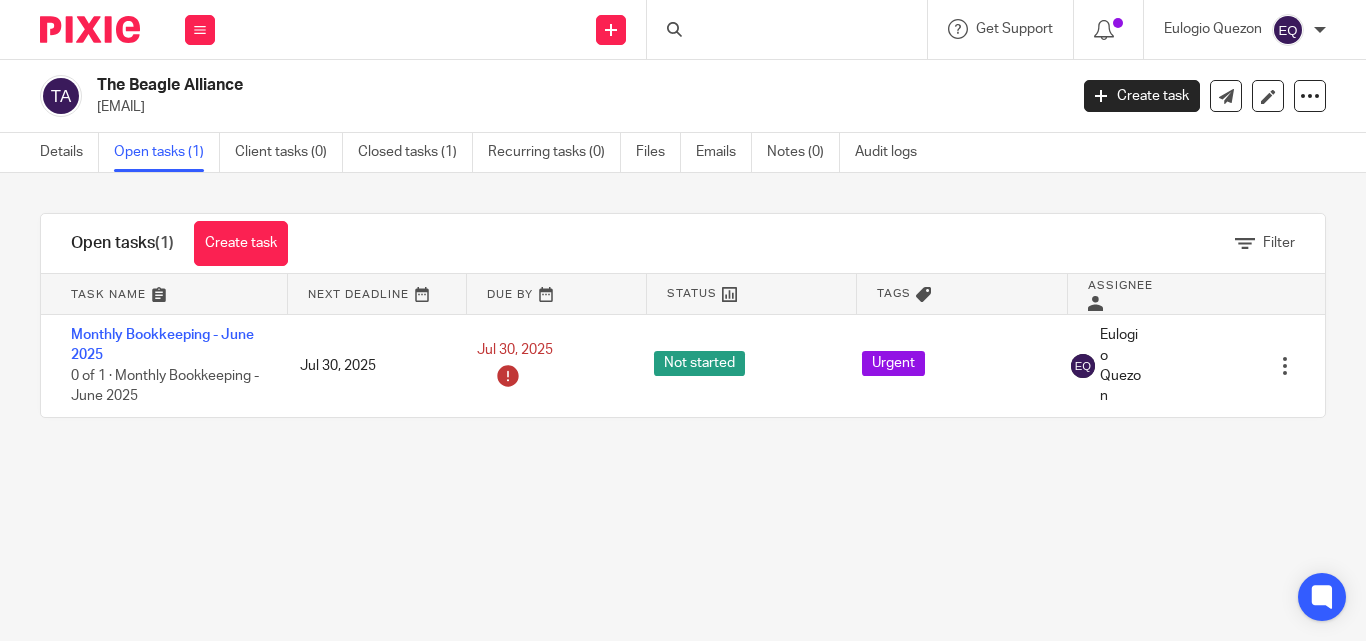 scroll, scrollTop: 0, scrollLeft: 0, axis: both 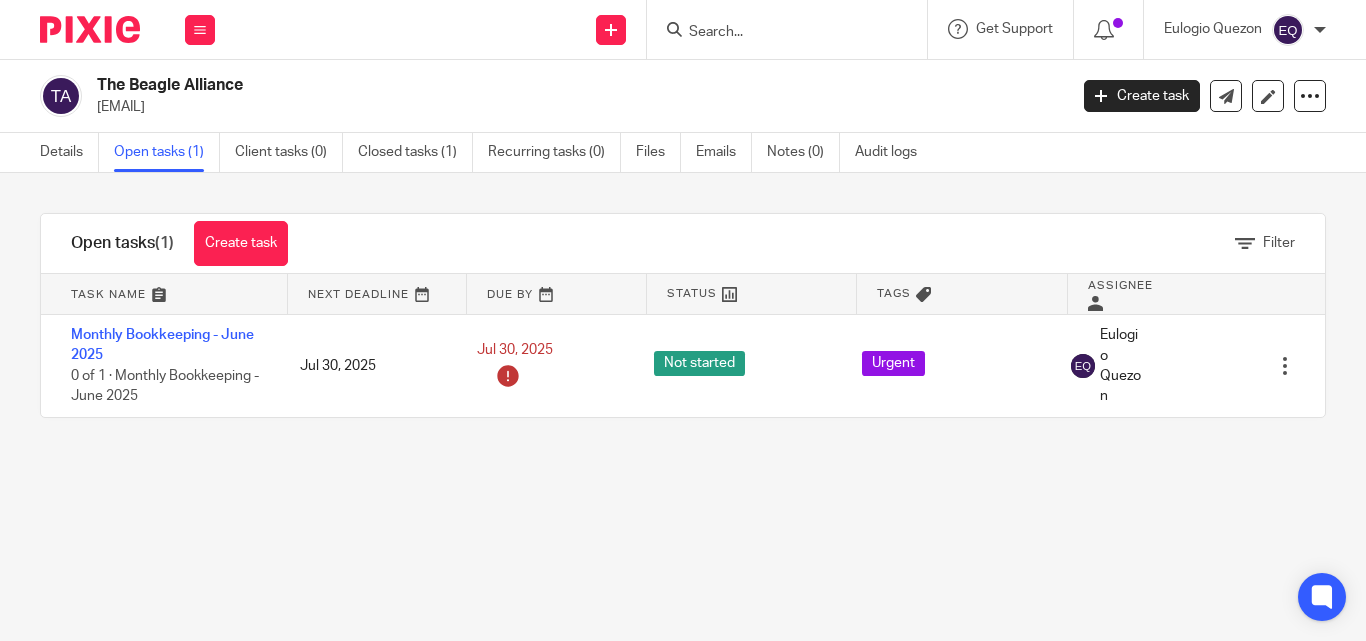 click on "Filter tasks
Only show tasks matching all of these conditions
1
Task name
Is
Is
Is
Is not
is
2
Task template
Is any
Is any
Is any
Is not
is_any
Any
Any
Any
Custom tasks
HST Return - Annually
HST Return - Quarterly" at bounding box center [683, 335] 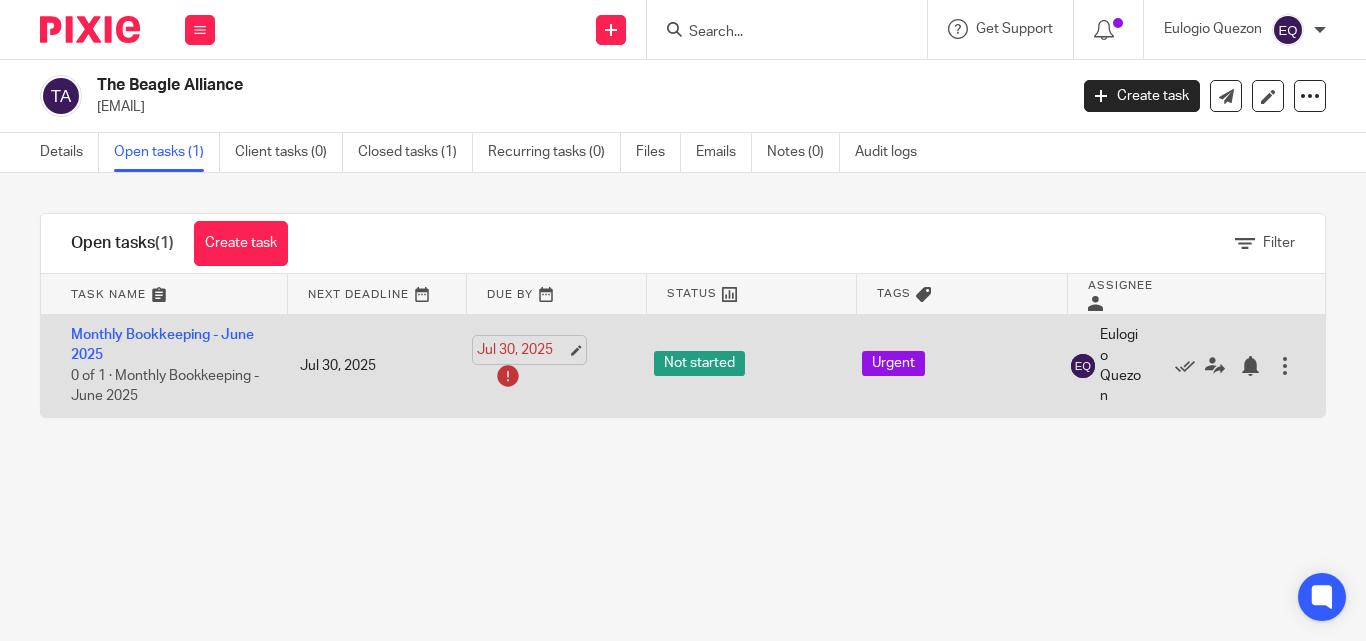click on "Jul 30, 2025" at bounding box center [522, 350] 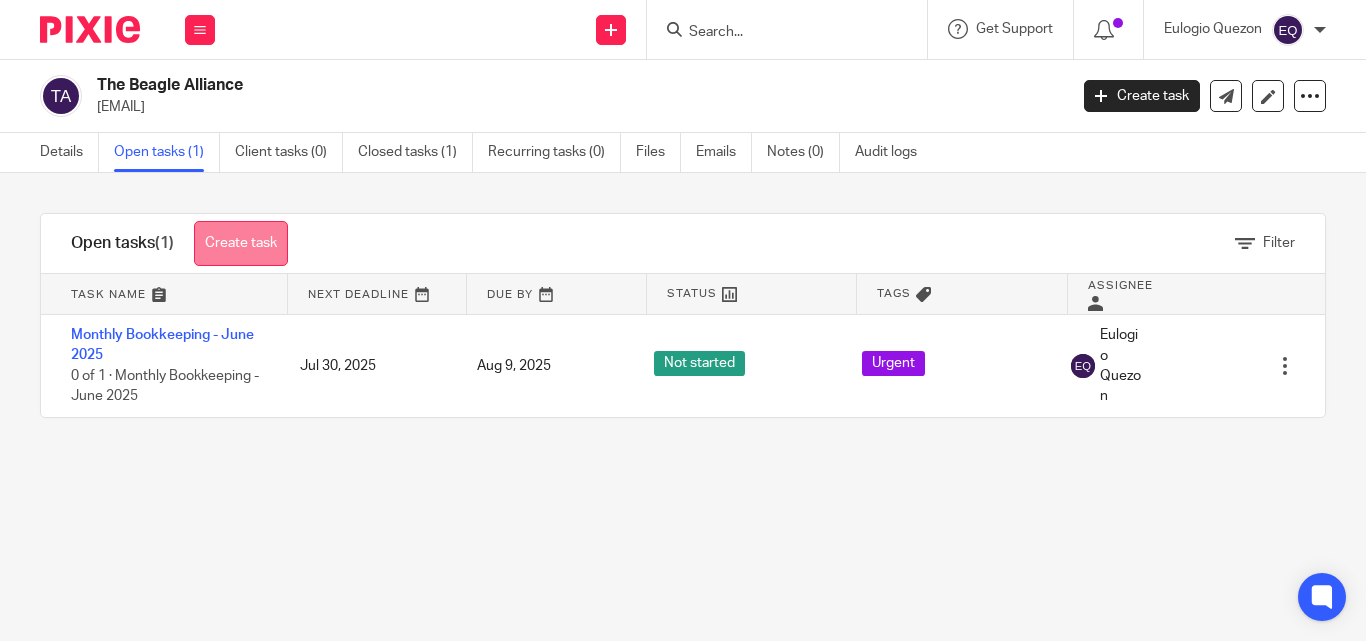 click on "Create task" at bounding box center [241, 243] 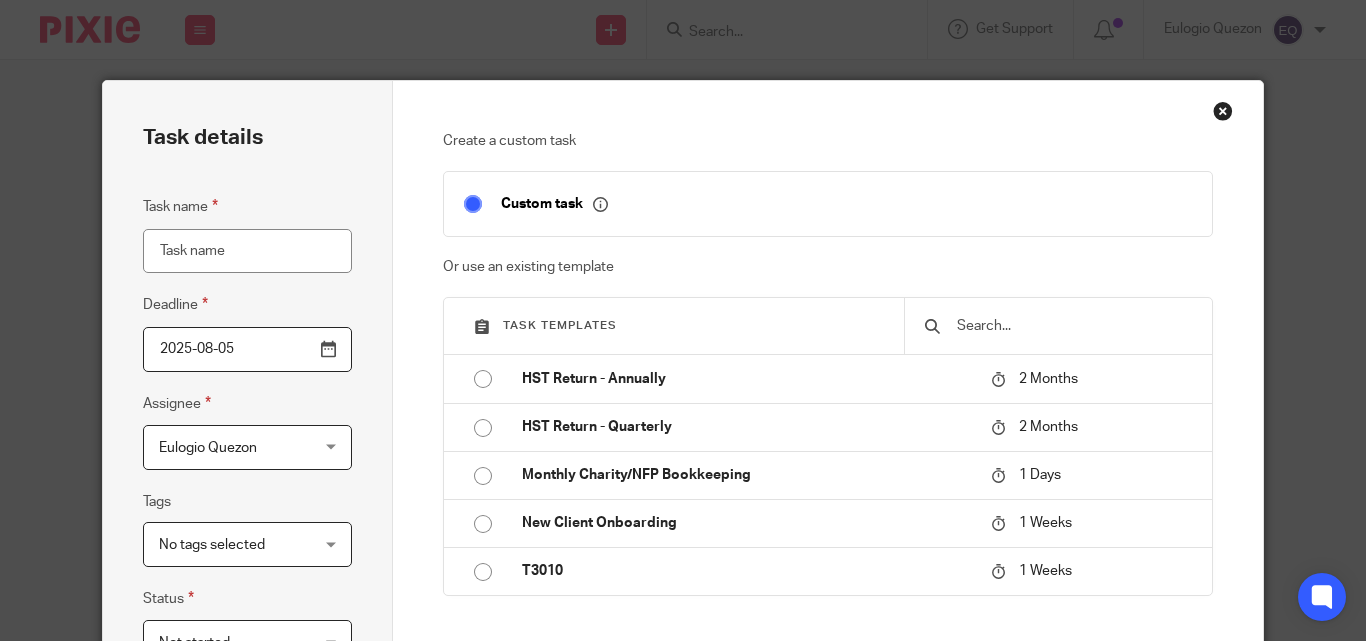 scroll, scrollTop: 0, scrollLeft: 0, axis: both 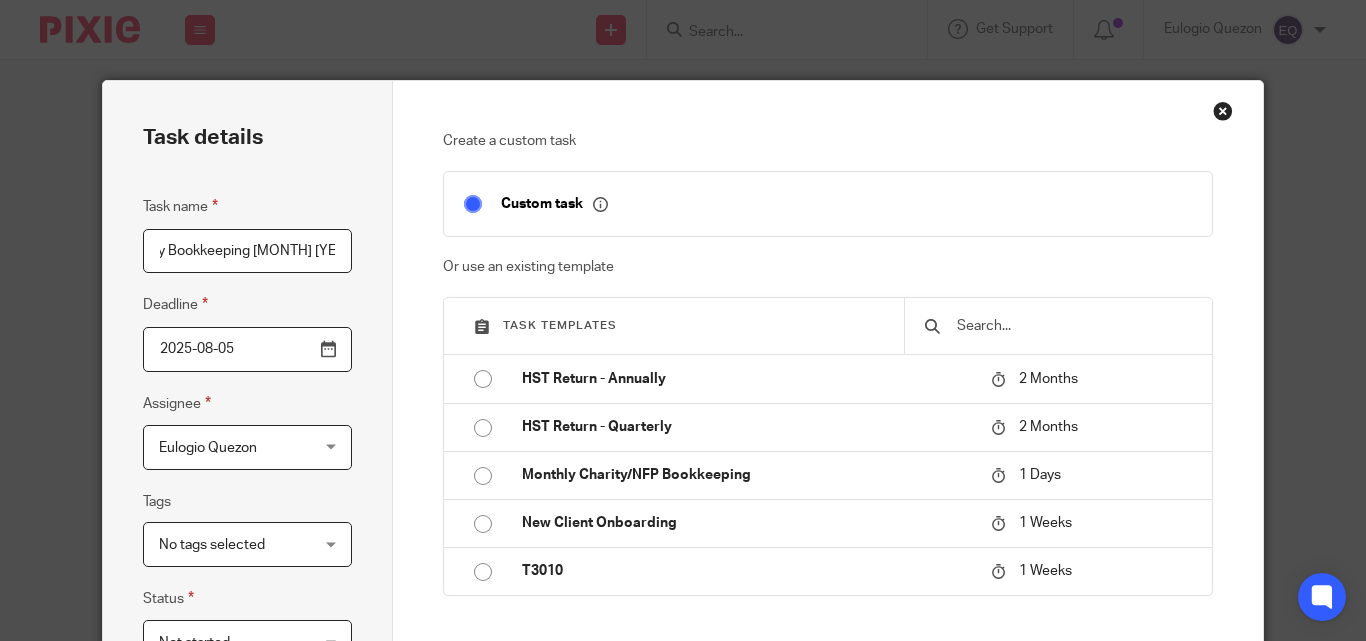 type on "Monthly Bookkeeping August 2025" 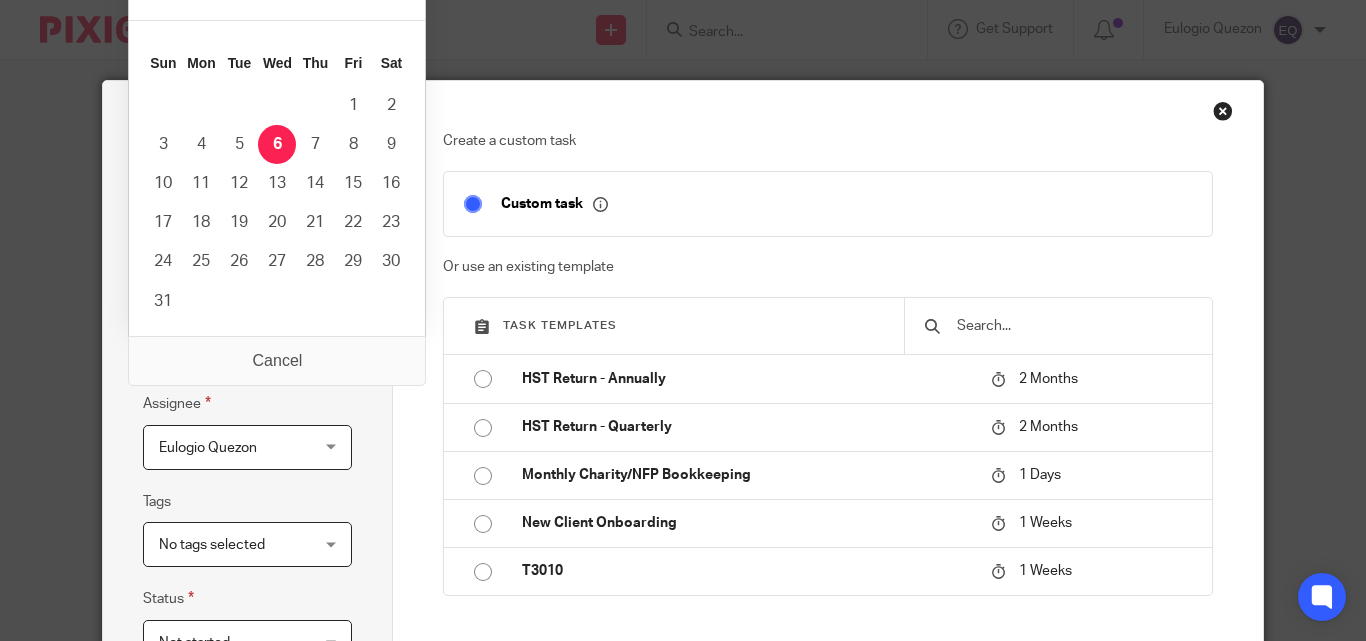 click on "2025-08-05" at bounding box center [247, 349] 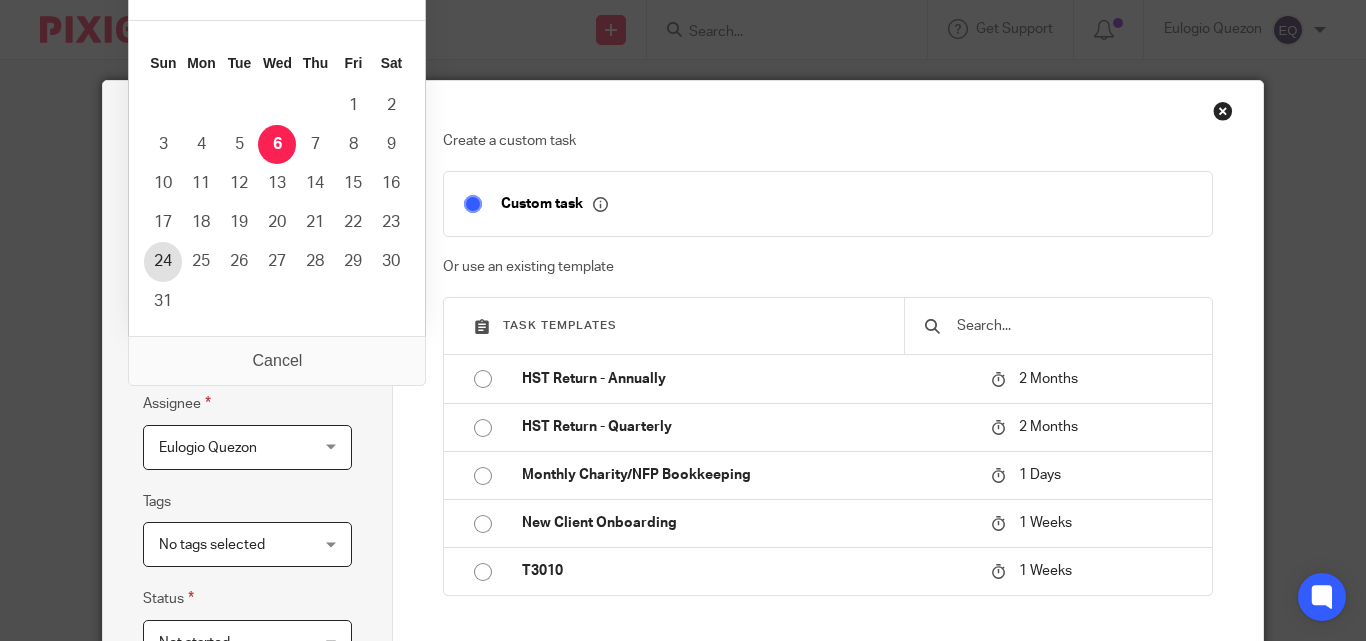 type on "2025-08-23" 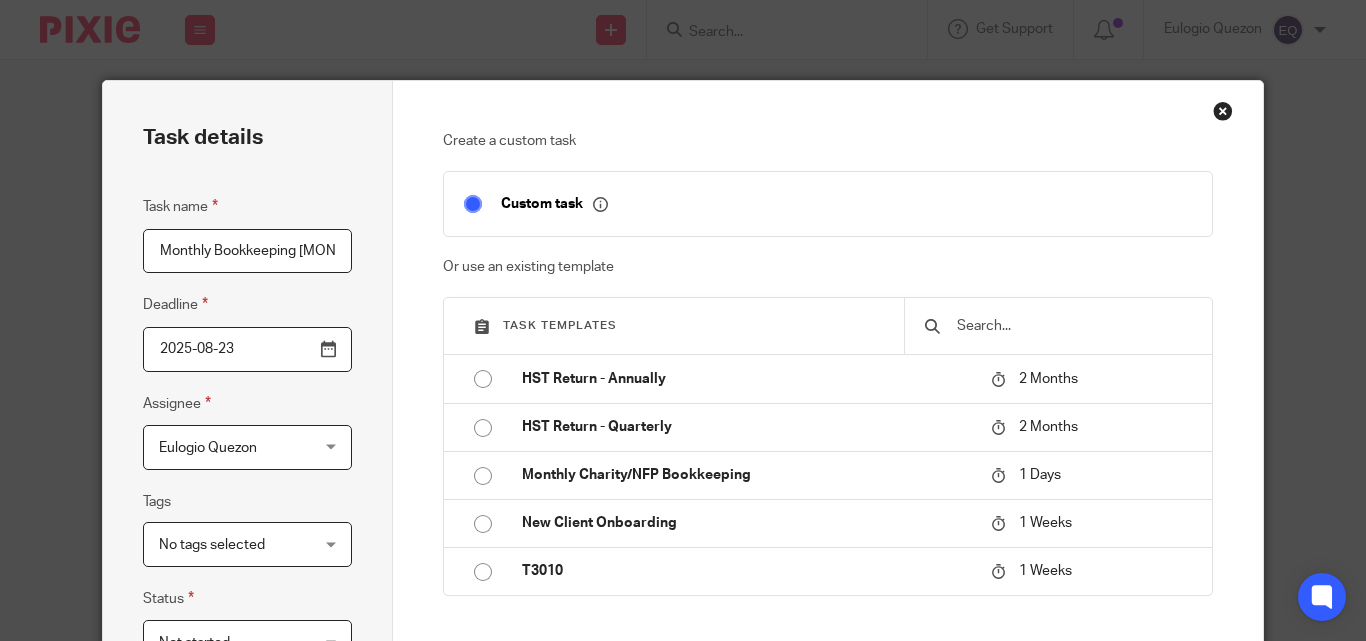 scroll, scrollTop: 474, scrollLeft: 0, axis: vertical 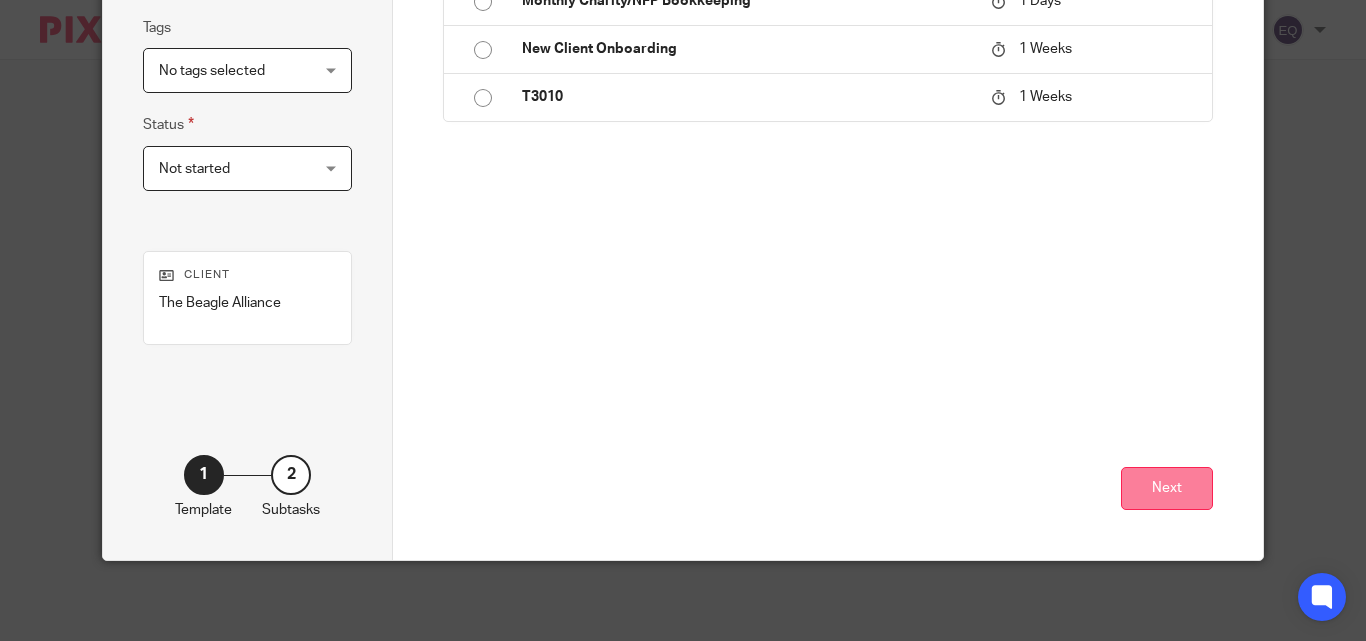 click on "Next" at bounding box center [1167, 488] 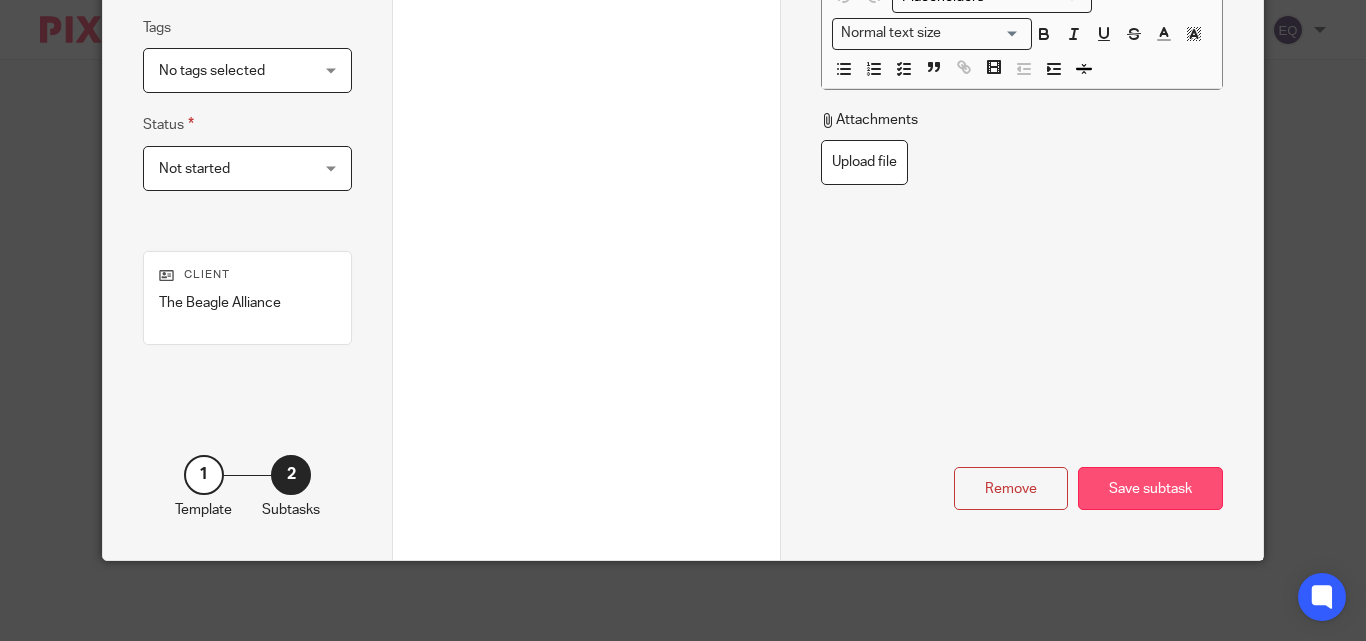 click on "Save subtask" at bounding box center [1150, 488] 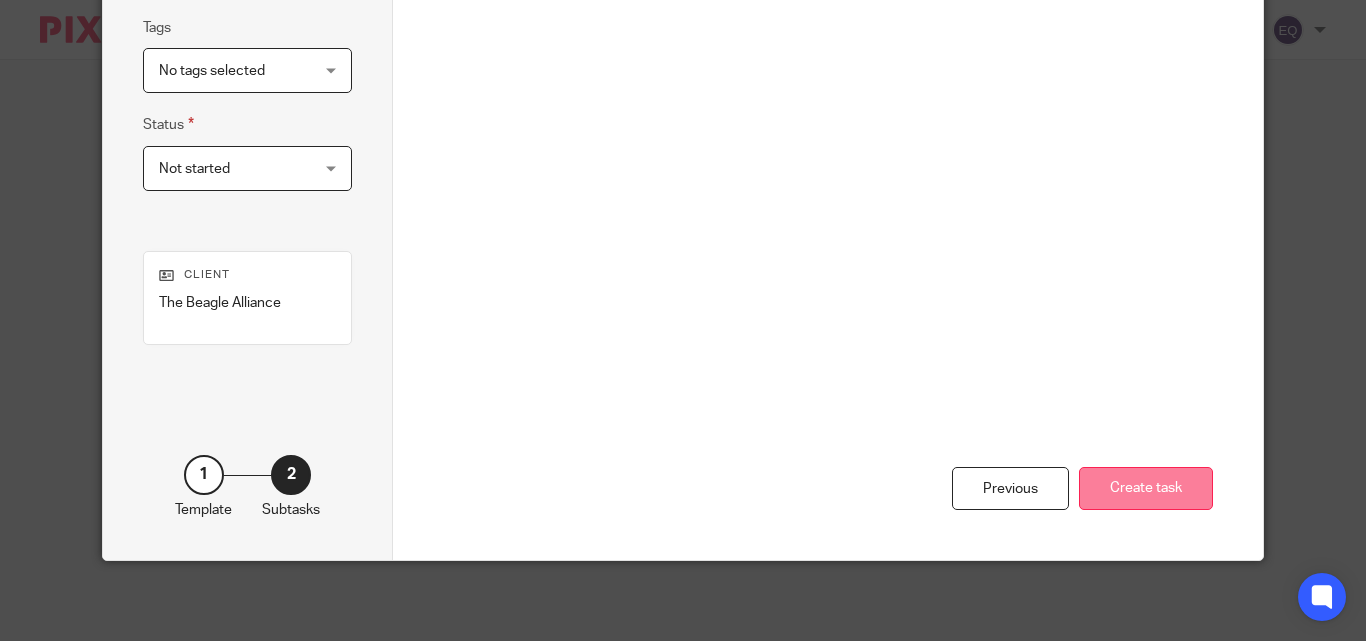 click on "Create task" at bounding box center [1146, 488] 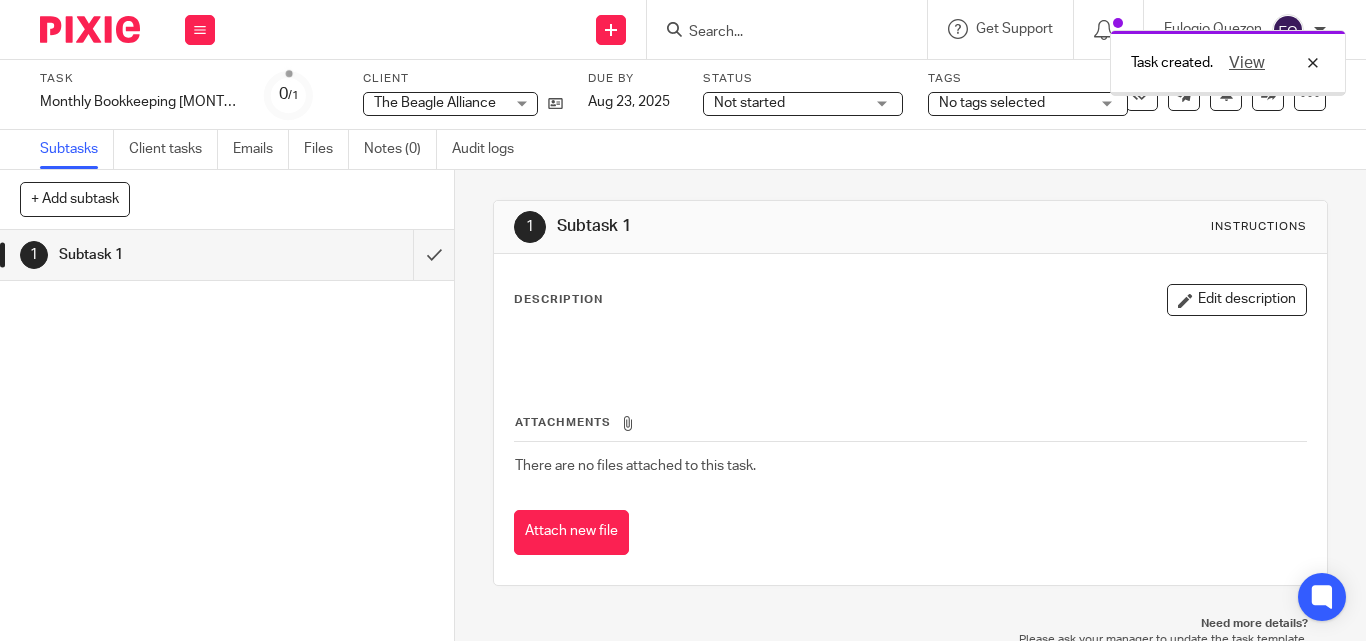scroll, scrollTop: 0, scrollLeft: 0, axis: both 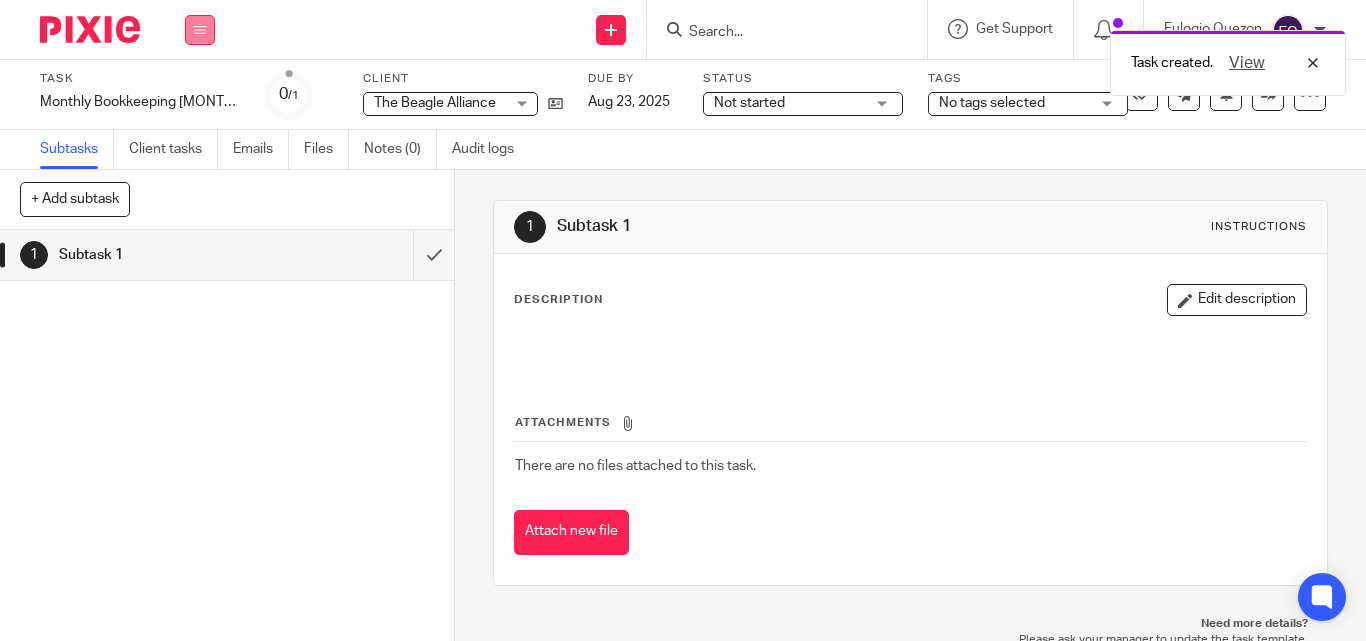 click at bounding box center [200, 30] 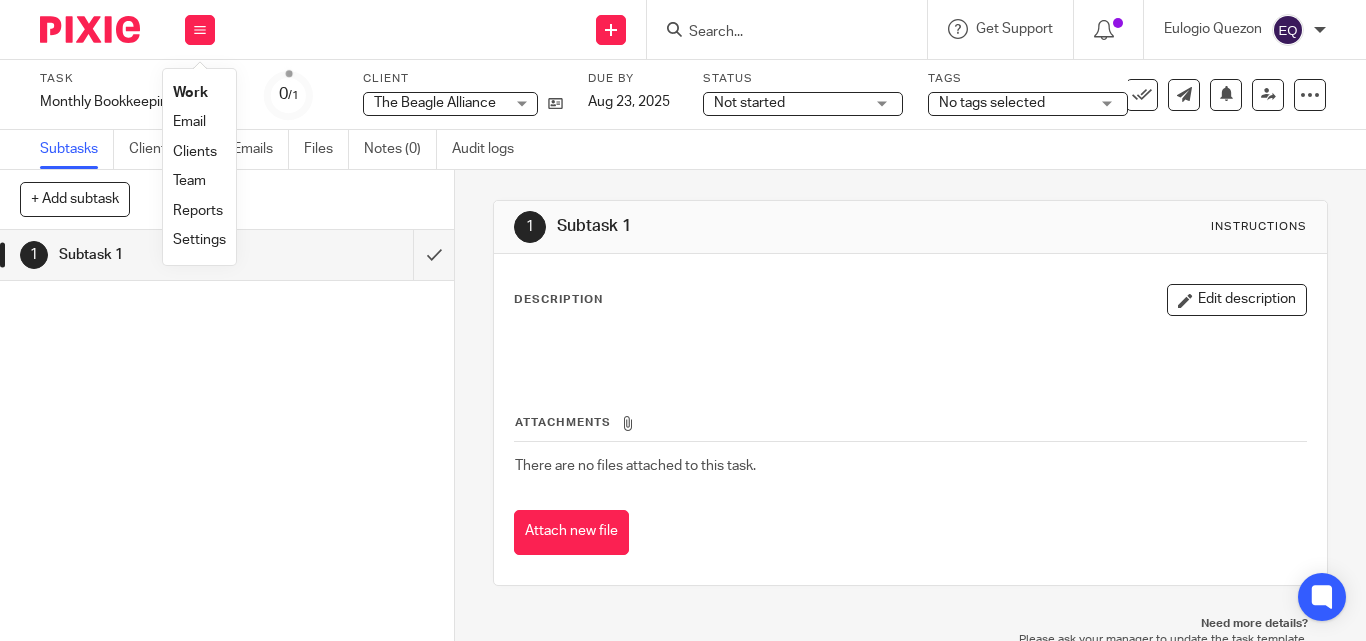 click on "Clients" at bounding box center [195, 152] 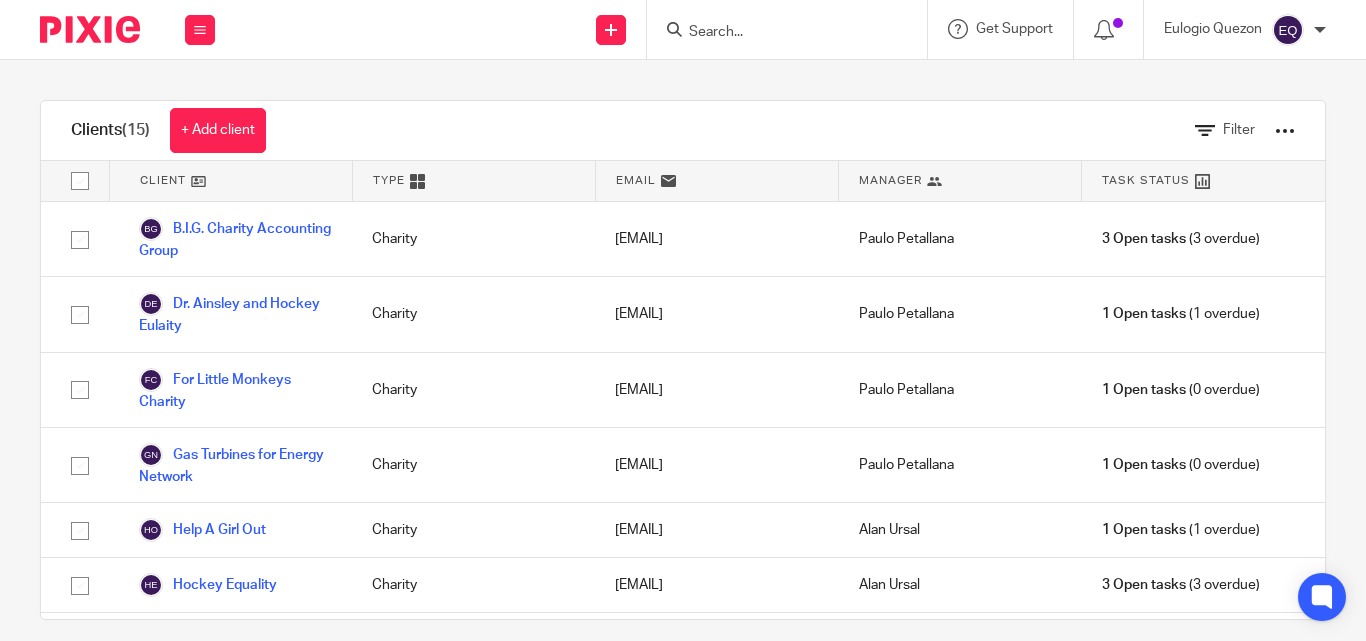 scroll, scrollTop: 0, scrollLeft: 0, axis: both 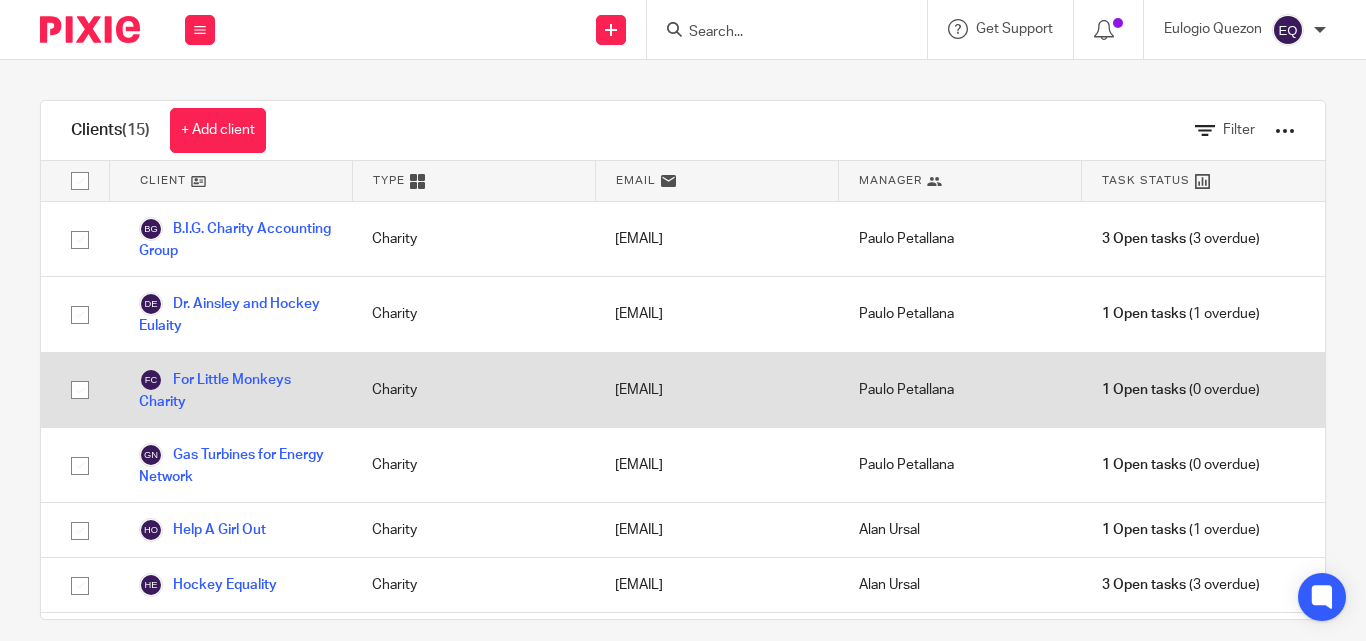 click on "forlittlemonkeyscharity@[EMAIL]" at bounding box center [716, 390] 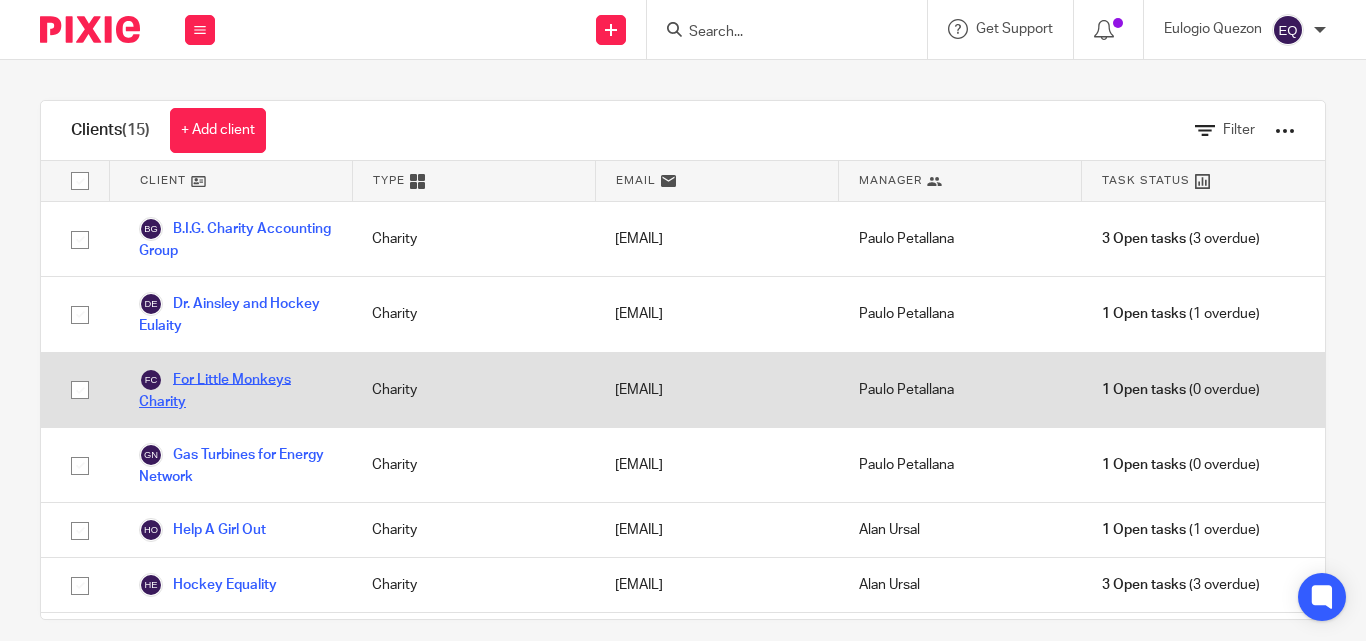 click on "For Little Monkeys Charity" at bounding box center (235, 390) 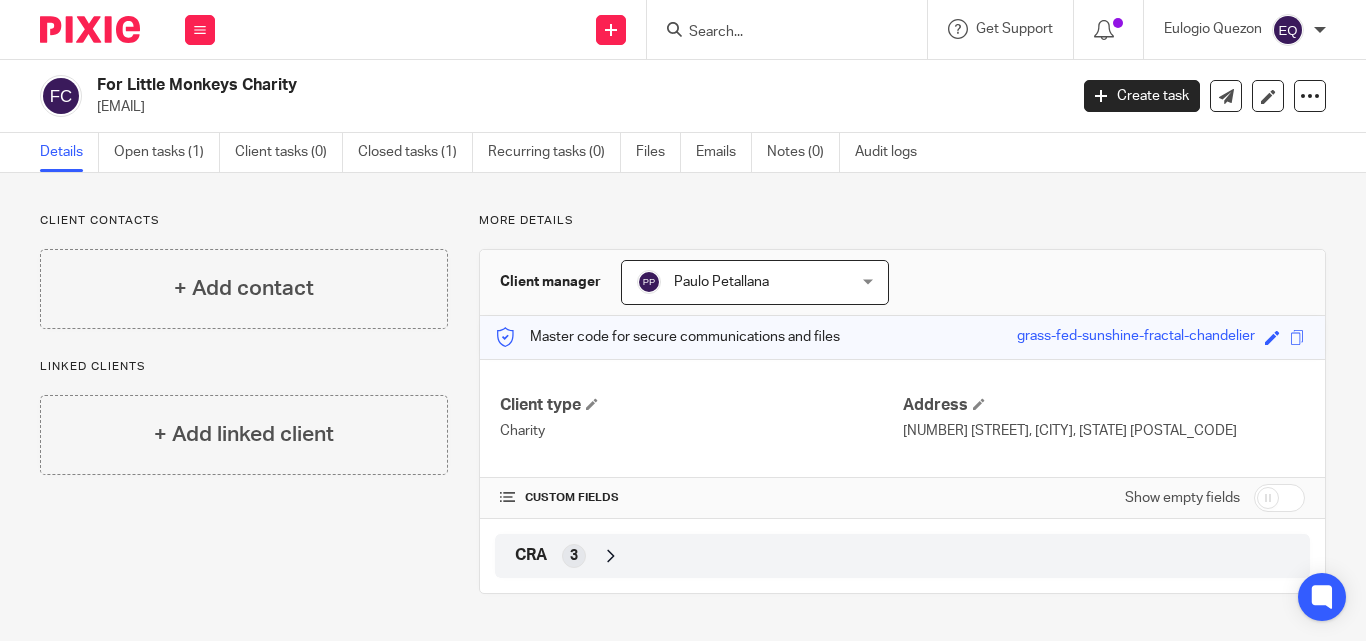 scroll, scrollTop: 0, scrollLeft: 0, axis: both 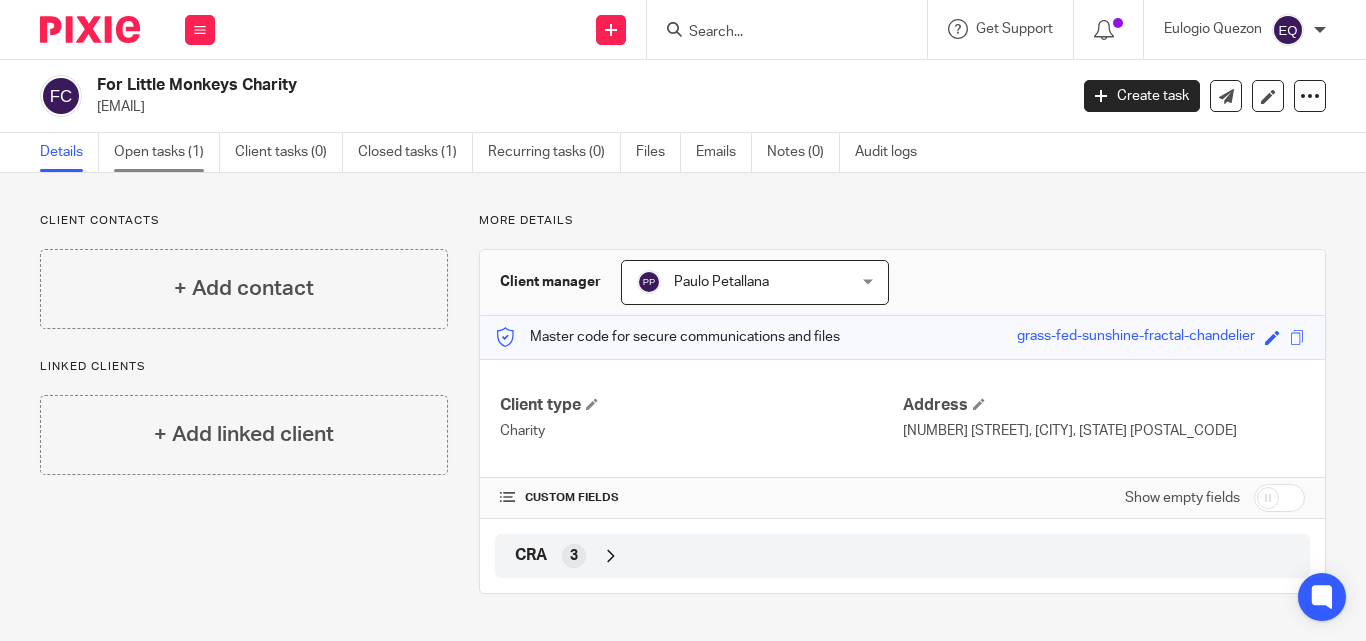 click on "Open tasks (1)" at bounding box center (167, 152) 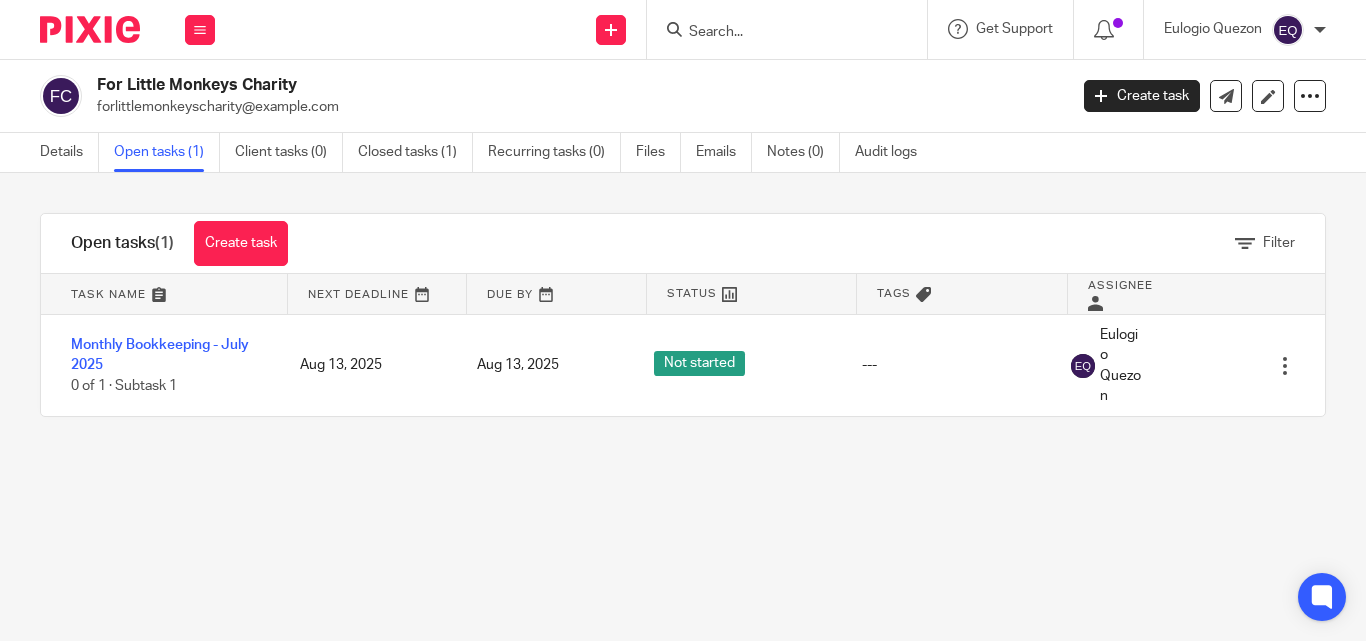 scroll, scrollTop: 0, scrollLeft: 0, axis: both 